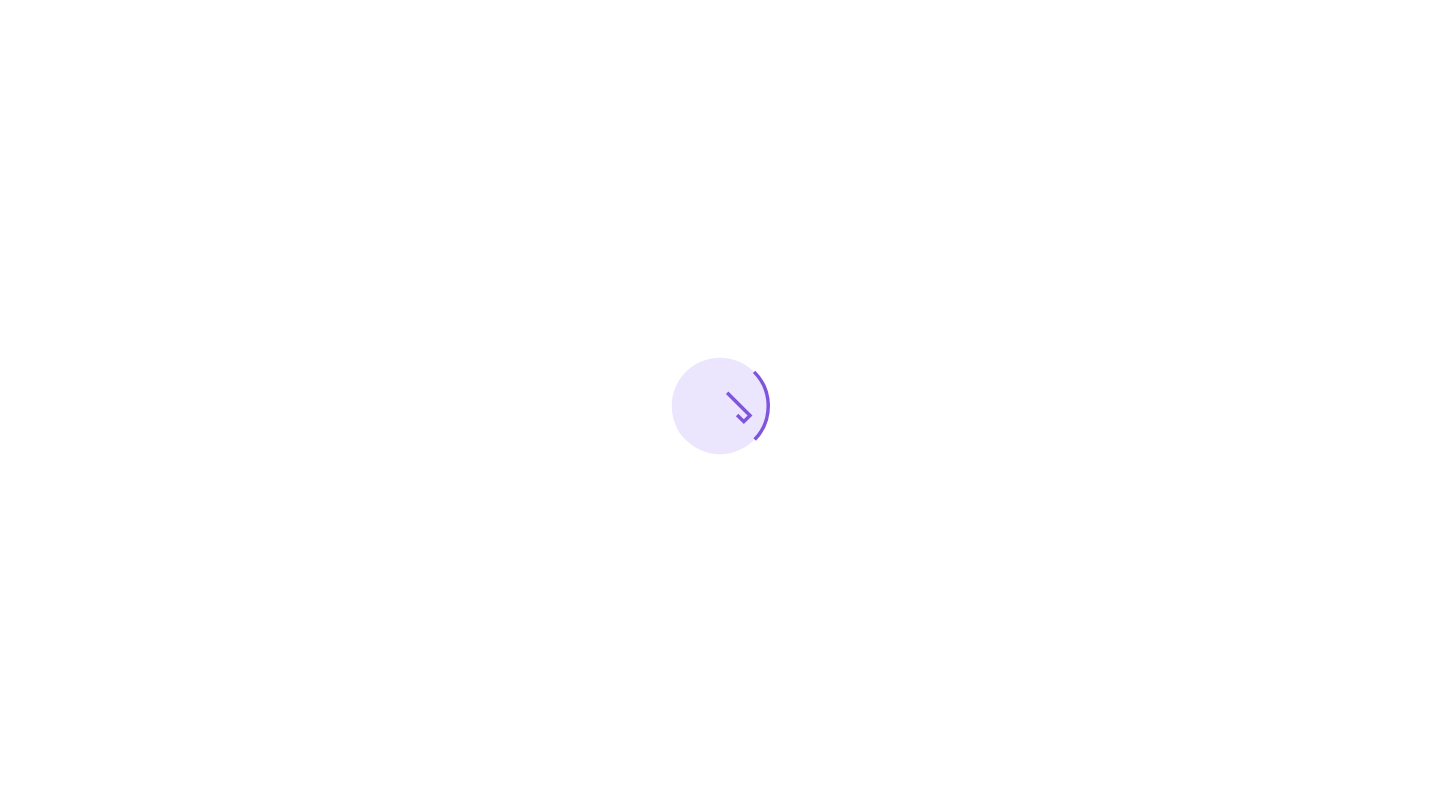 scroll, scrollTop: 0, scrollLeft: 0, axis: both 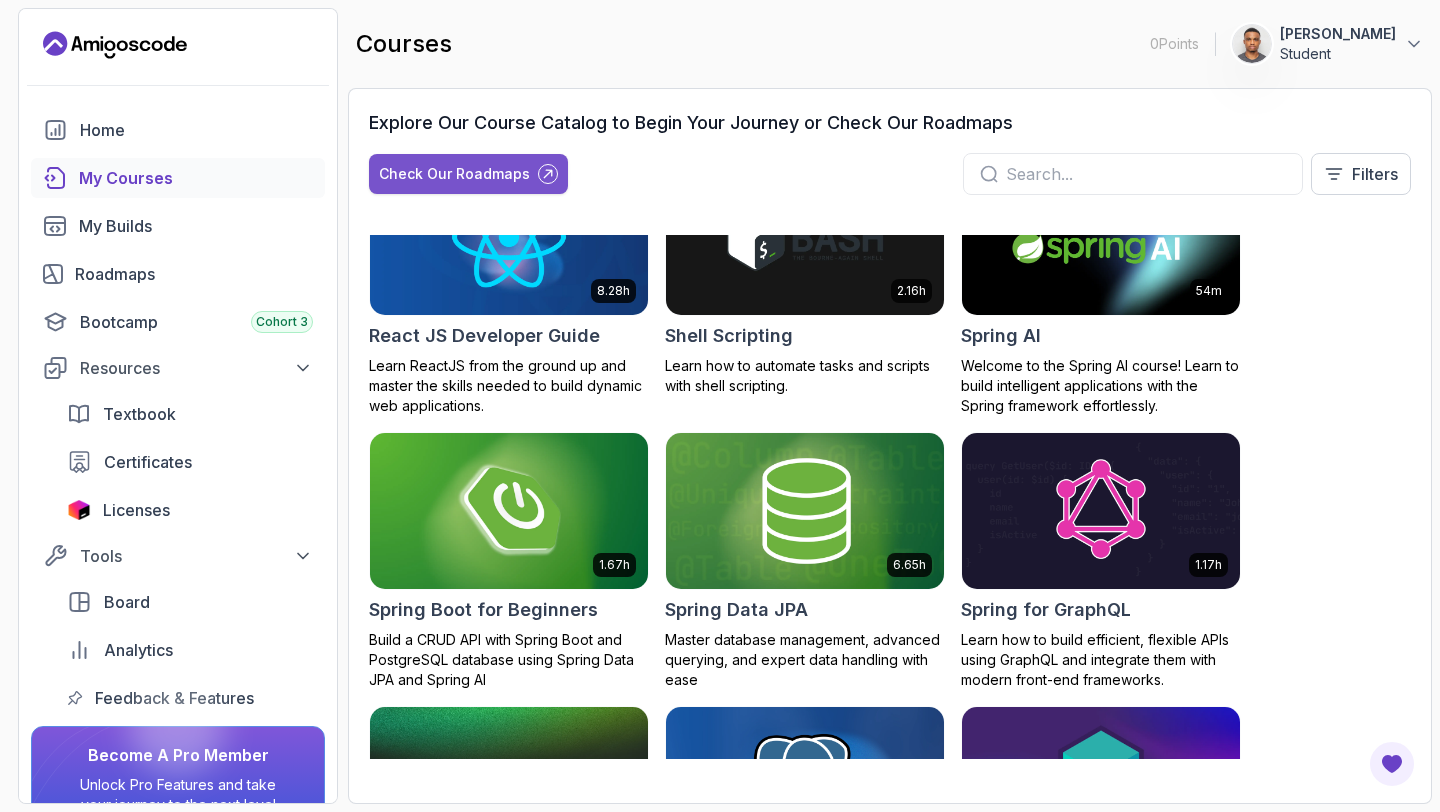 click on "Check Our Roadmaps" at bounding box center (454, 174) 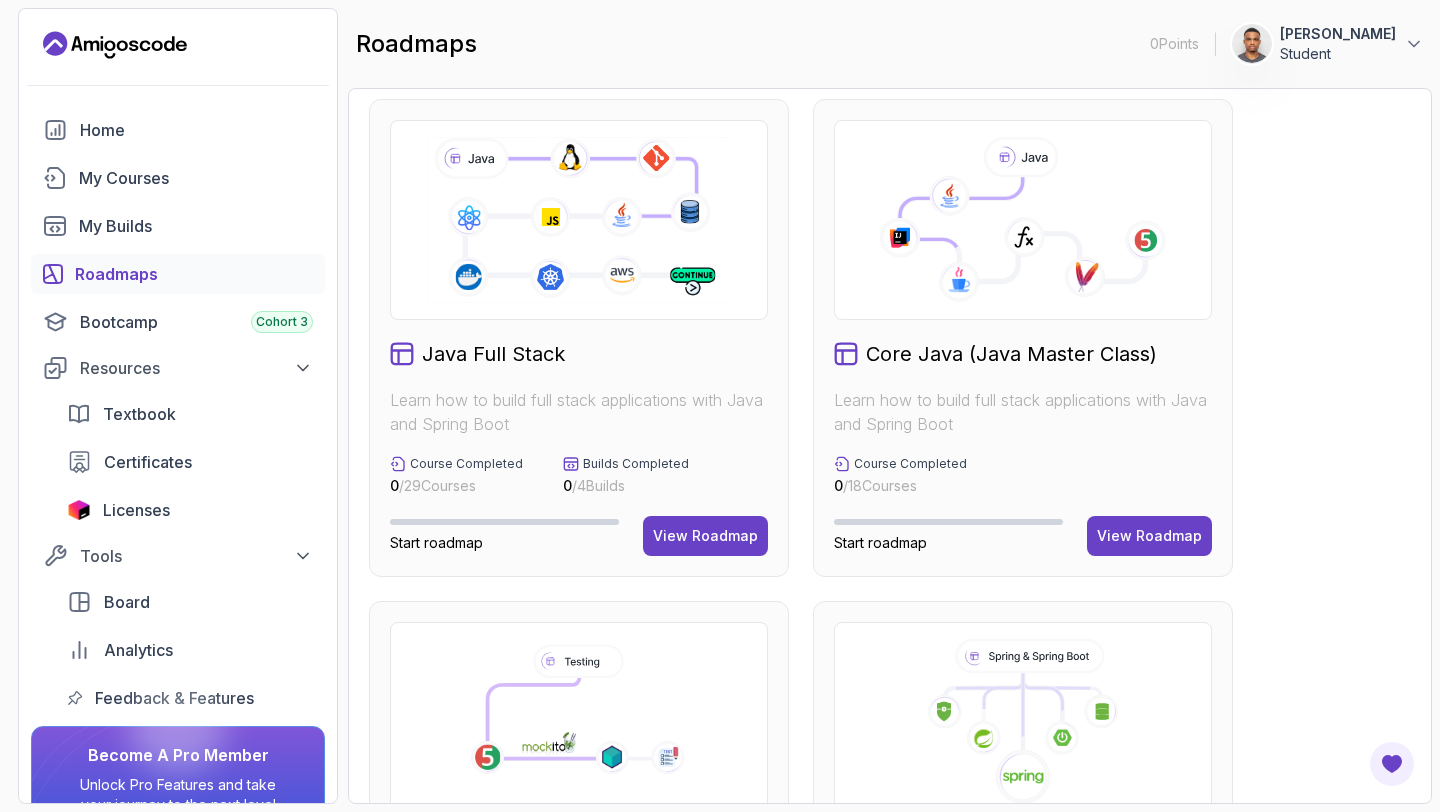 scroll, scrollTop: 510, scrollLeft: 0, axis: vertical 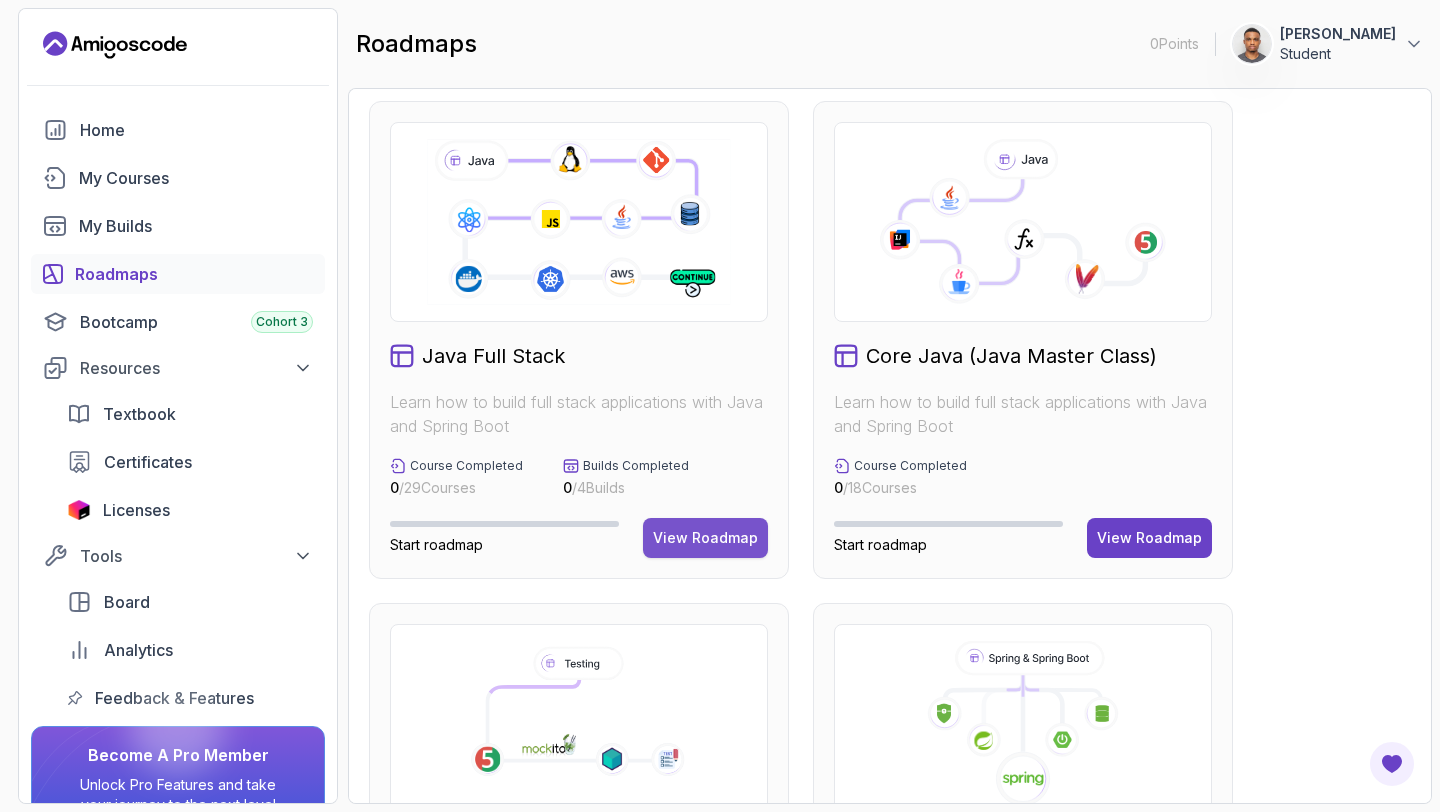 click on "View Roadmap" at bounding box center (705, 538) 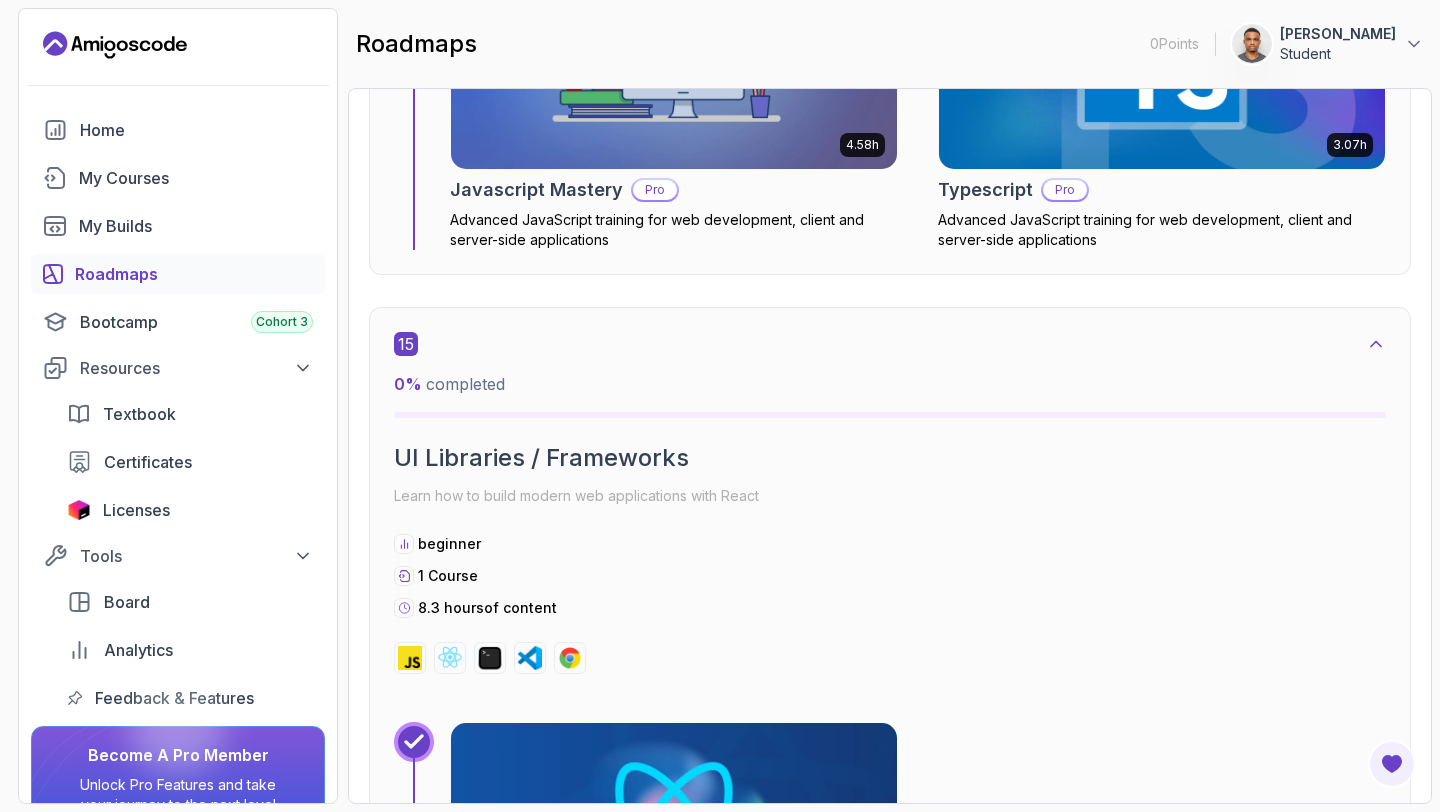 scroll, scrollTop: 13771, scrollLeft: 0, axis: vertical 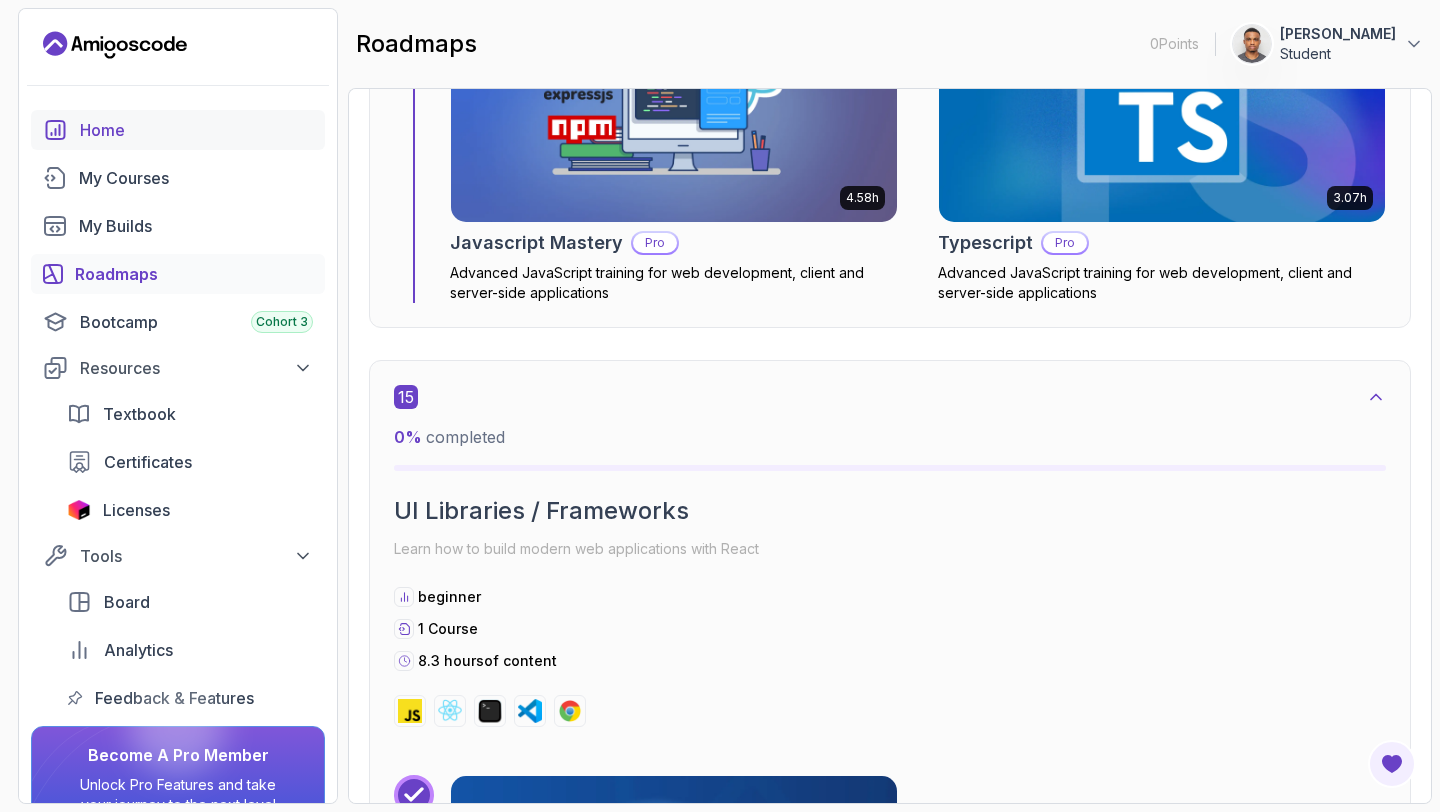 click on "Home" at bounding box center [196, 130] 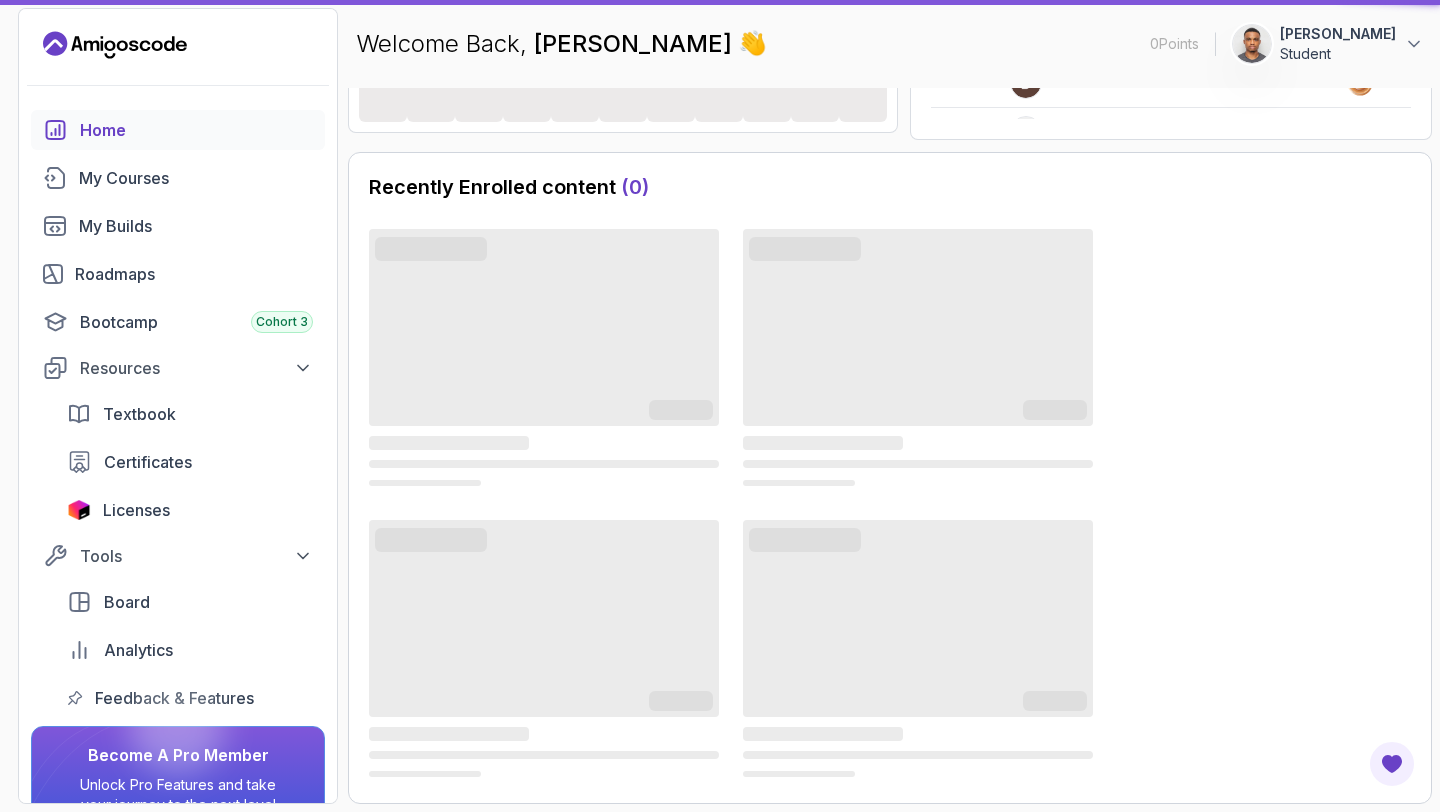 scroll, scrollTop: 0, scrollLeft: 0, axis: both 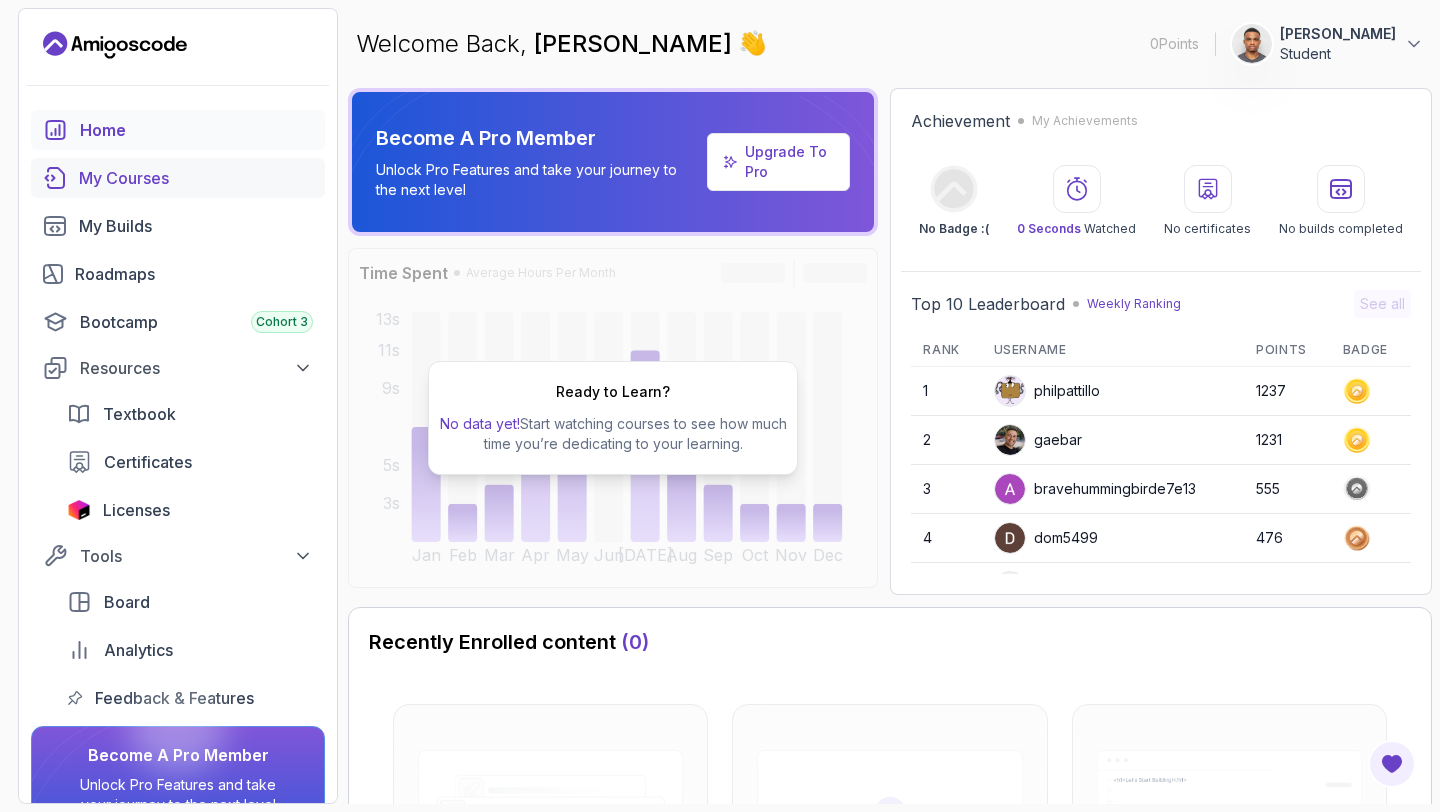 click on "My Courses" at bounding box center (196, 178) 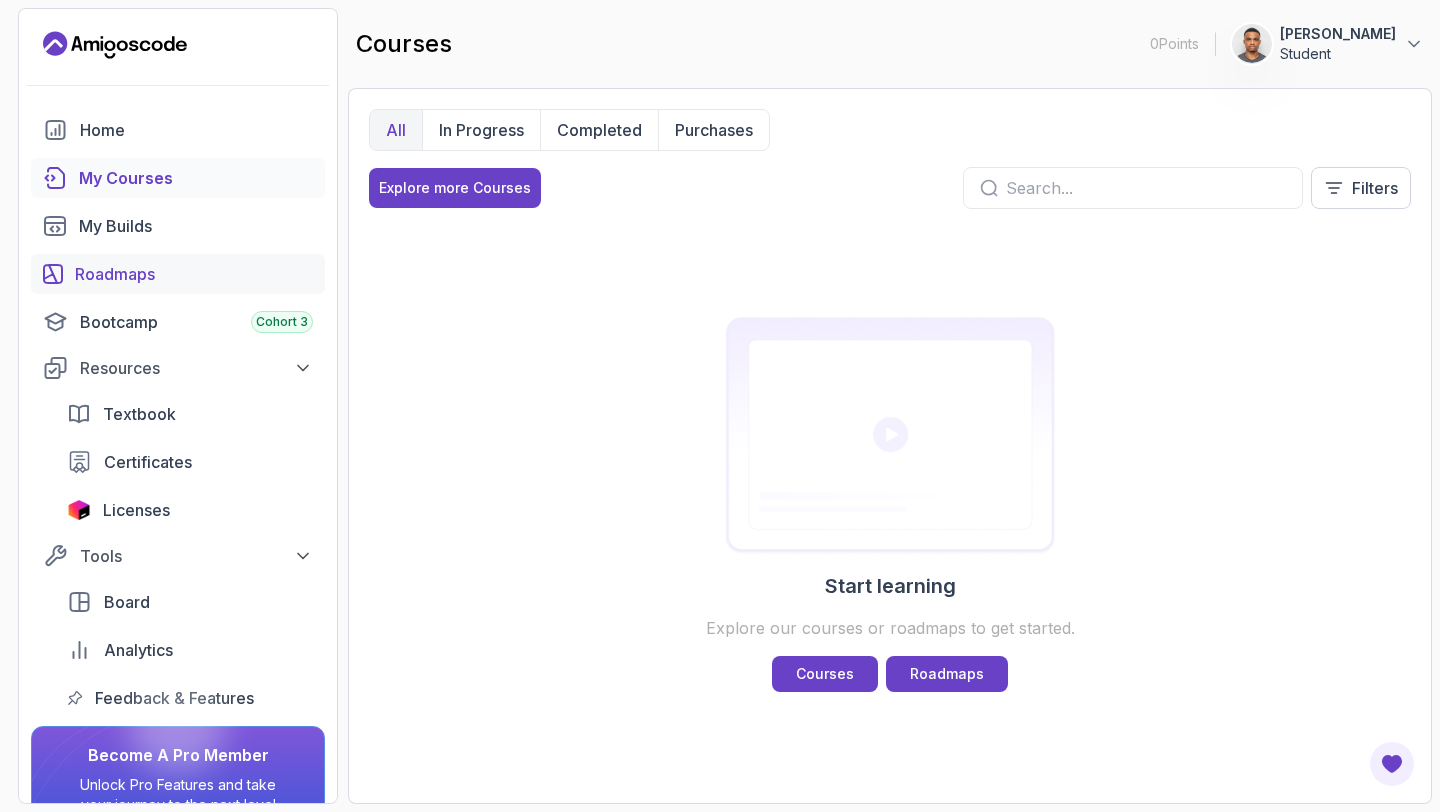 click on "Roadmaps" at bounding box center (194, 274) 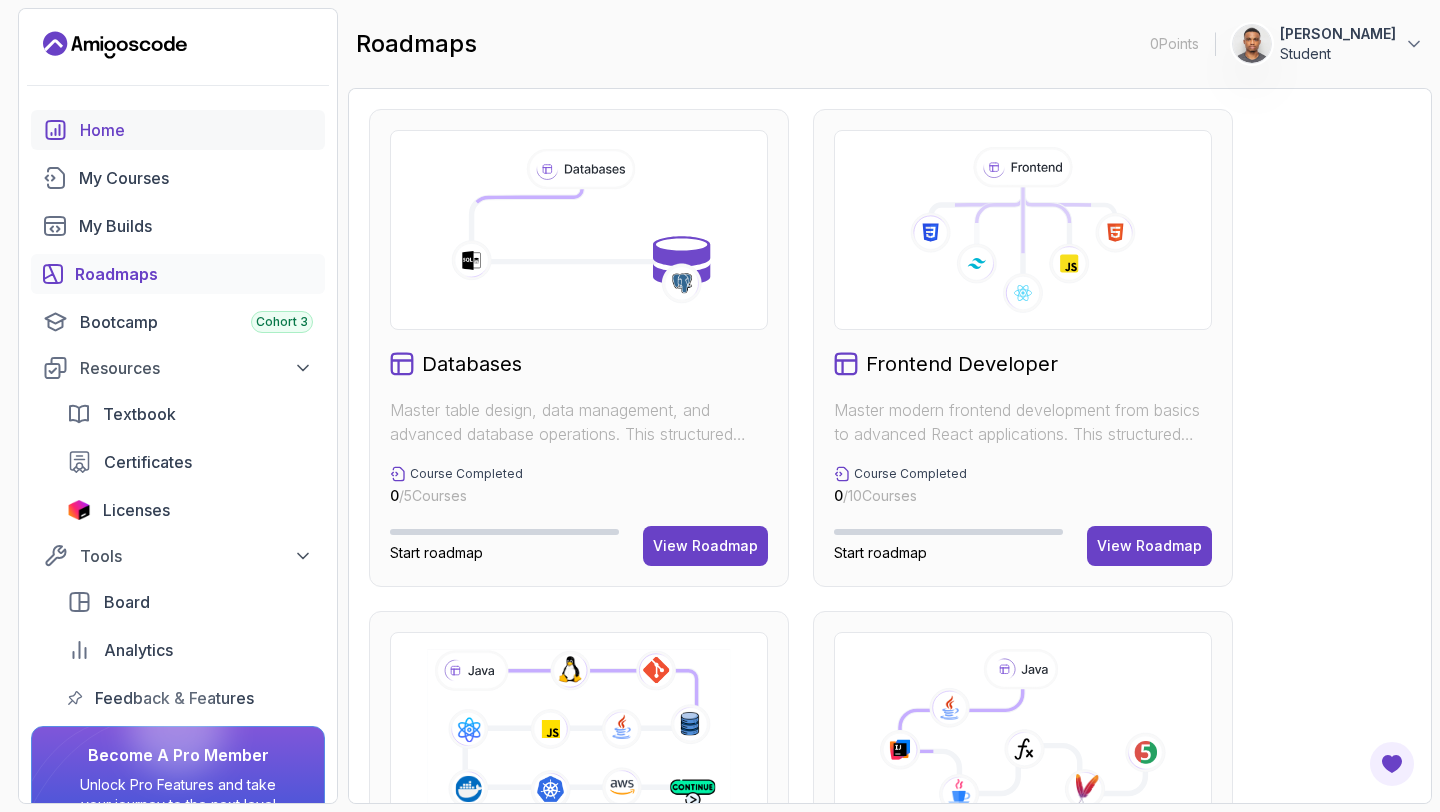 click on "Home" at bounding box center [196, 130] 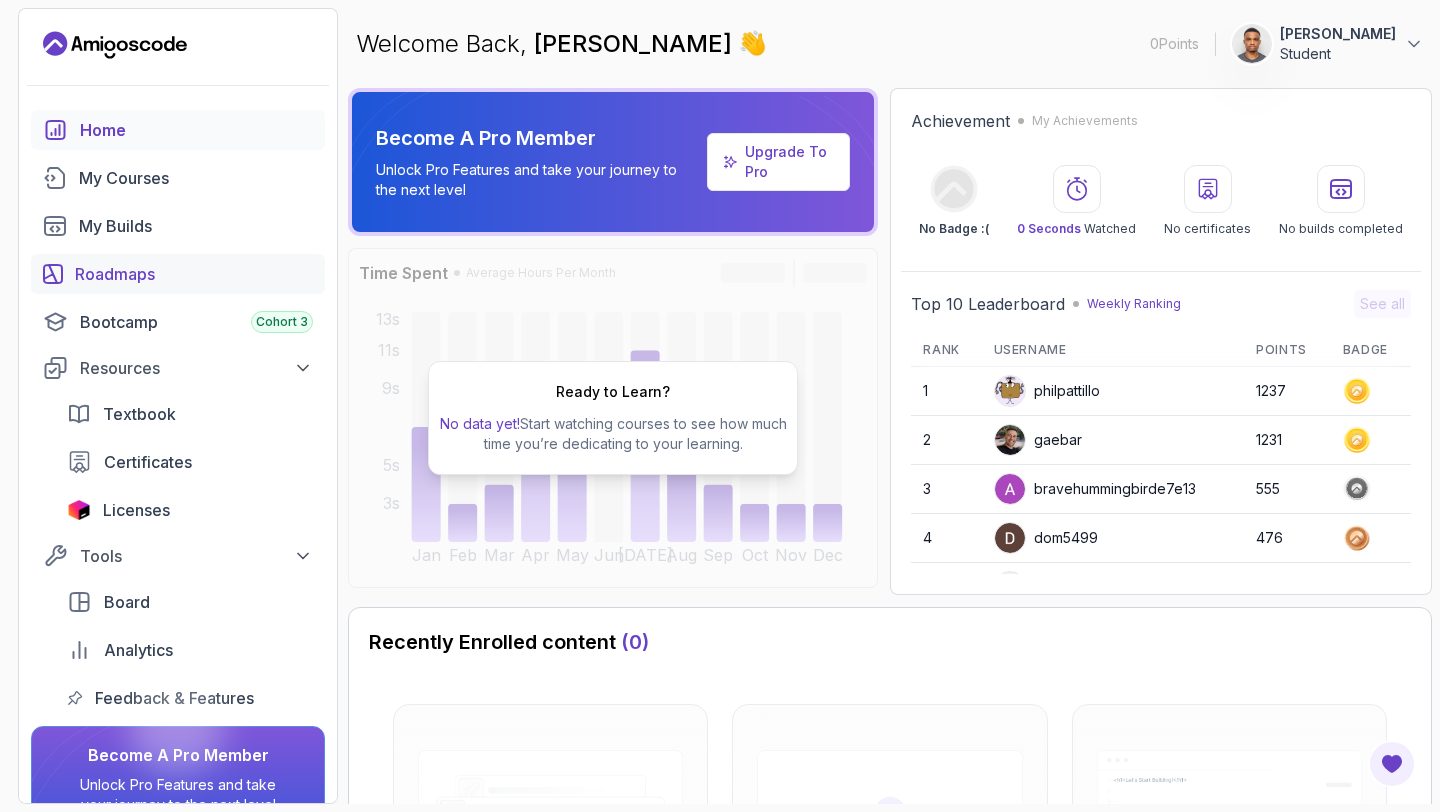 click on "Roadmaps" at bounding box center (194, 274) 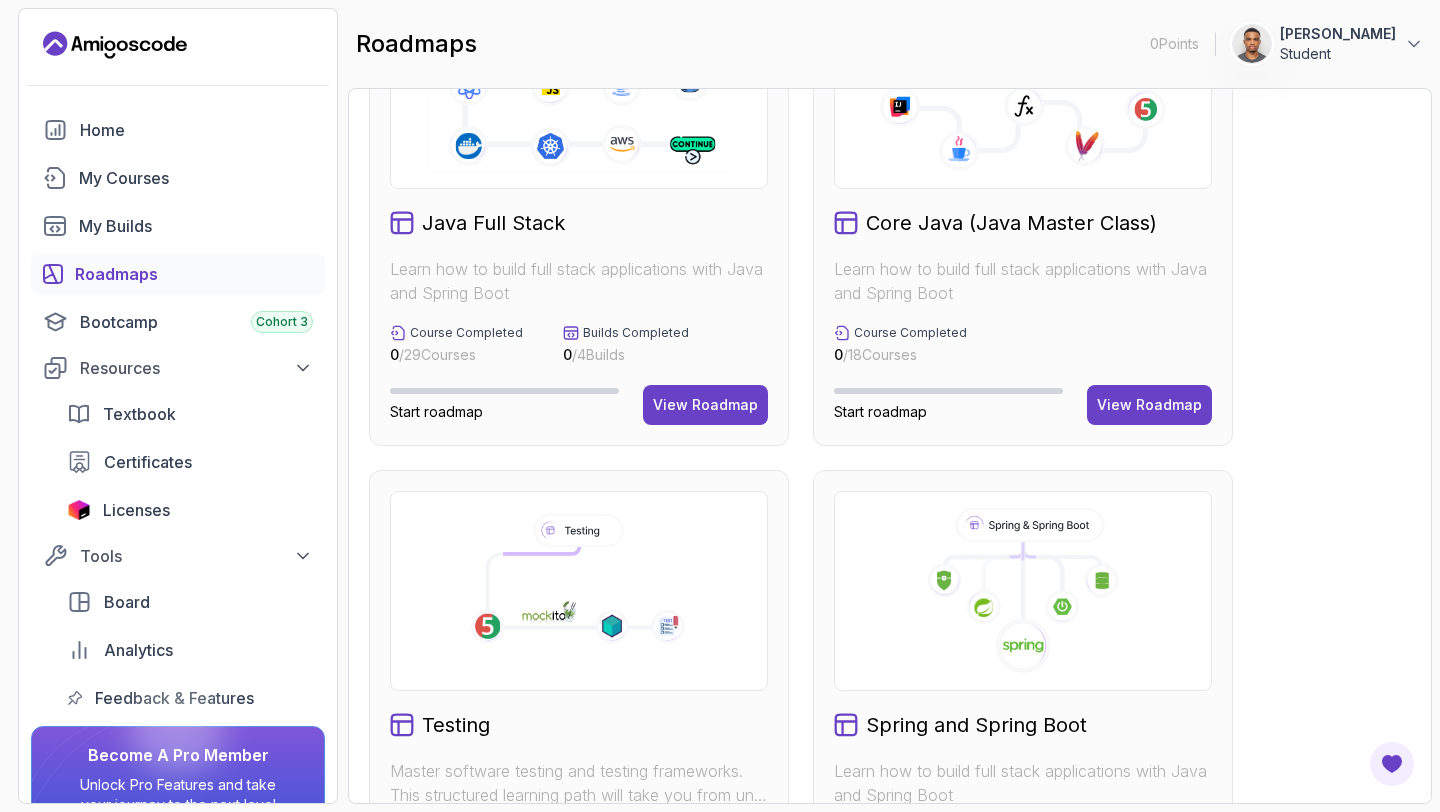 scroll, scrollTop: 808, scrollLeft: 0, axis: vertical 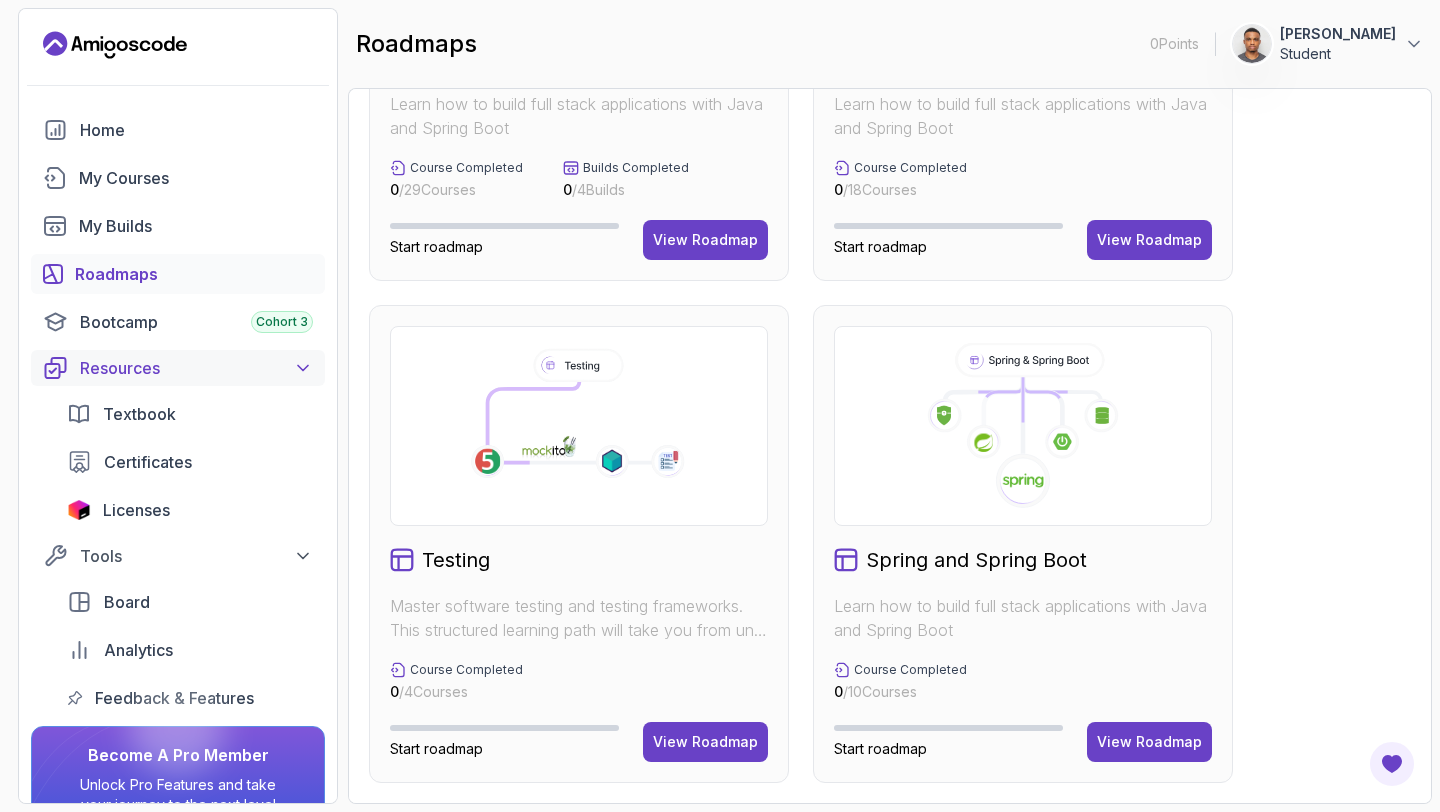 click 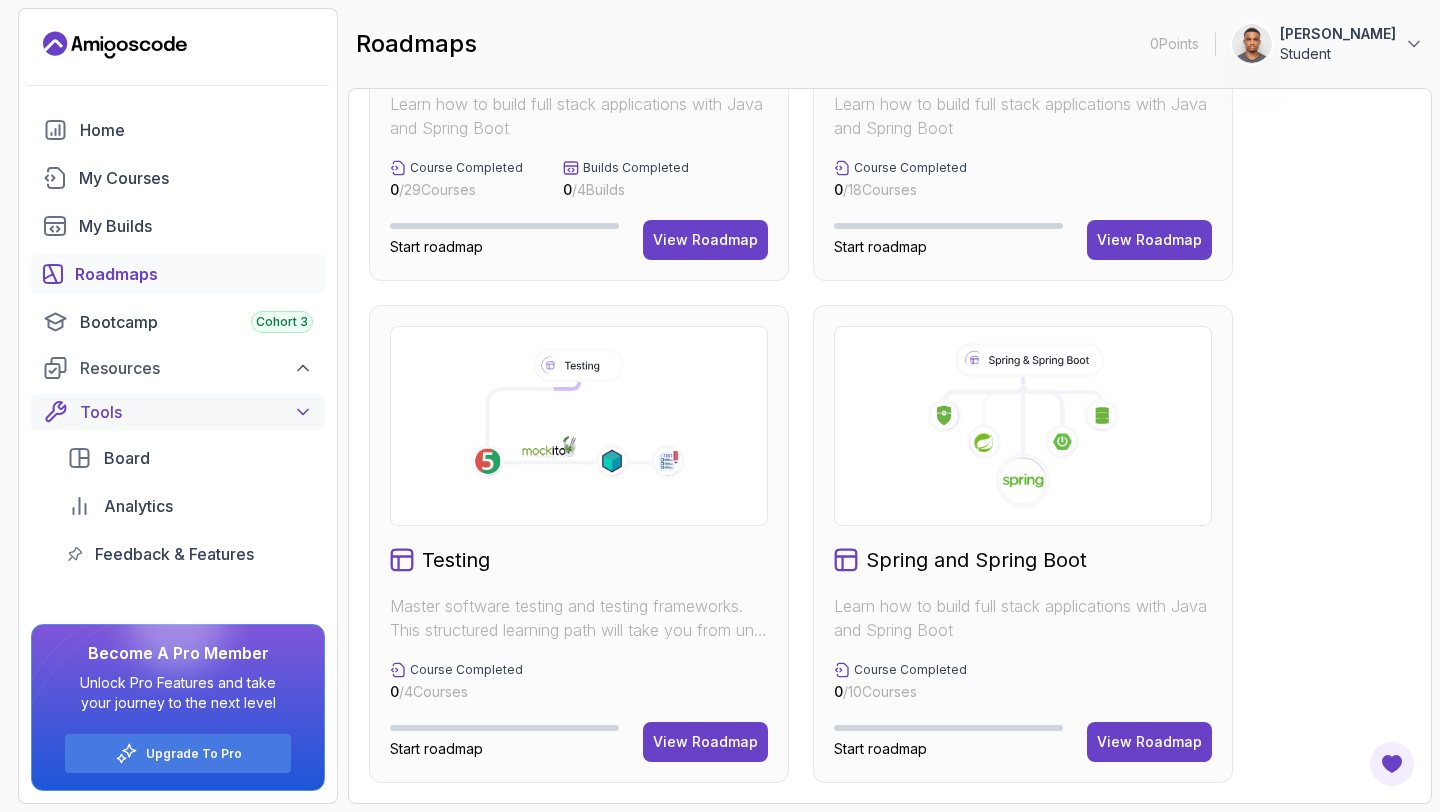 click 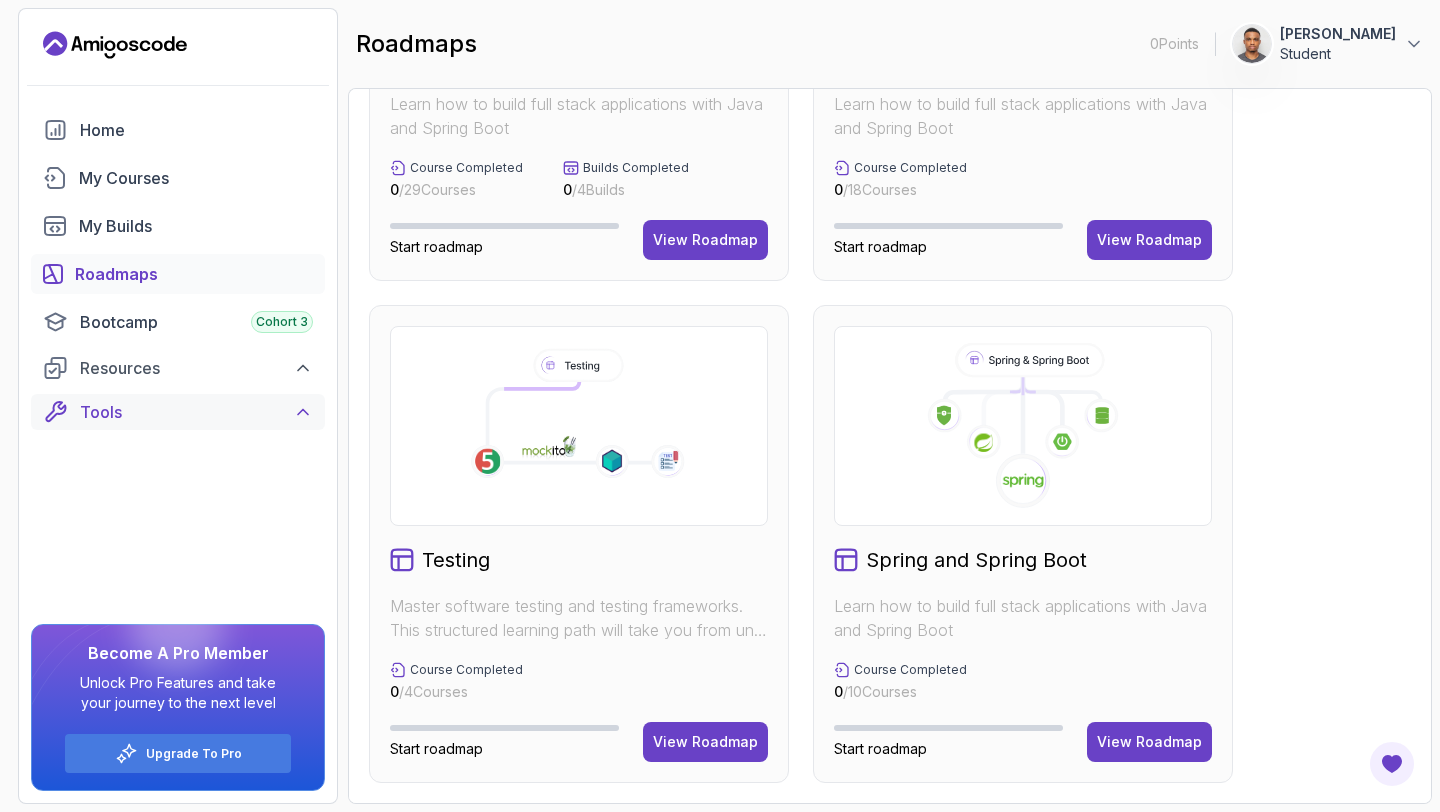 click 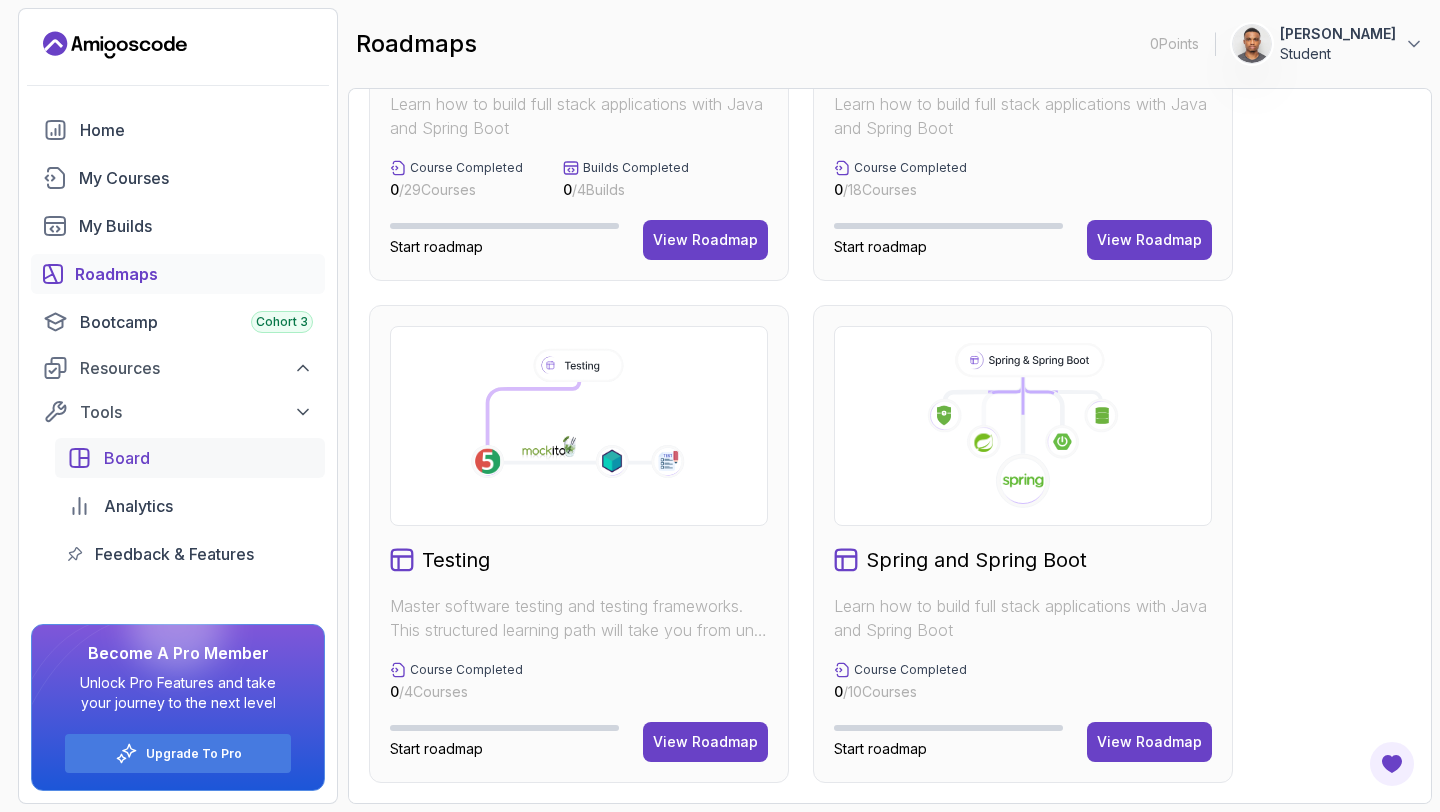 click on "Board" at bounding box center [127, 458] 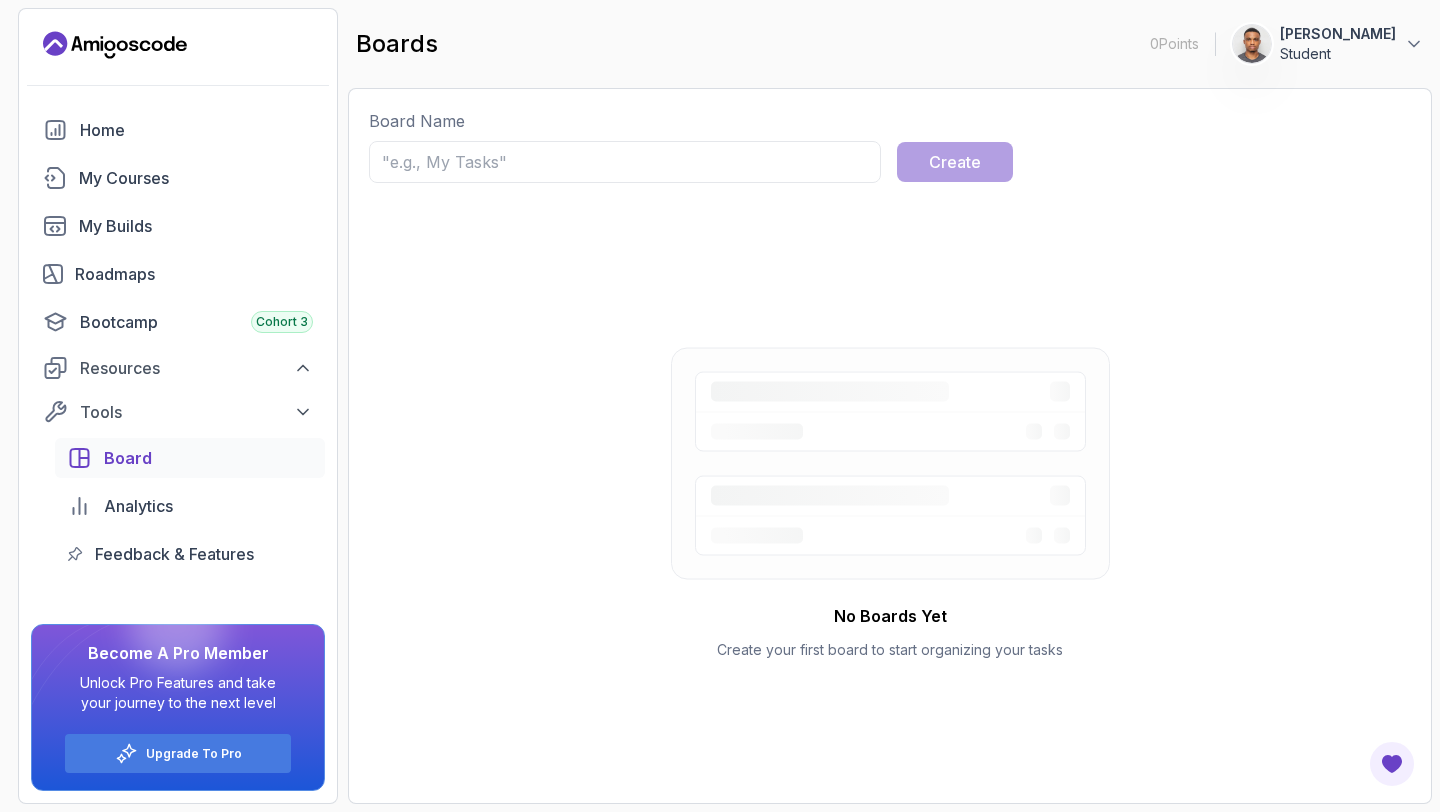 scroll, scrollTop: 0, scrollLeft: 0, axis: both 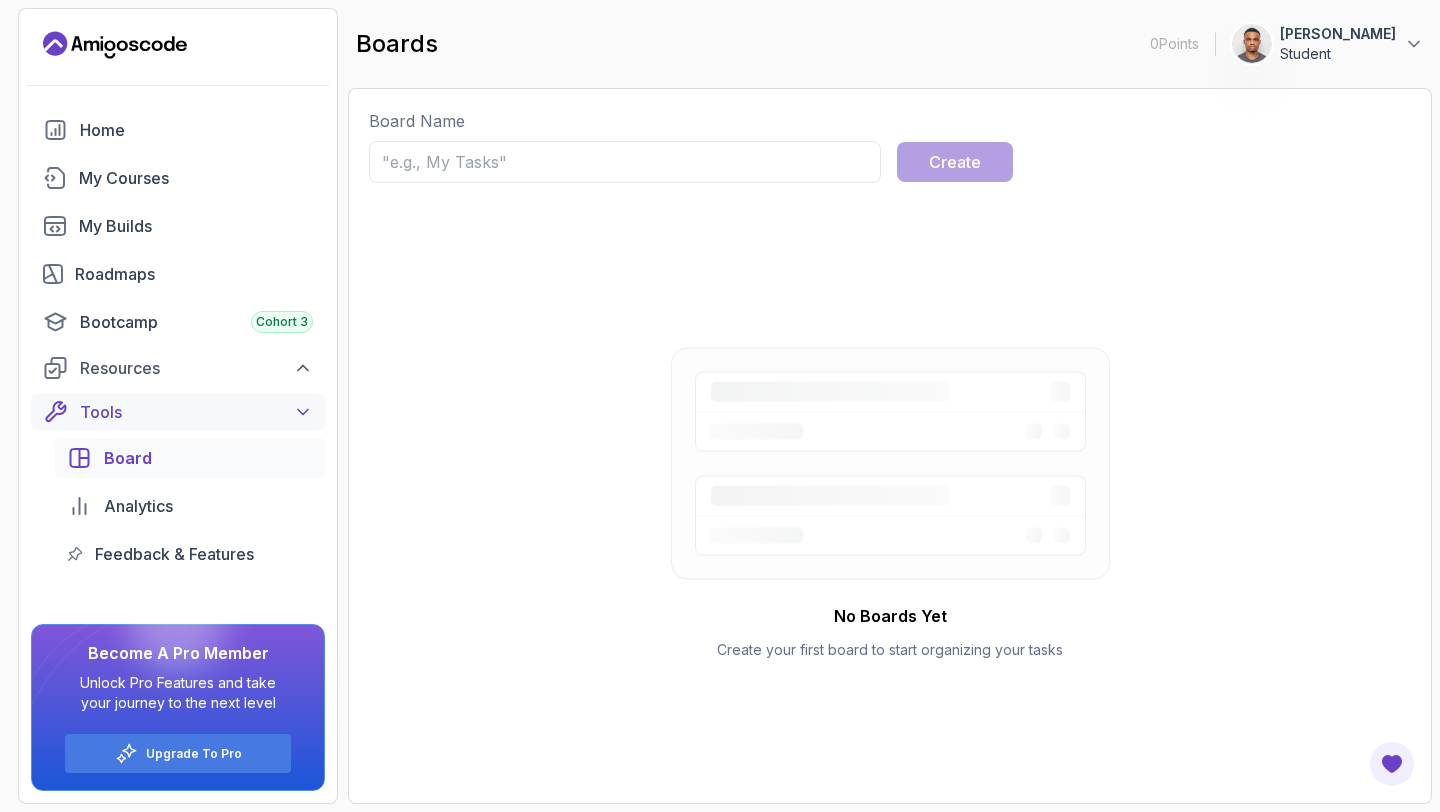 click 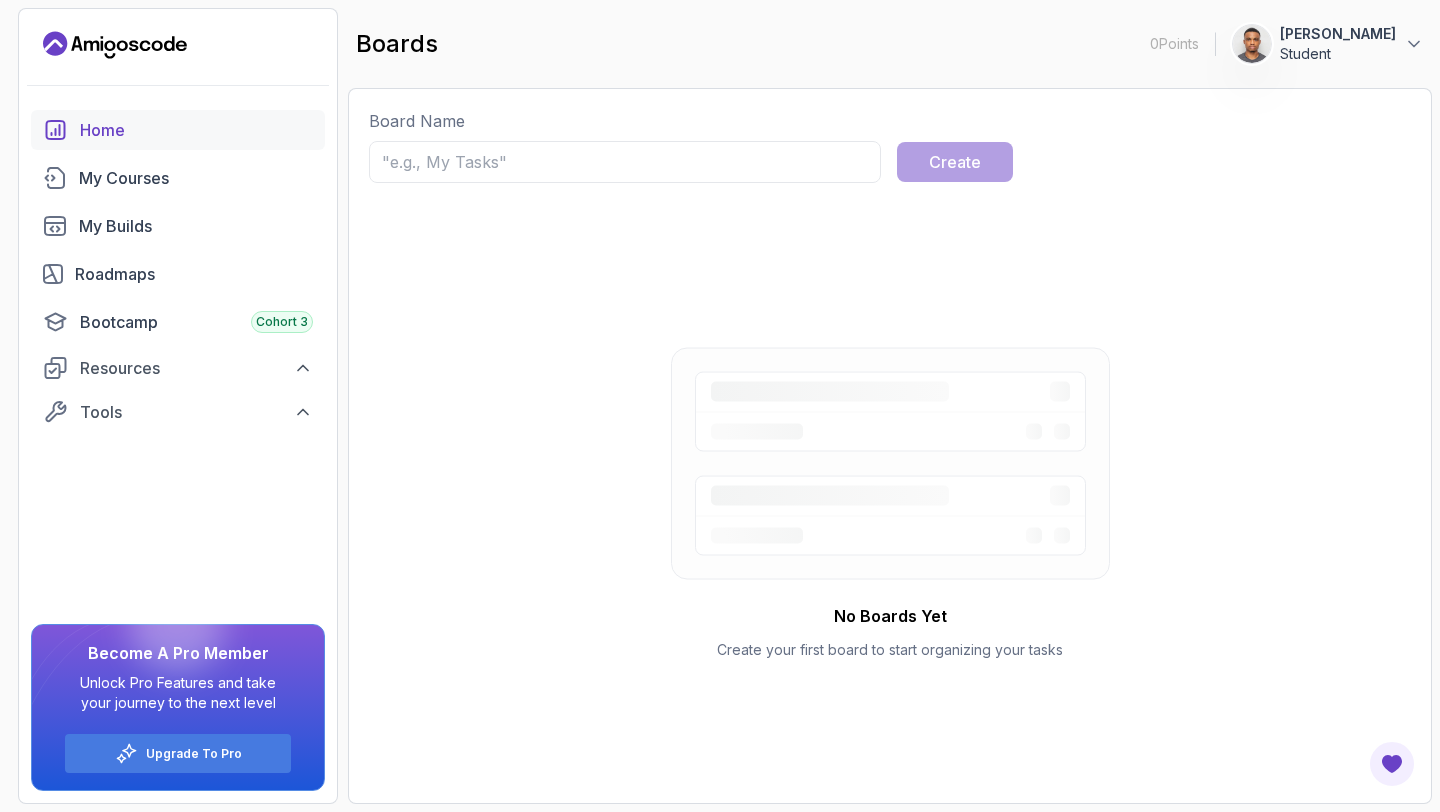 click on "Home" at bounding box center [178, 130] 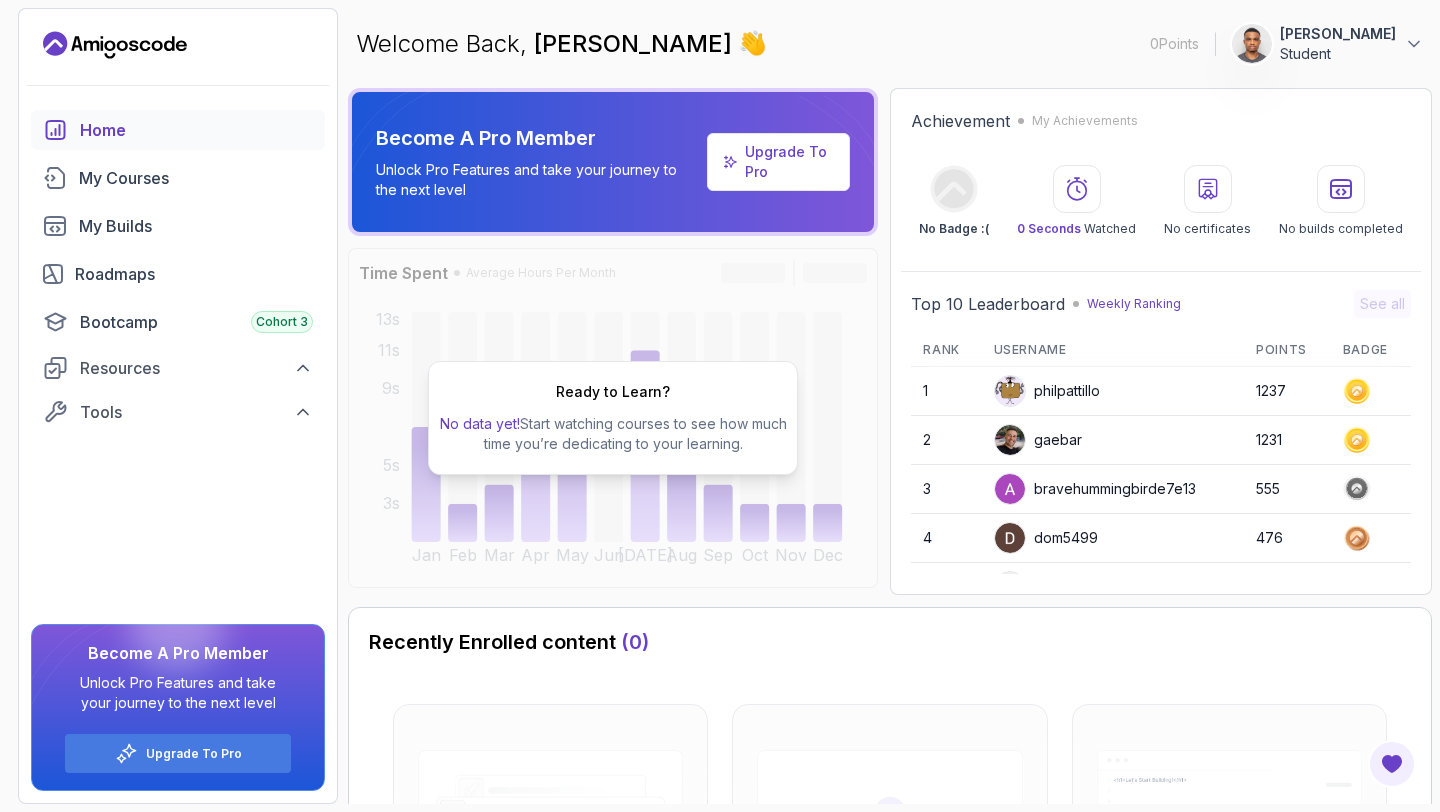 click on "Upgrade To Pro" at bounding box center (789, 162) 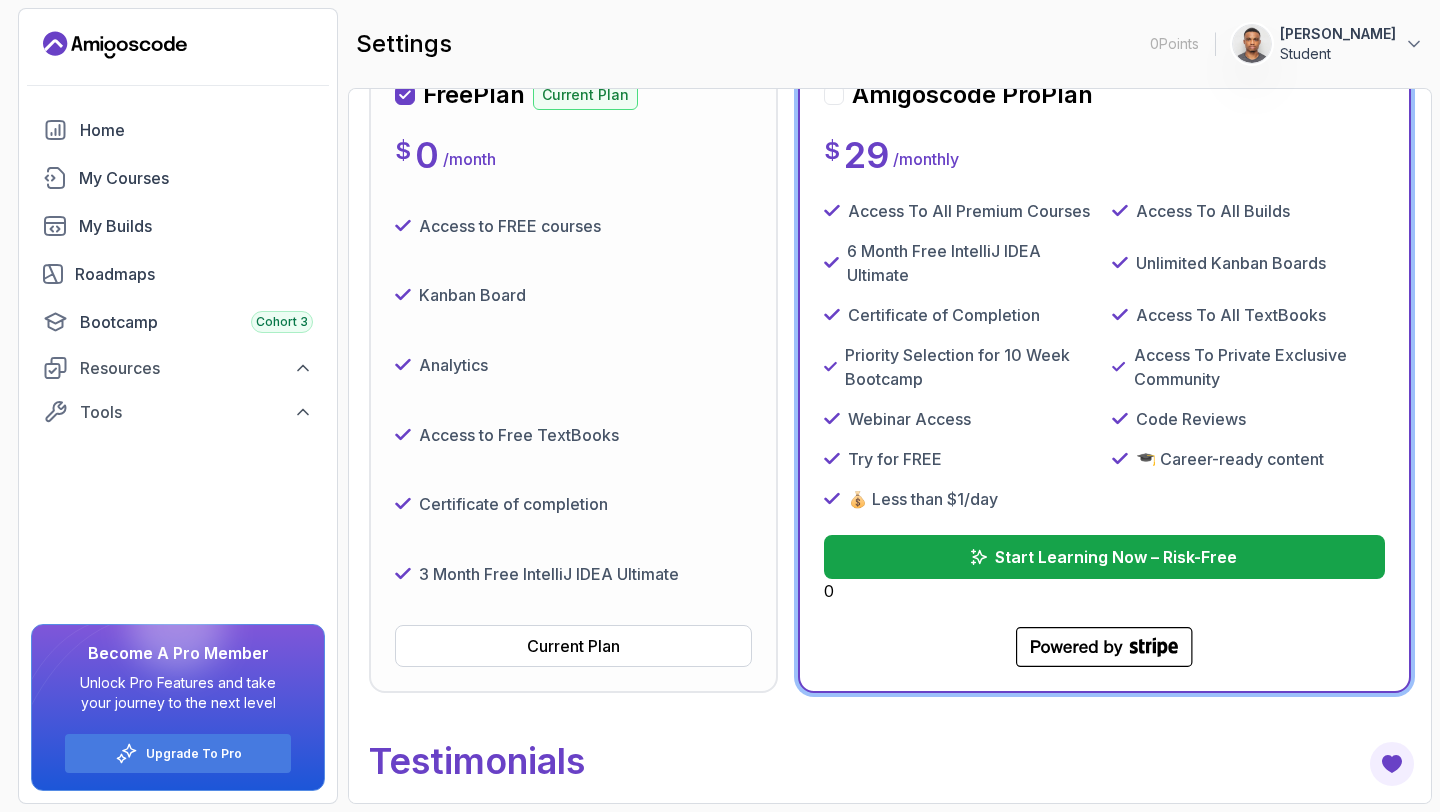 scroll, scrollTop: 283, scrollLeft: 0, axis: vertical 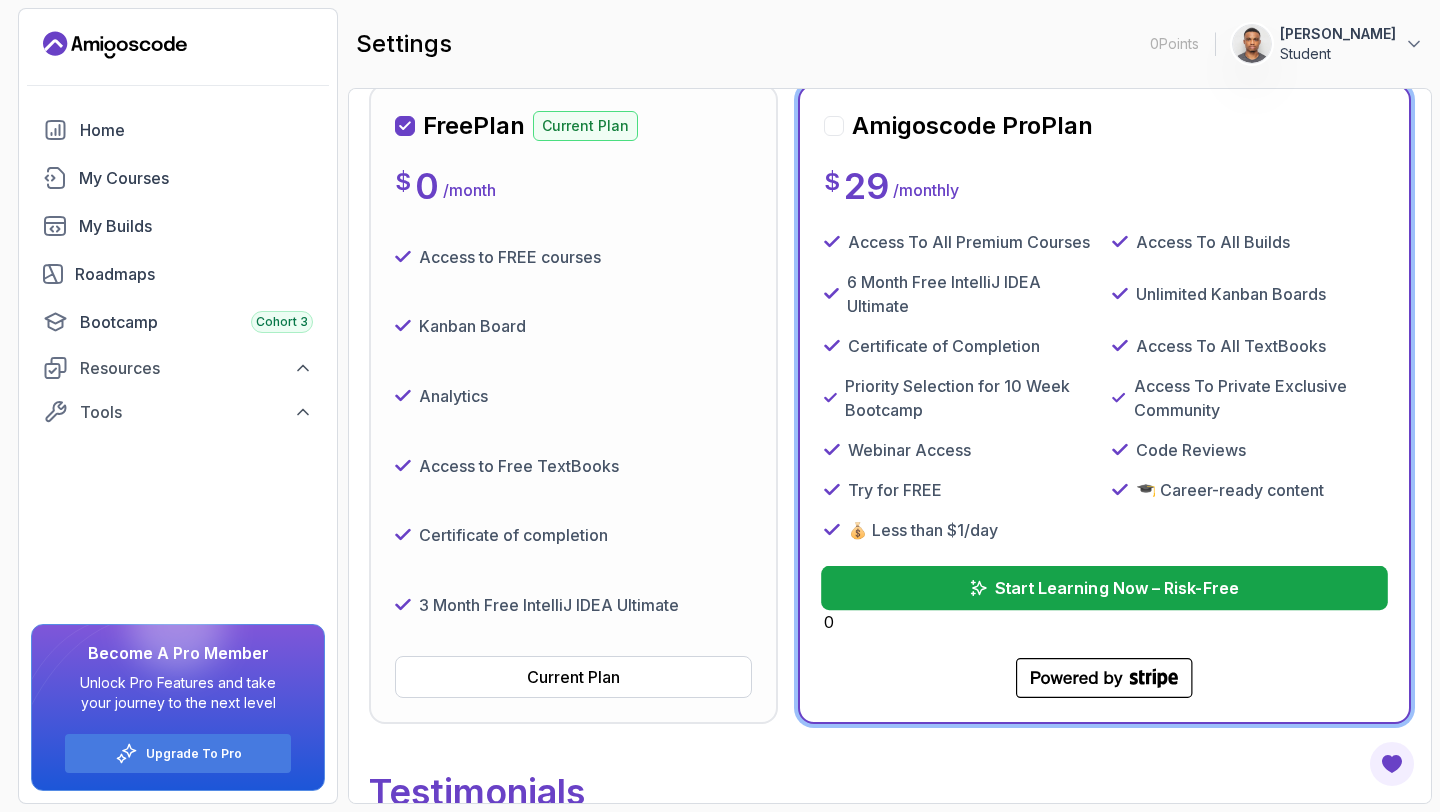 click on "Start Learning Now – Risk-Free" at bounding box center (1116, 588) 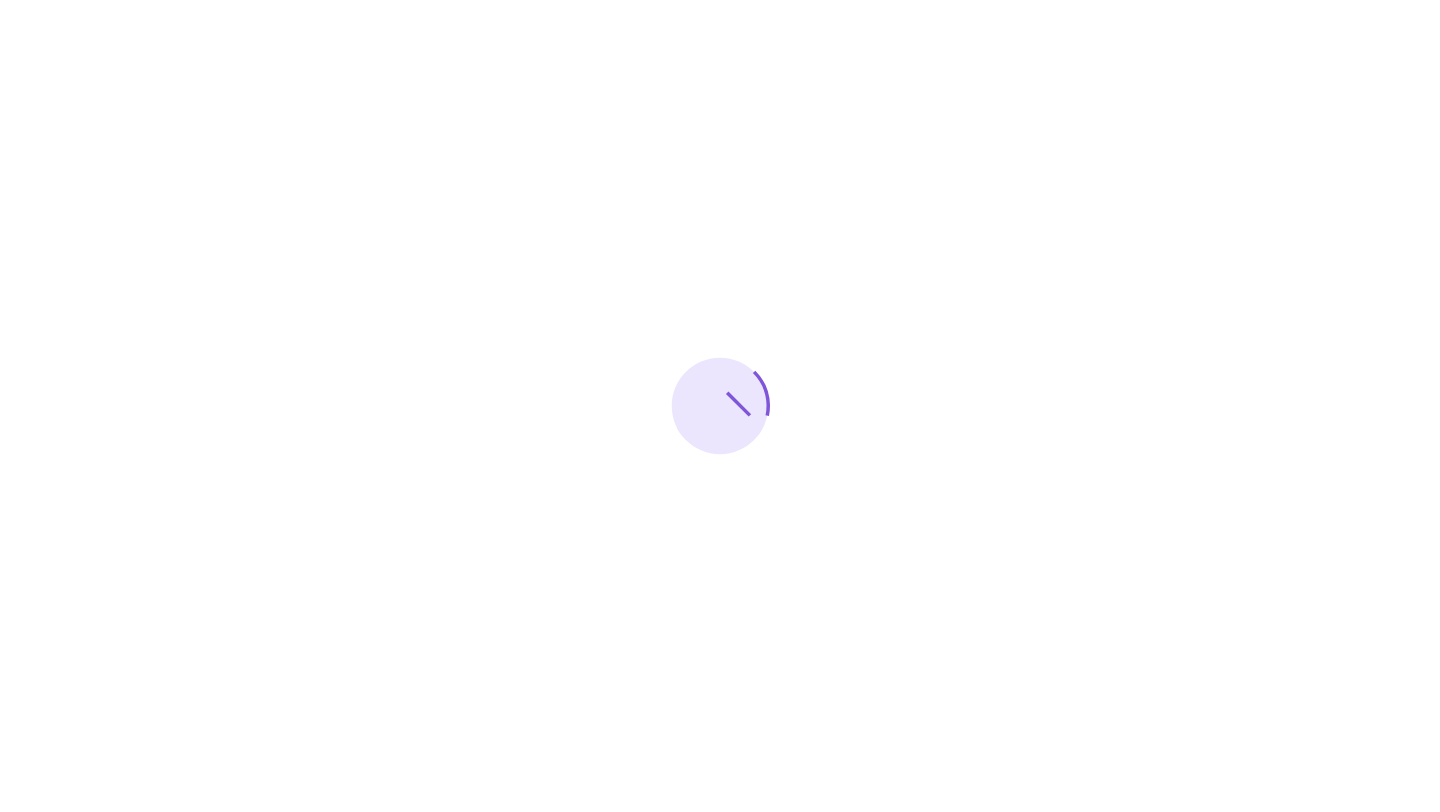 scroll, scrollTop: 0, scrollLeft: 0, axis: both 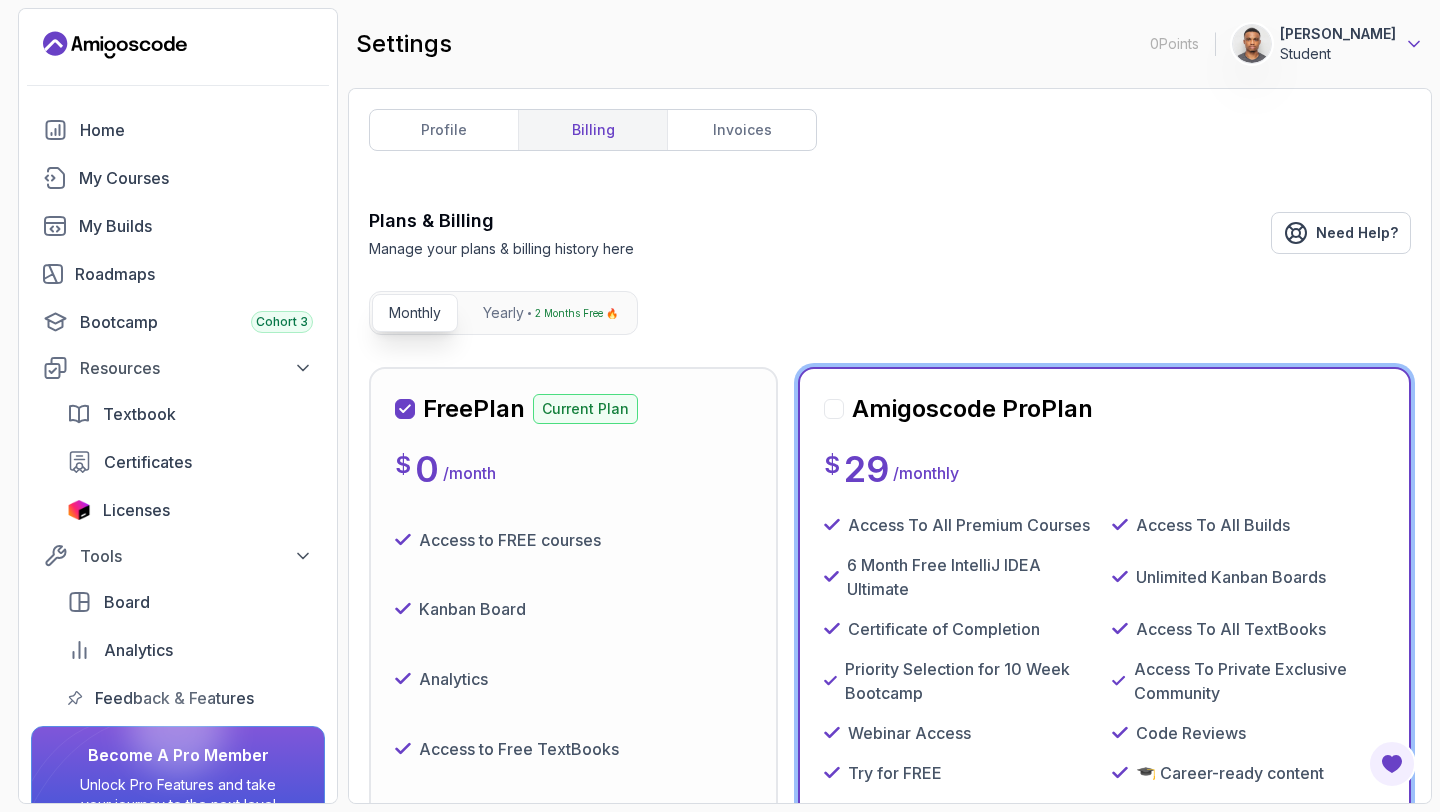 click 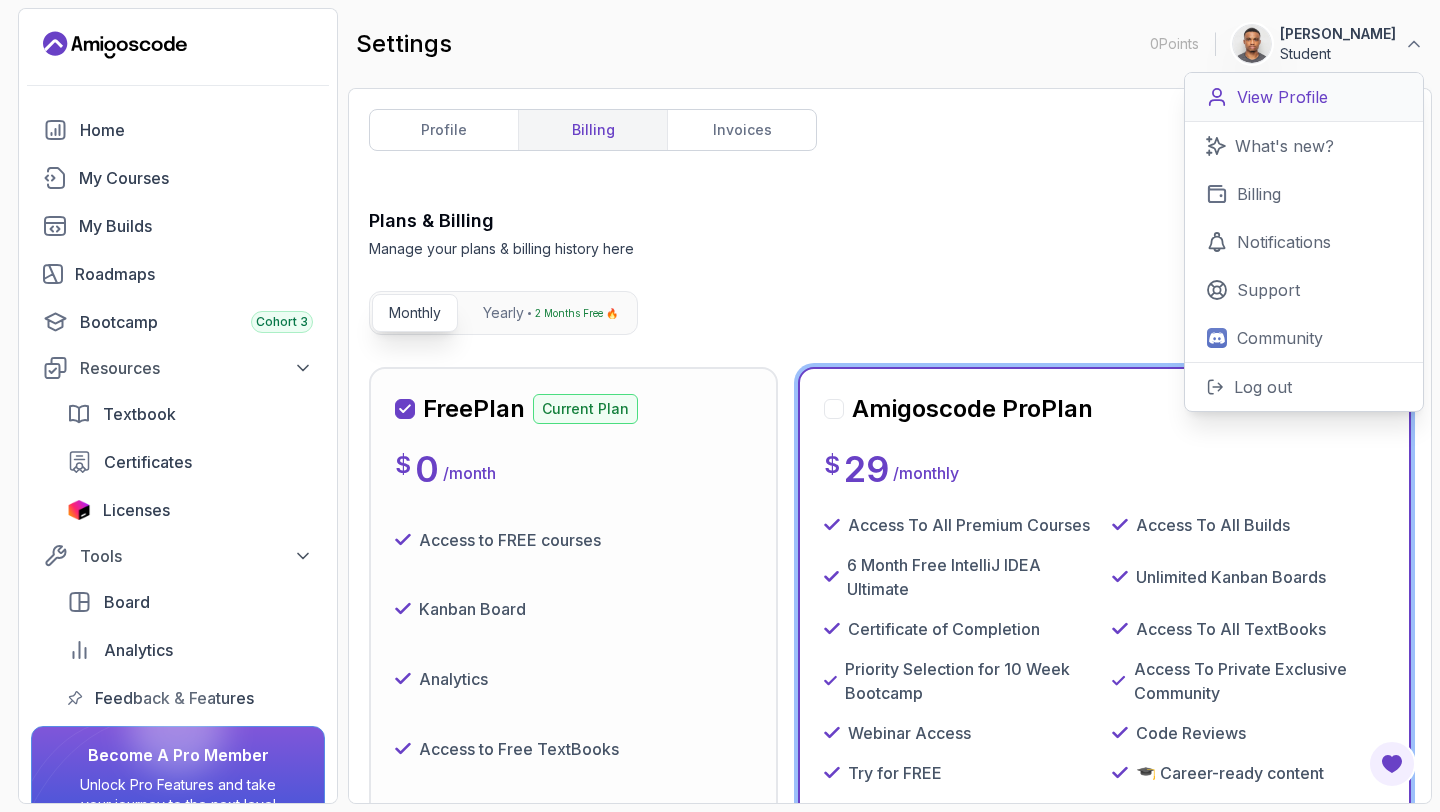 click on "View Profile" at bounding box center (1282, 97) 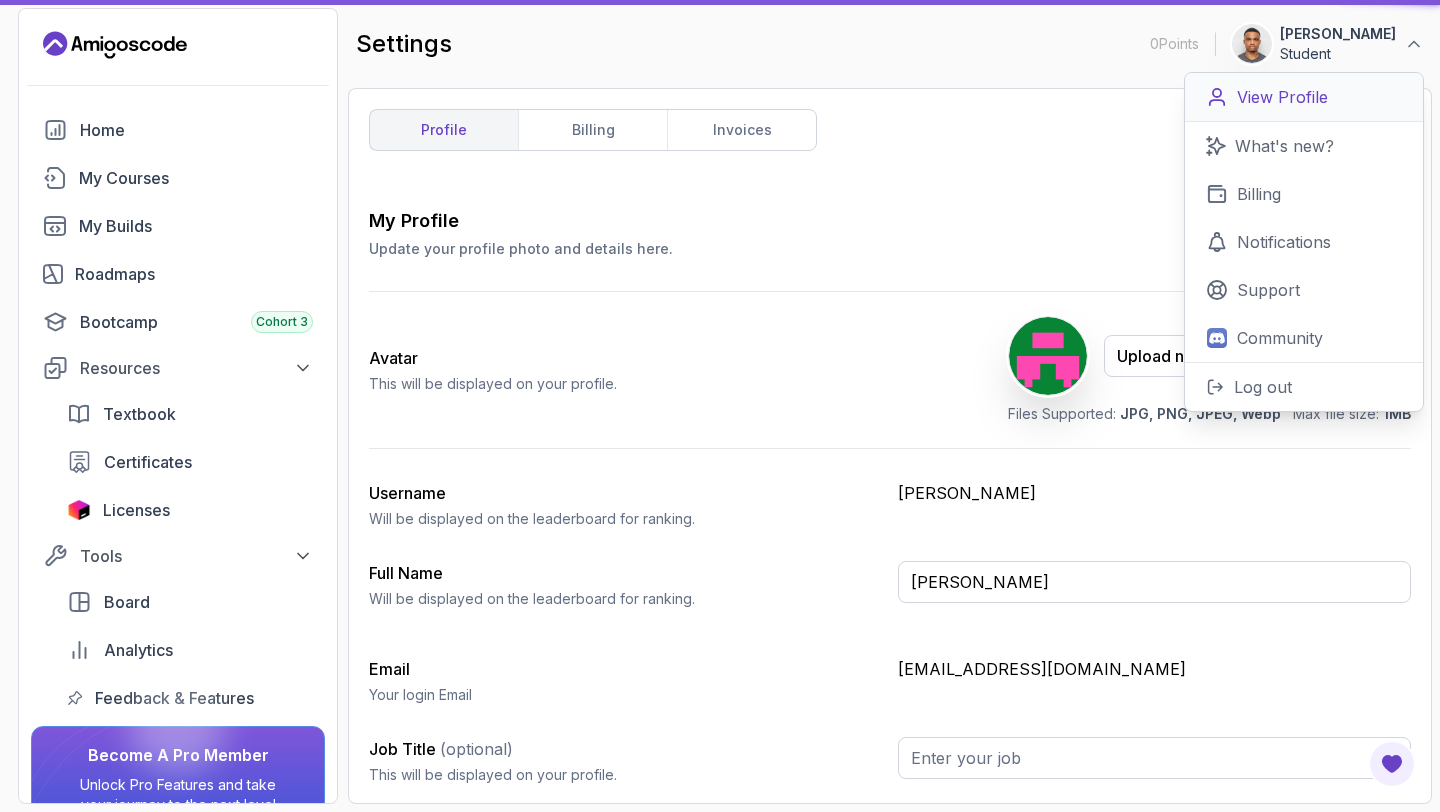 type on "Student" 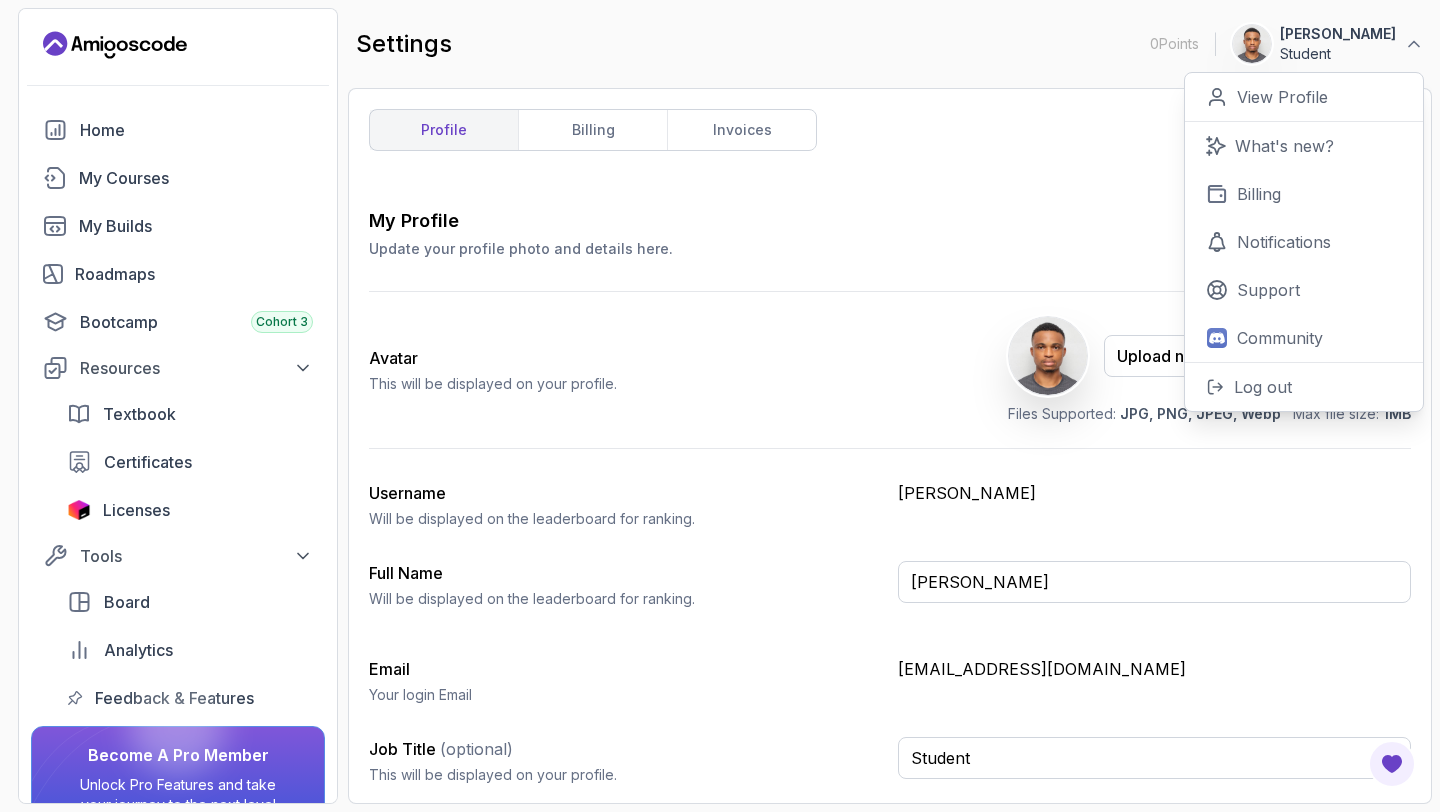 click on "Avatar This will be displayed on your profile. Upload new Picture Delete Files Supported:   JPG, PNG, JPEG, Webp   Max file size:   1MB" at bounding box center (890, 370) 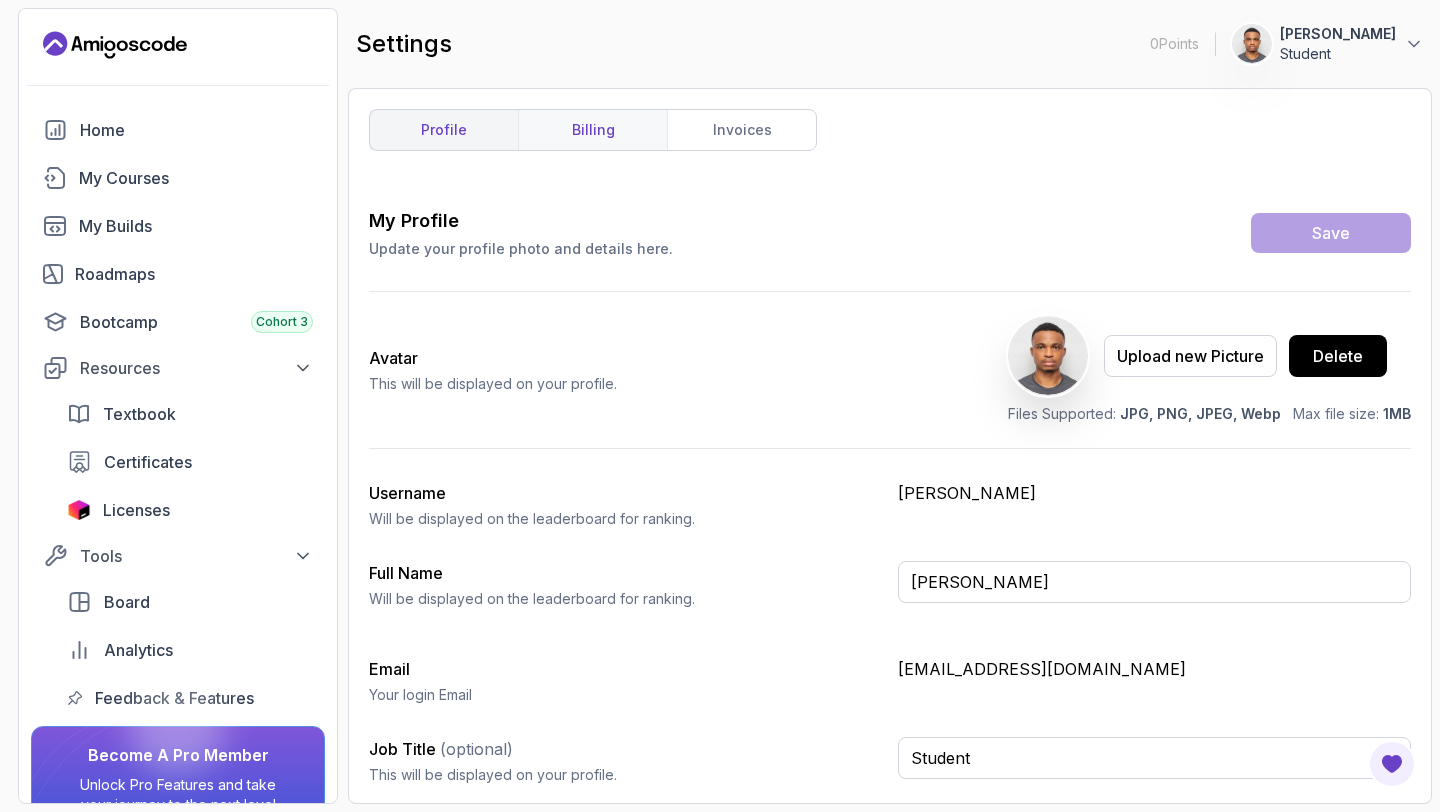 click on "billing" at bounding box center [592, 130] 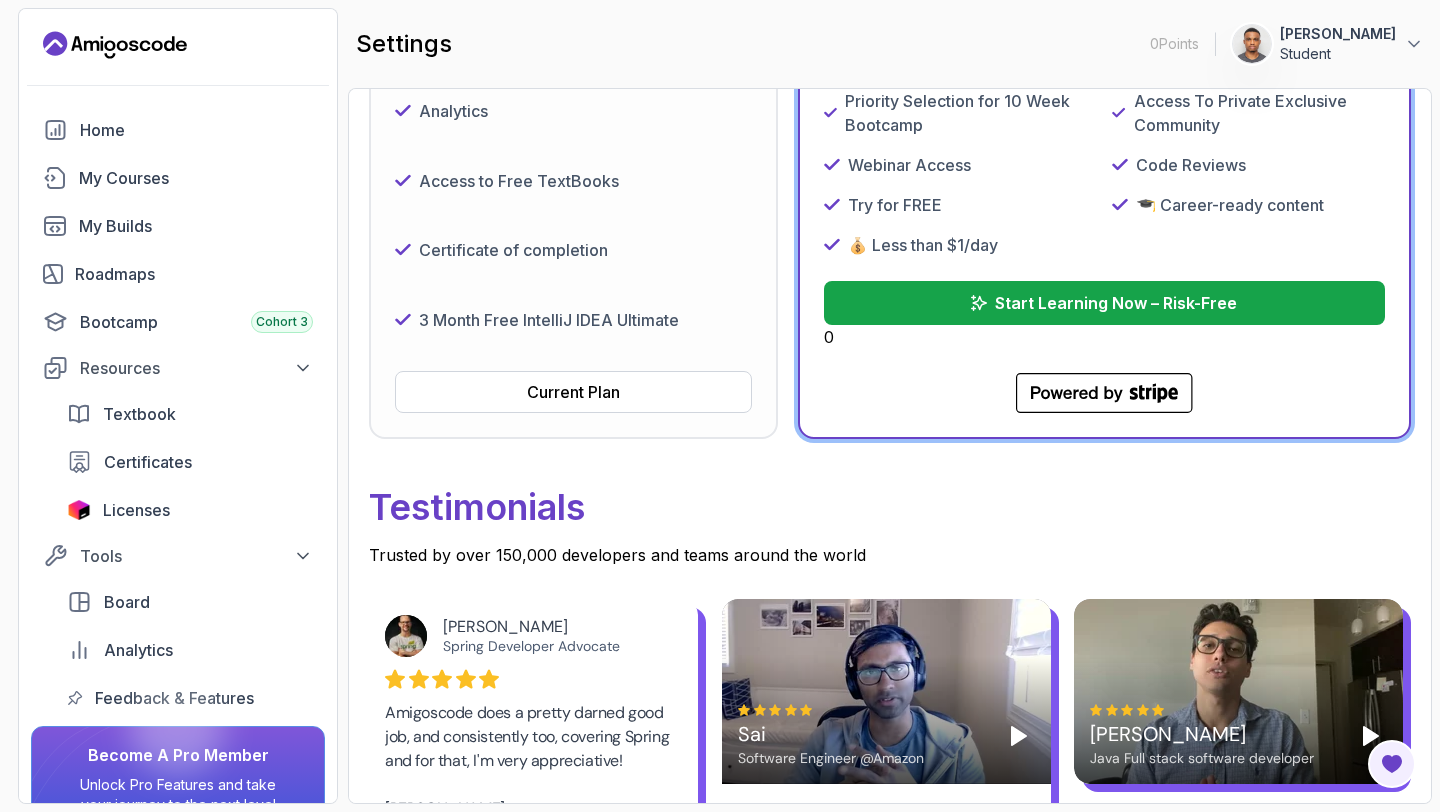 scroll, scrollTop: 0, scrollLeft: 0, axis: both 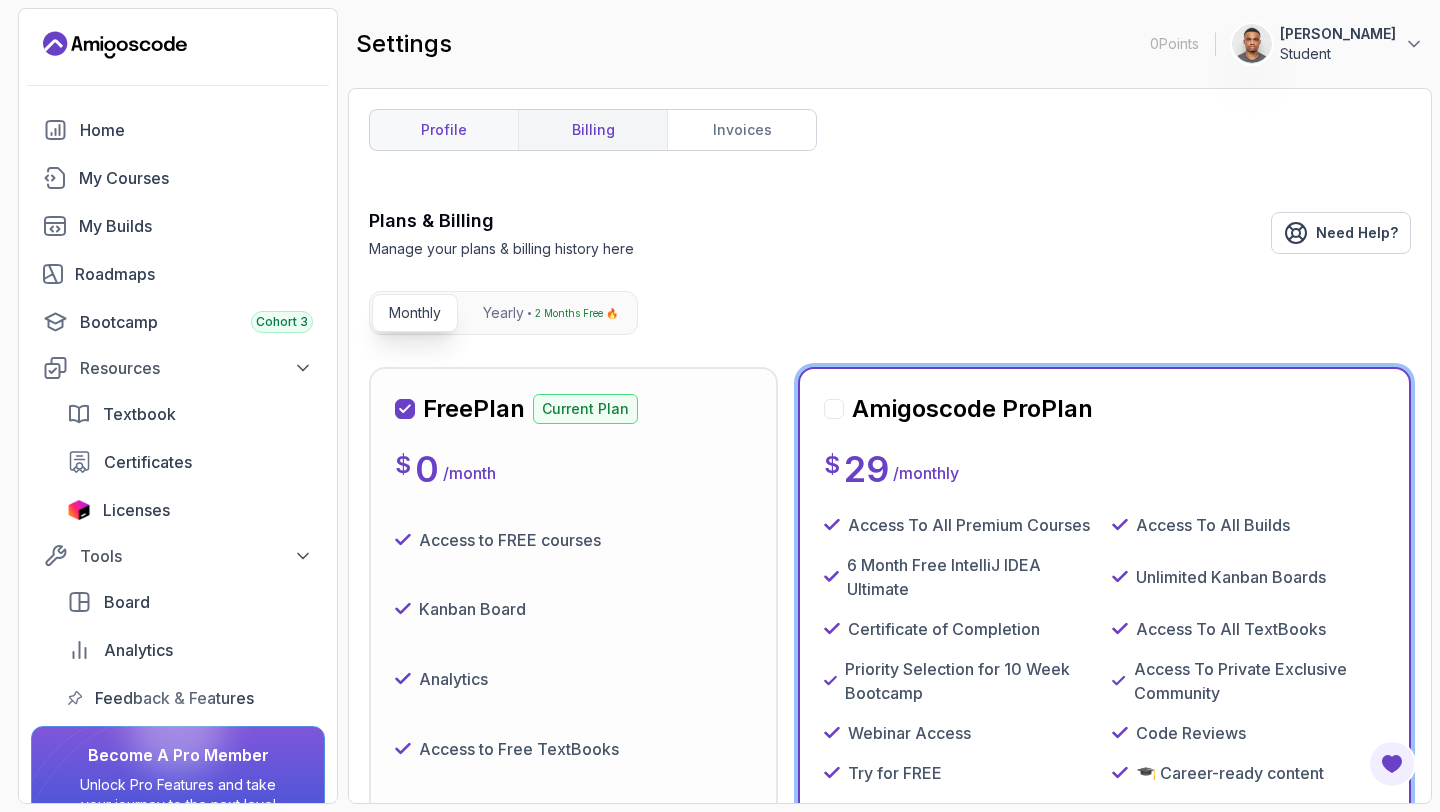 click on "profile" at bounding box center [444, 130] 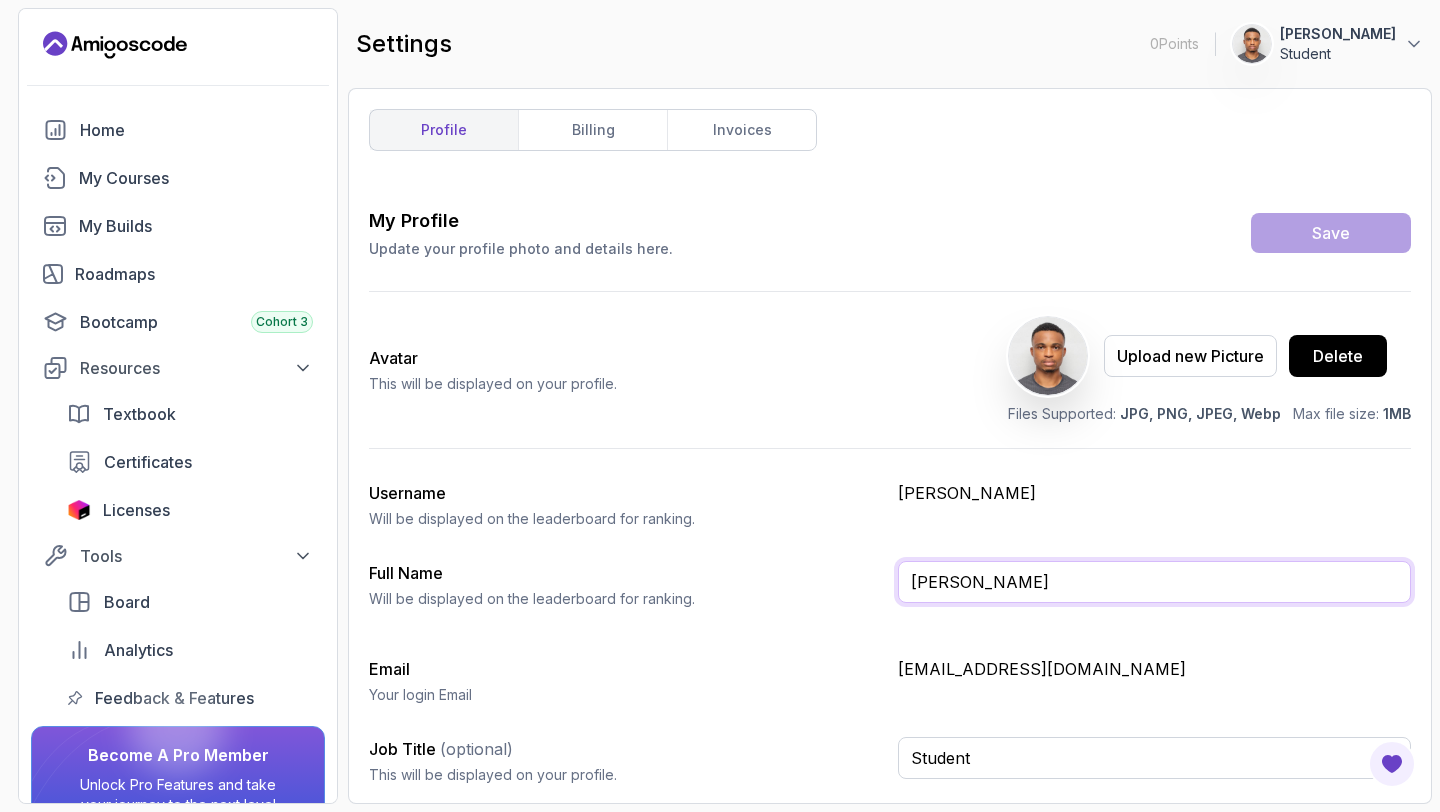 click on "[PERSON_NAME]" at bounding box center [1154, 582] 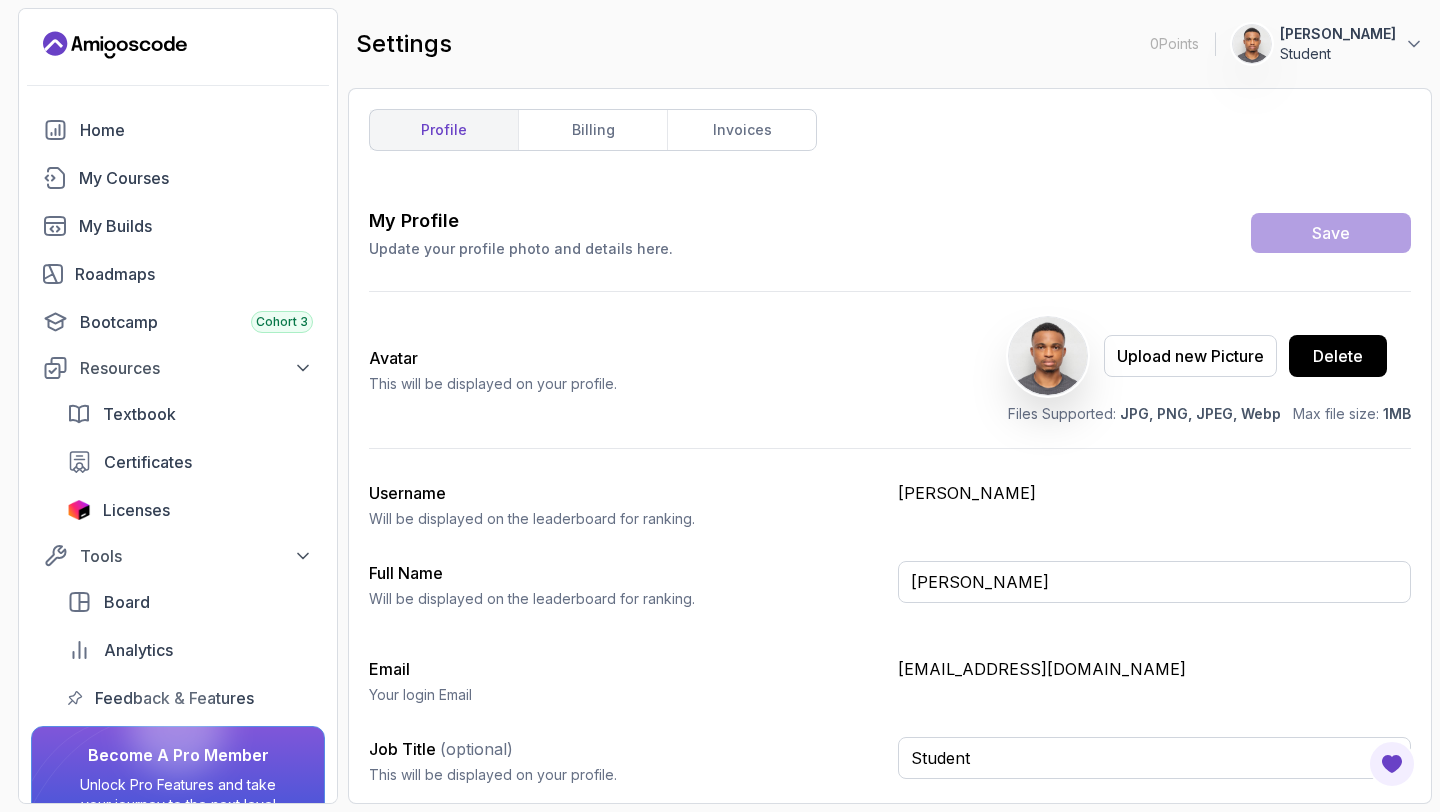 click on "[PERSON_NAME] Student" at bounding box center (1328, 44) 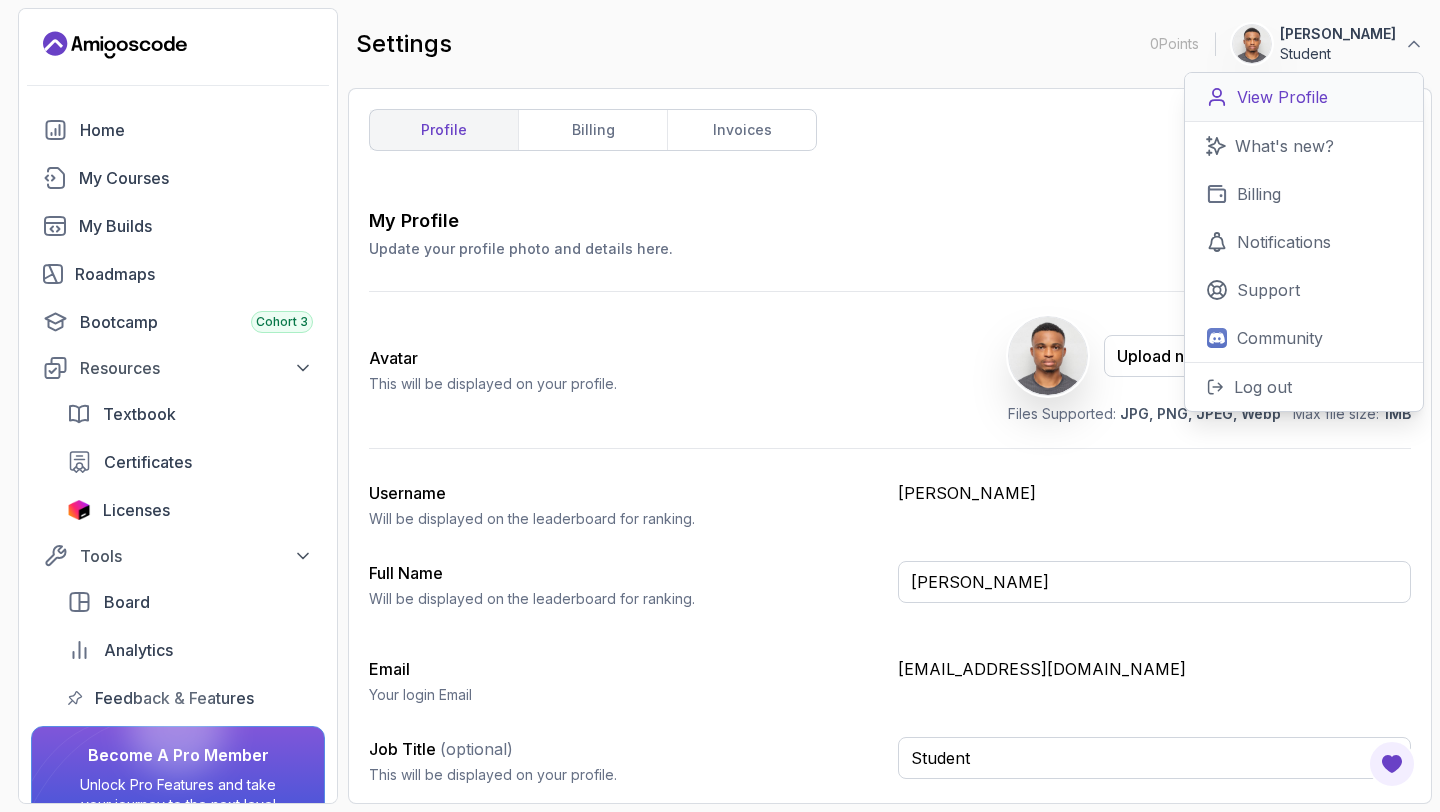 click on "View Profile" at bounding box center [1282, 97] 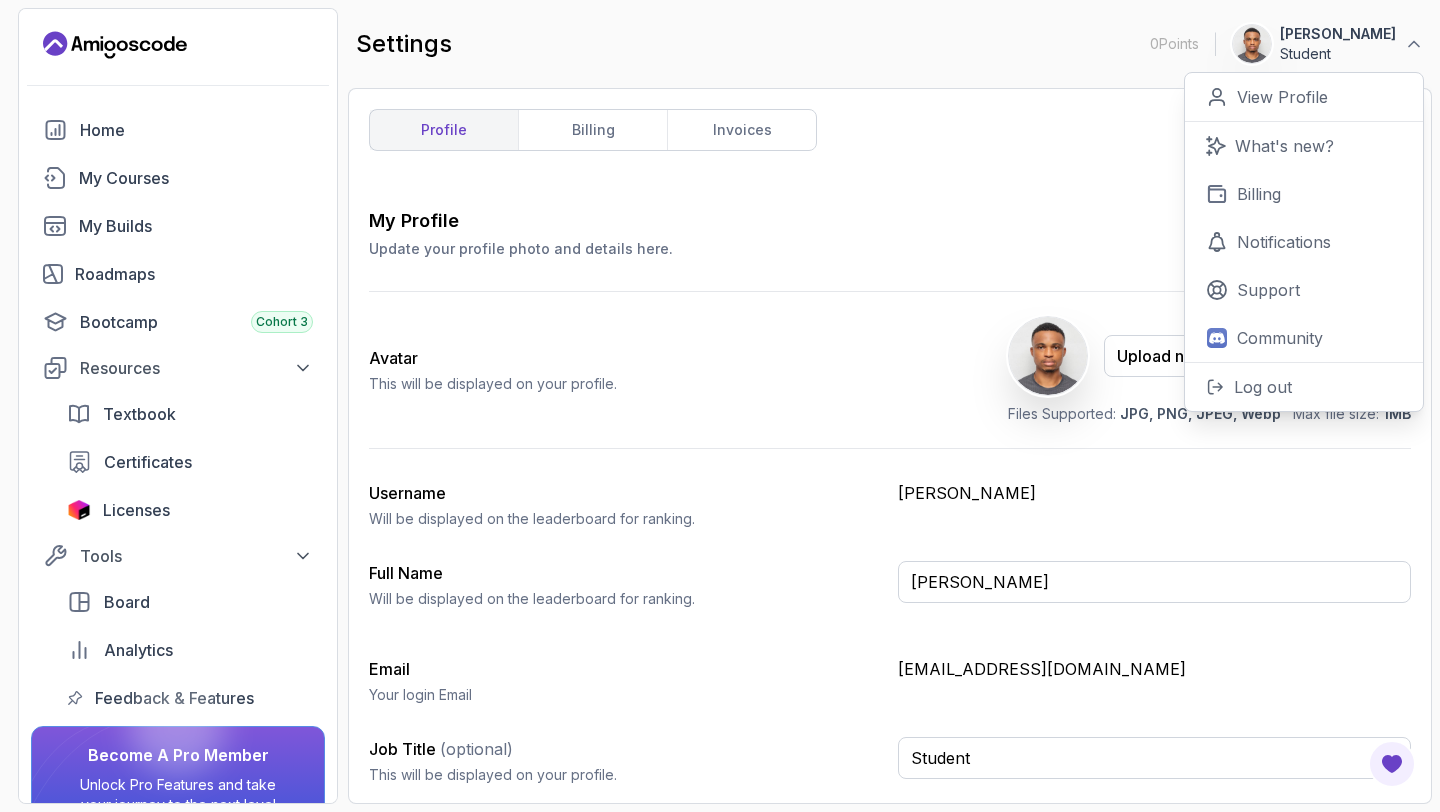 click on "Avatar This will be displayed on your profile. Upload new Picture Delete Files Supported:   JPG, PNG, JPEG, Webp   Max file size:   1MB" at bounding box center [890, 370] 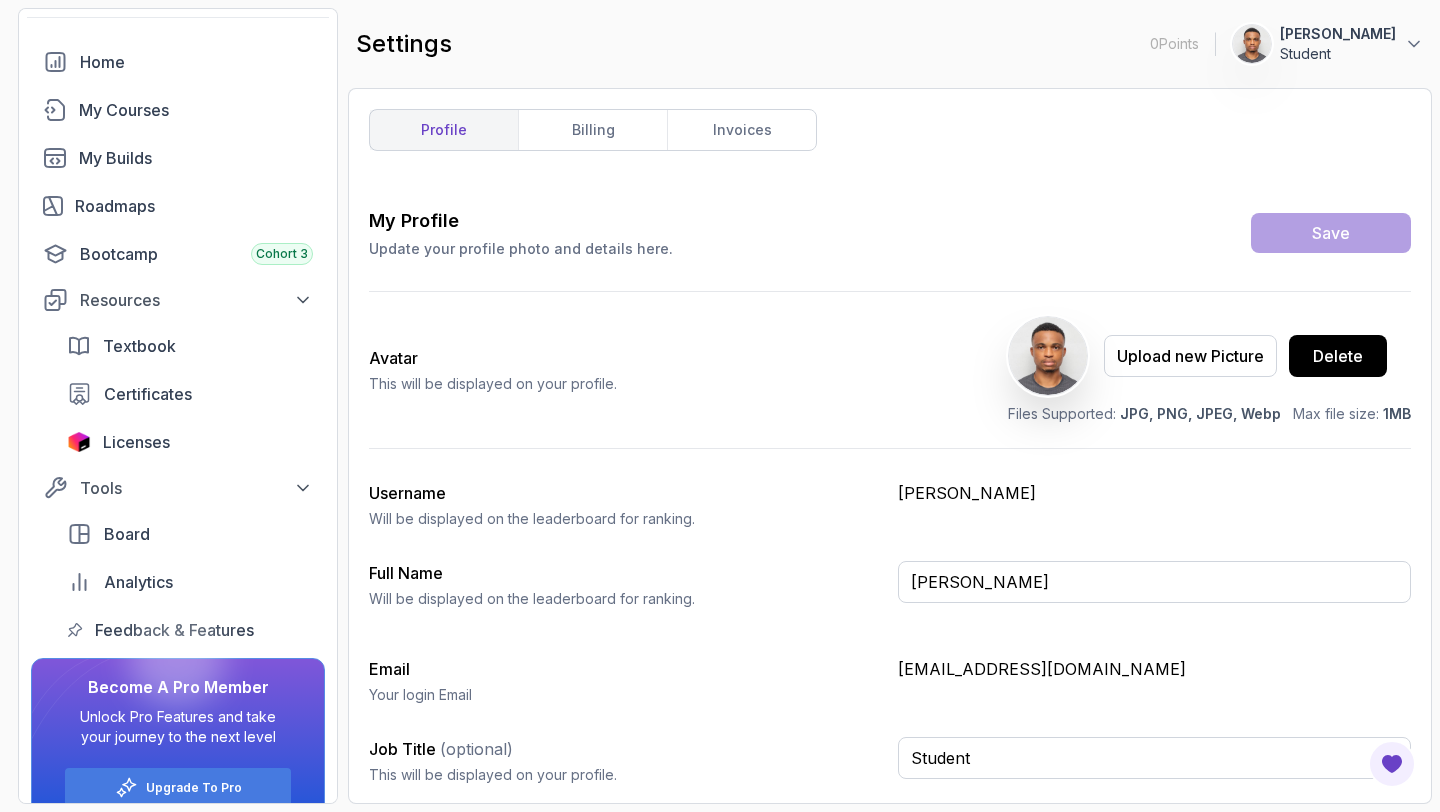 scroll, scrollTop: 27, scrollLeft: 0, axis: vertical 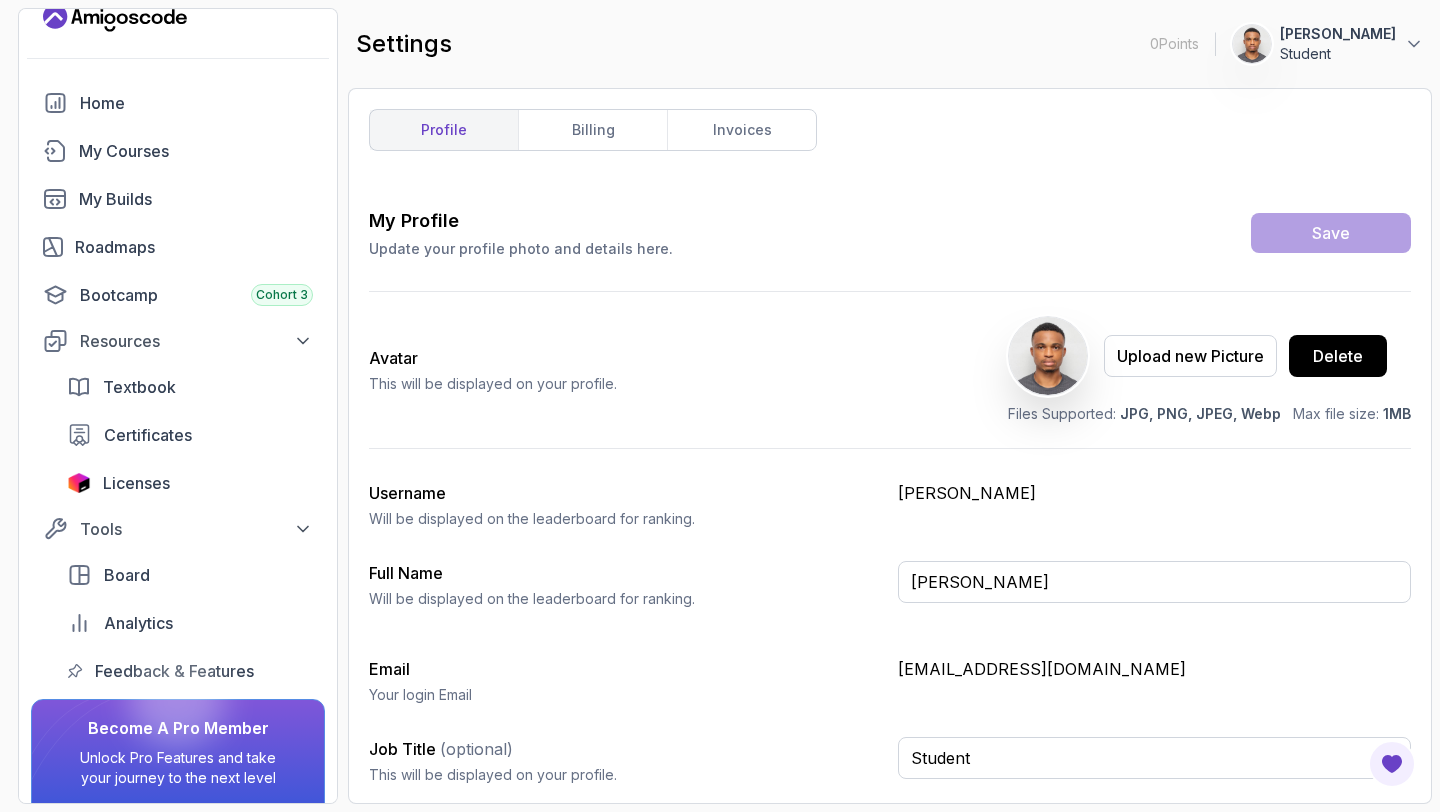 click on "[PERSON_NAME] Student" at bounding box center [1328, 44] 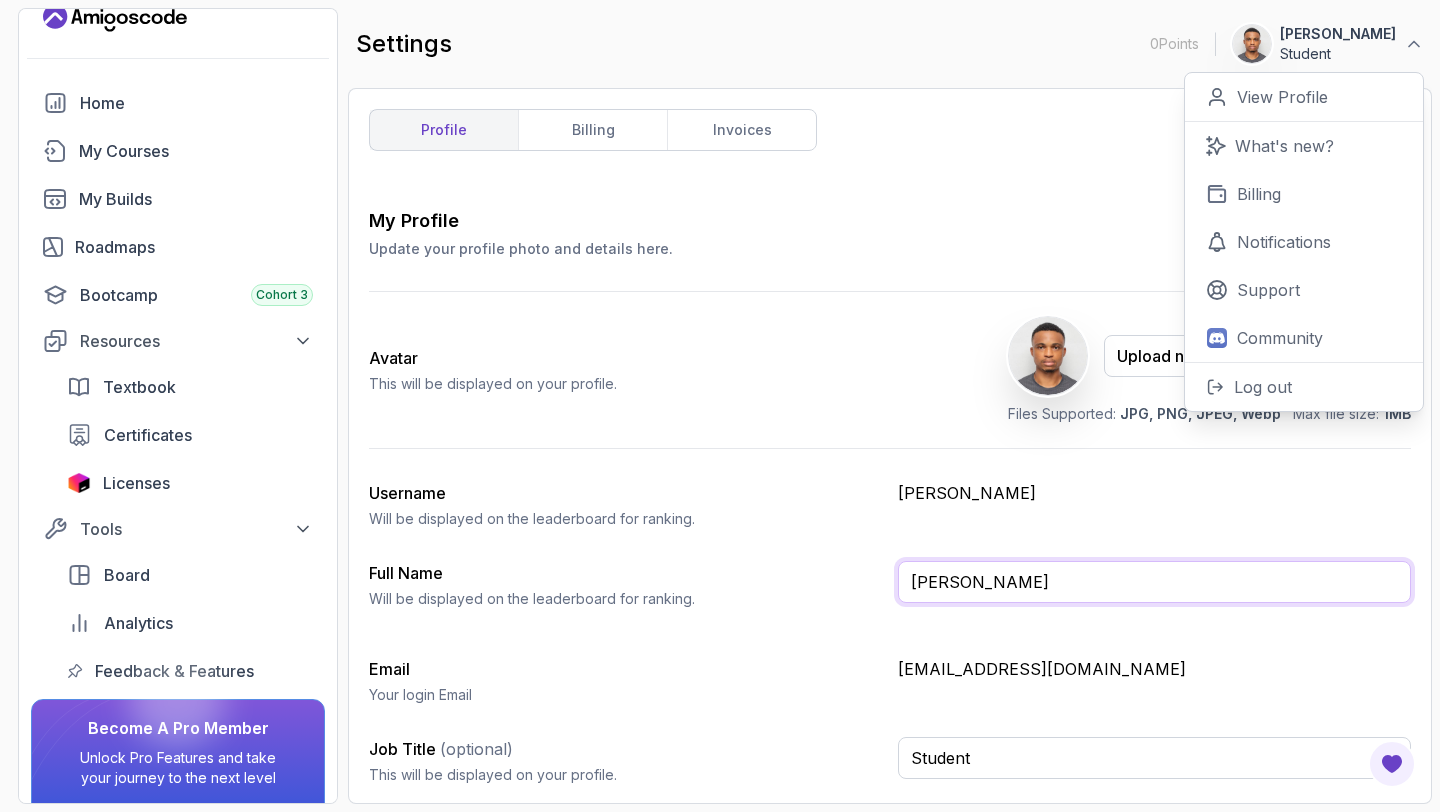 click on "[PERSON_NAME]" at bounding box center (1154, 582) 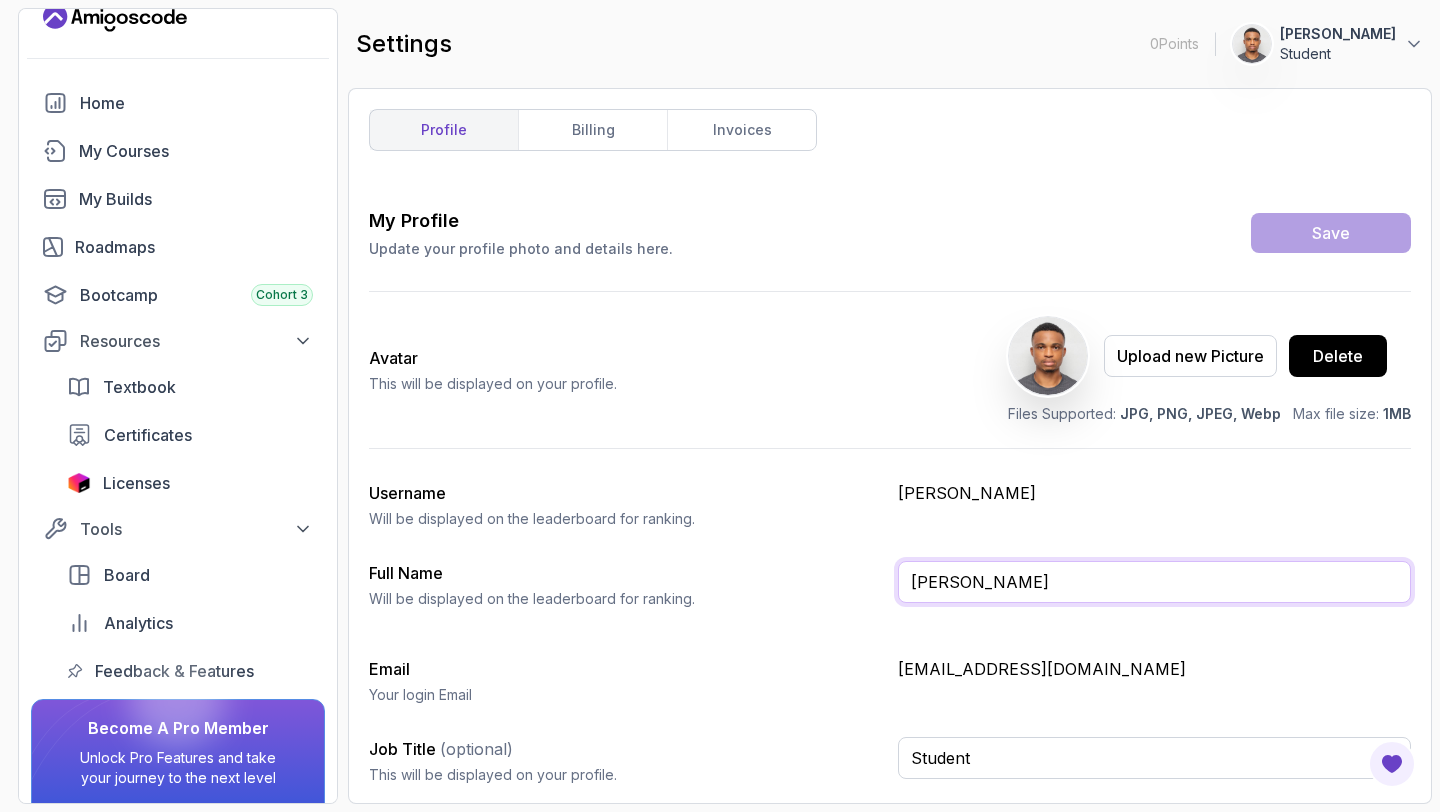 click on "[PERSON_NAME]" at bounding box center [1154, 582] 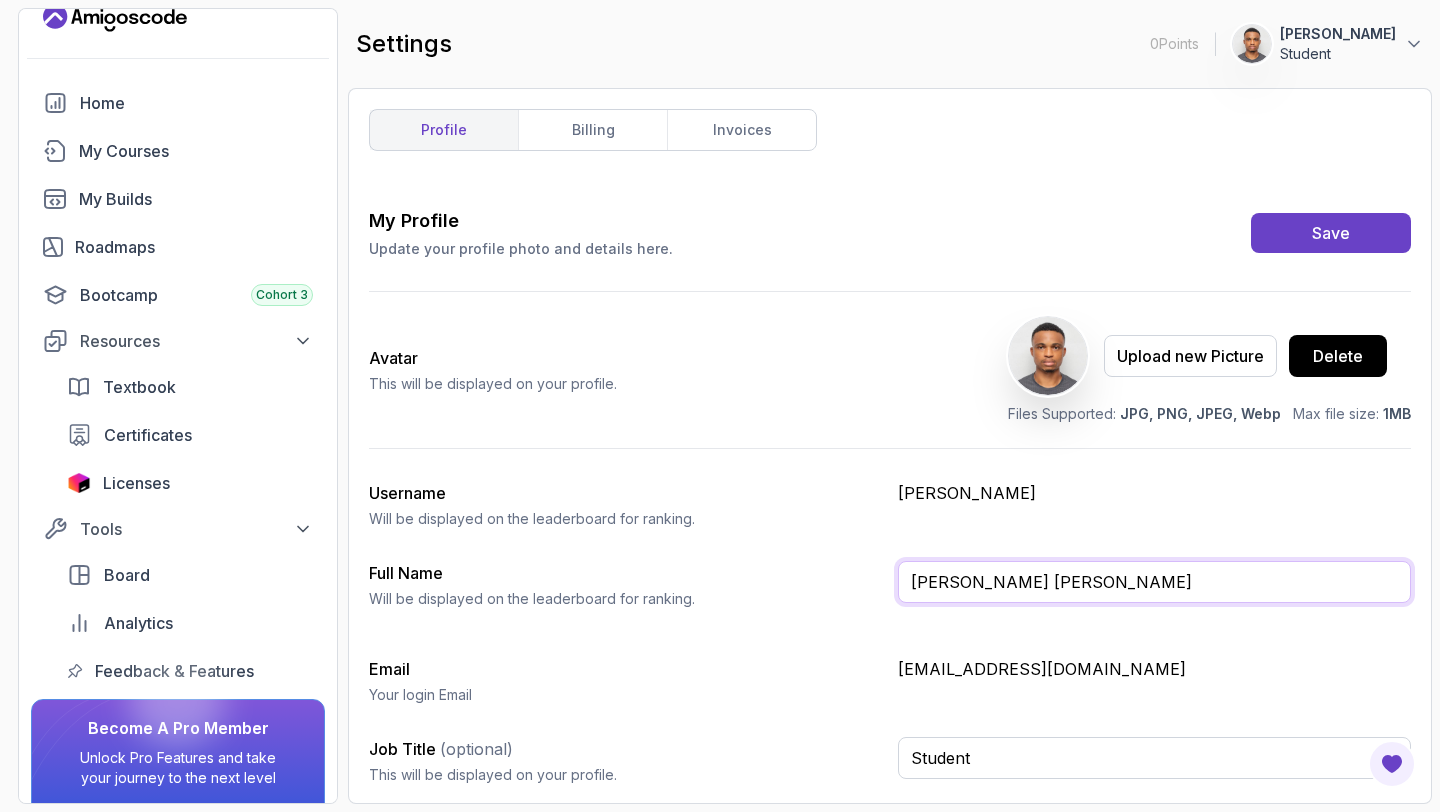 type on "Henry Chijioke Jeremiah" 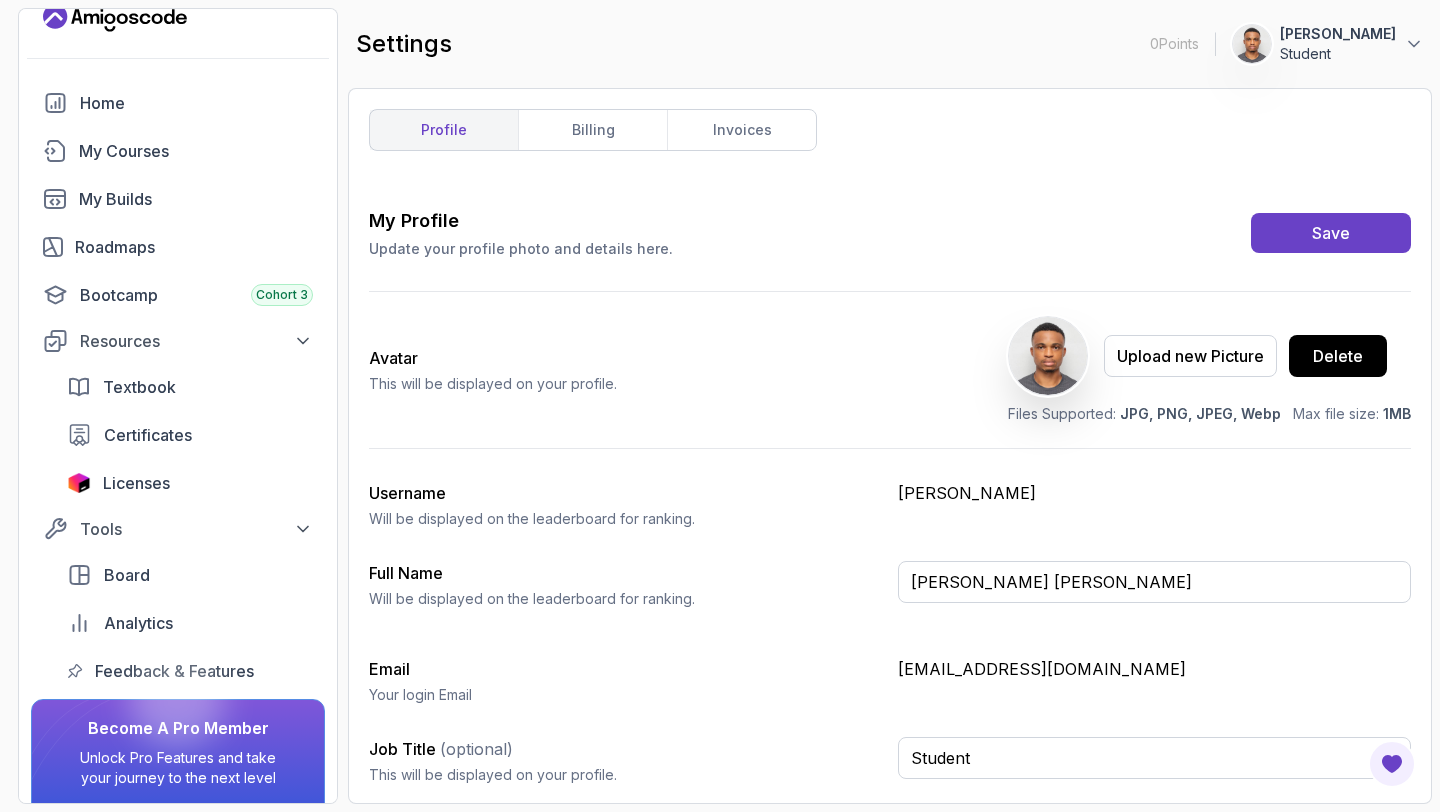 click on "Email Your login Email henryjeremmy448@gmail.com" at bounding box center (890, 681) 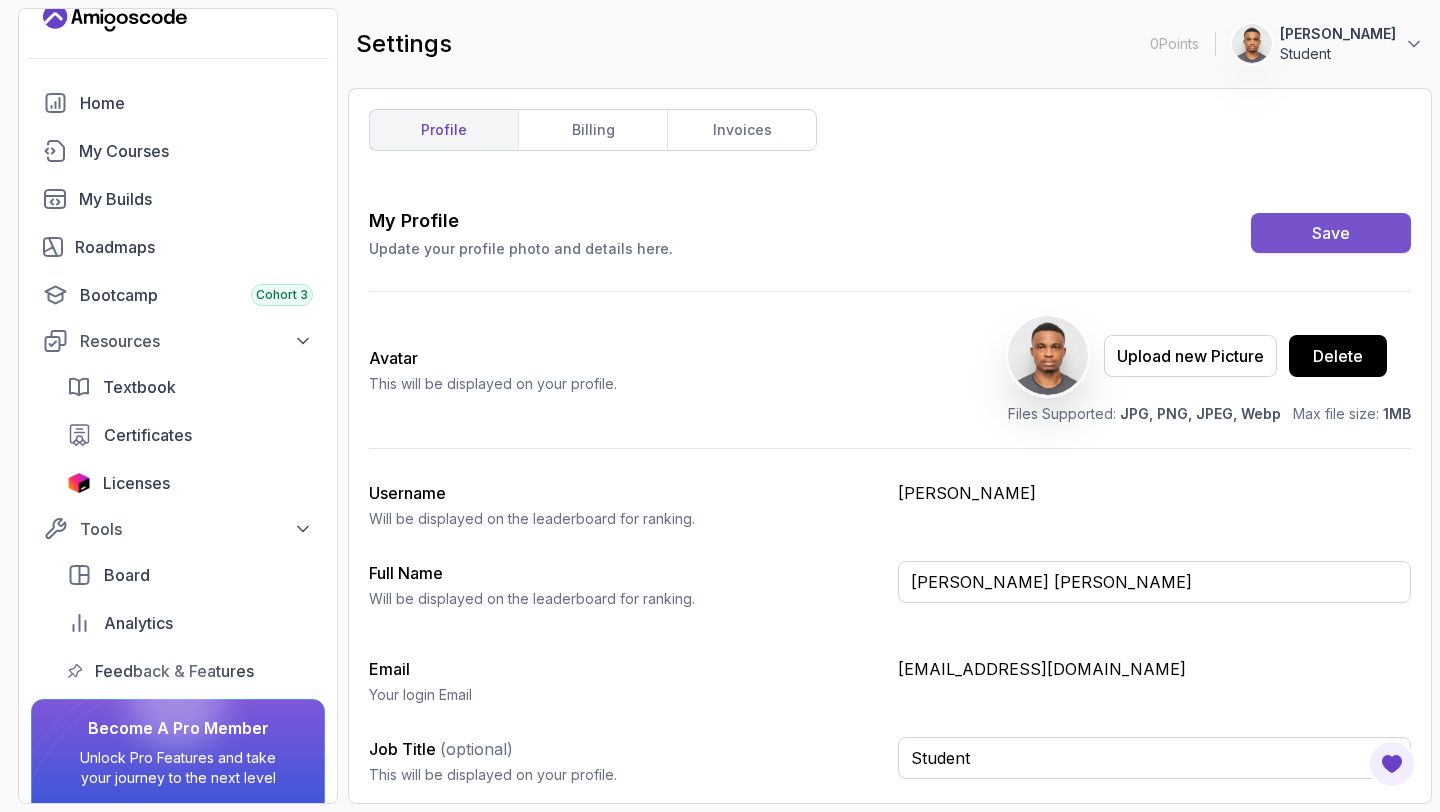 click on "Save" at bounding box center (1331, 233) 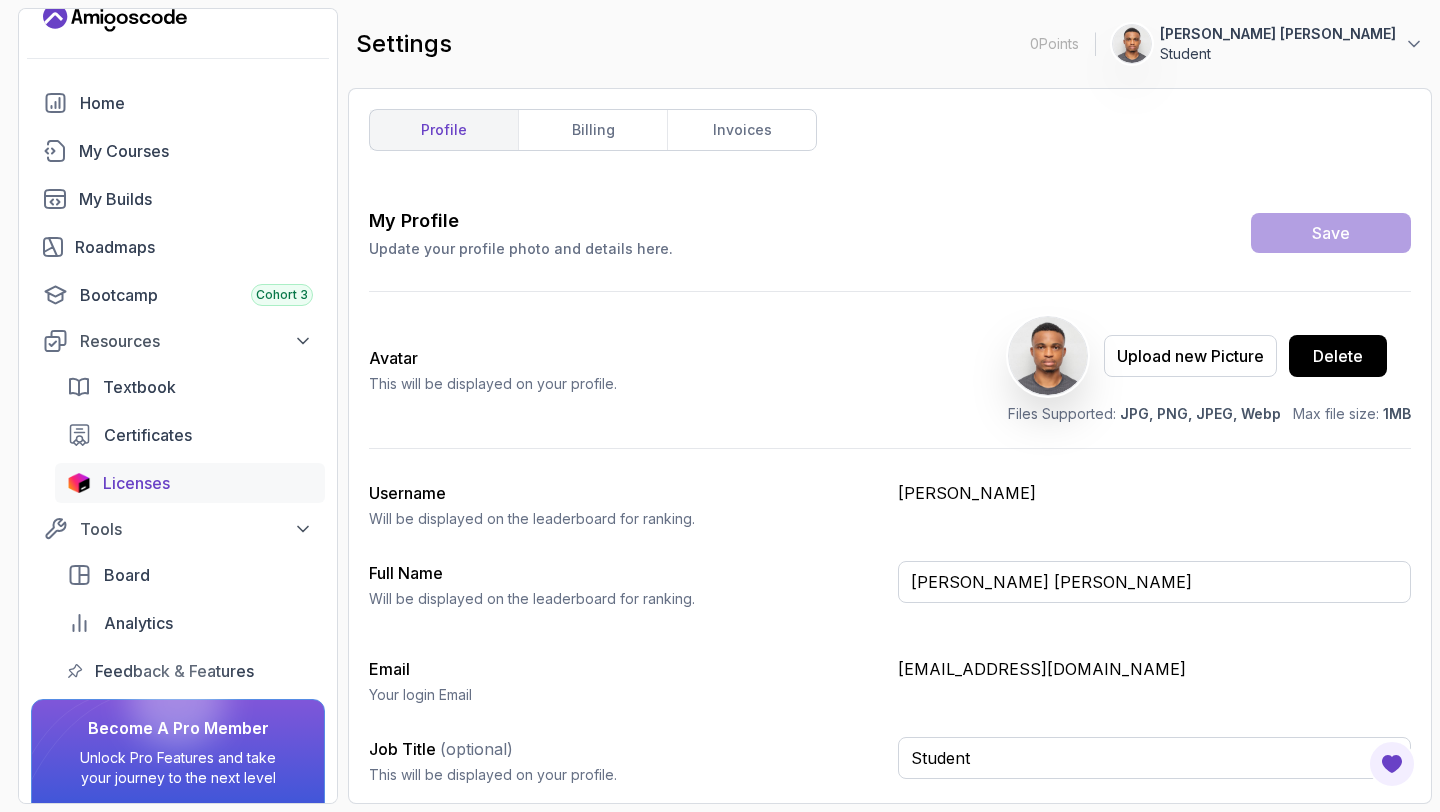 scroll, scrollTop: 0, scrollLeft: 0, axis: both 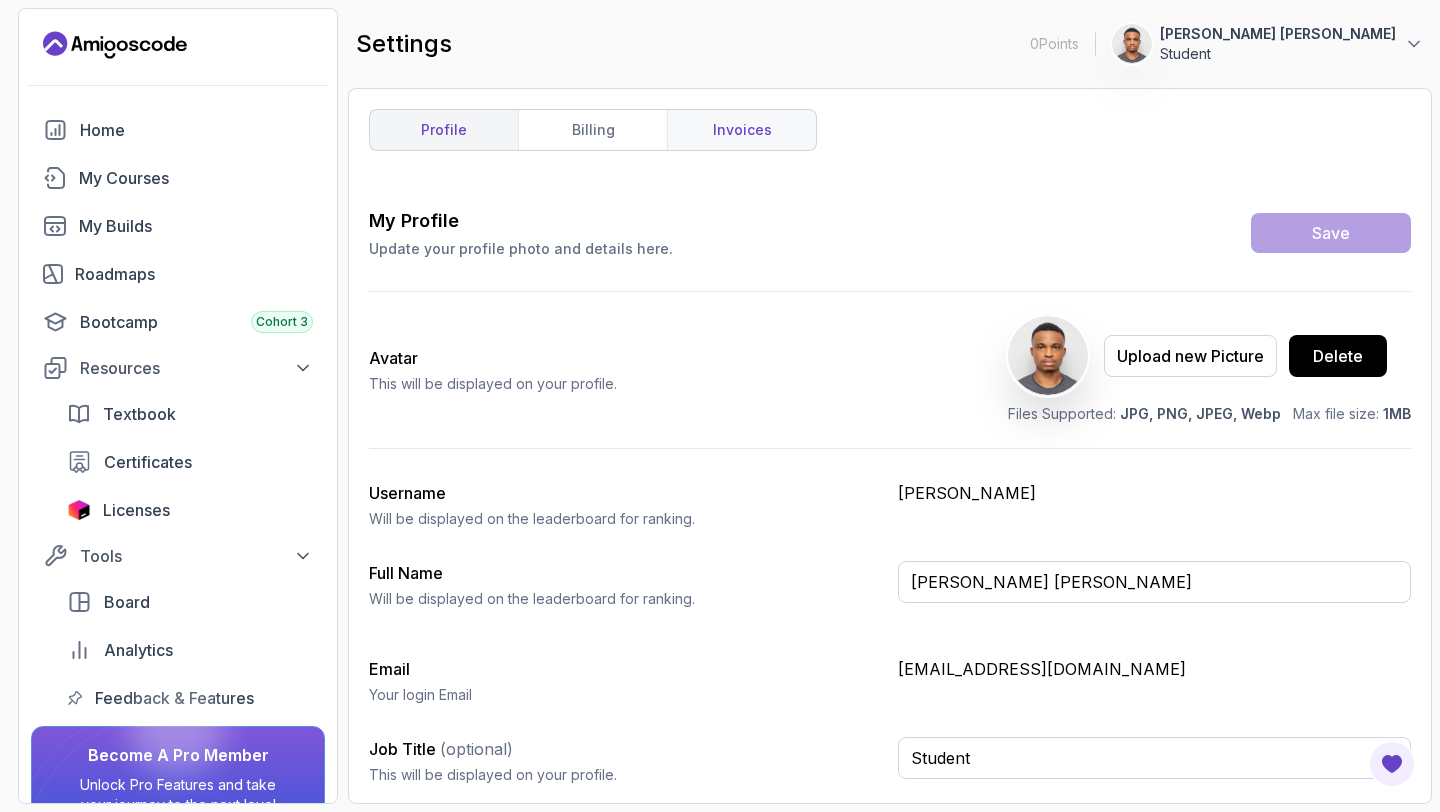 click on "invoices" at bounding box center (741, 130) 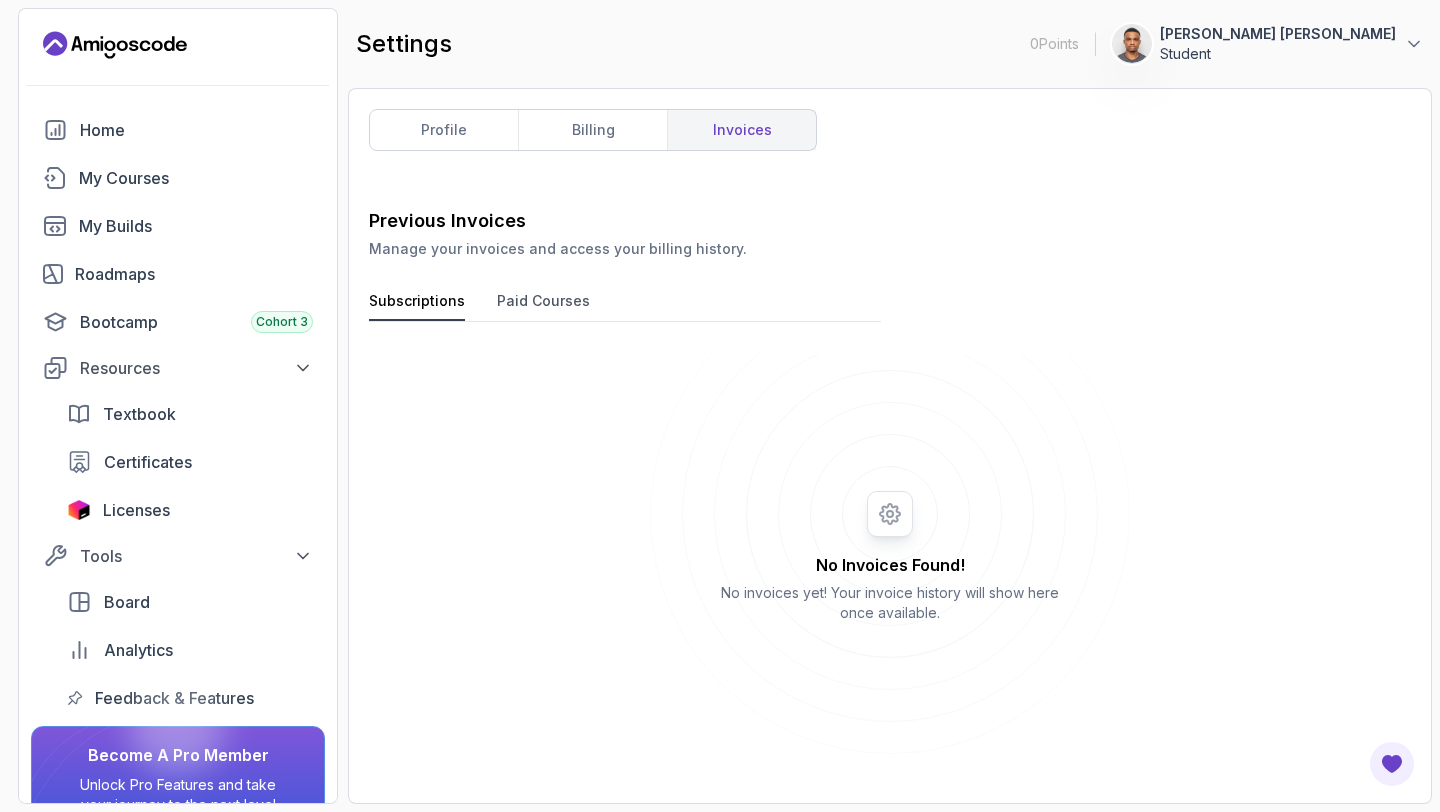 click on "Subscriptions Paid Courses" at bounding box center [625, 306] 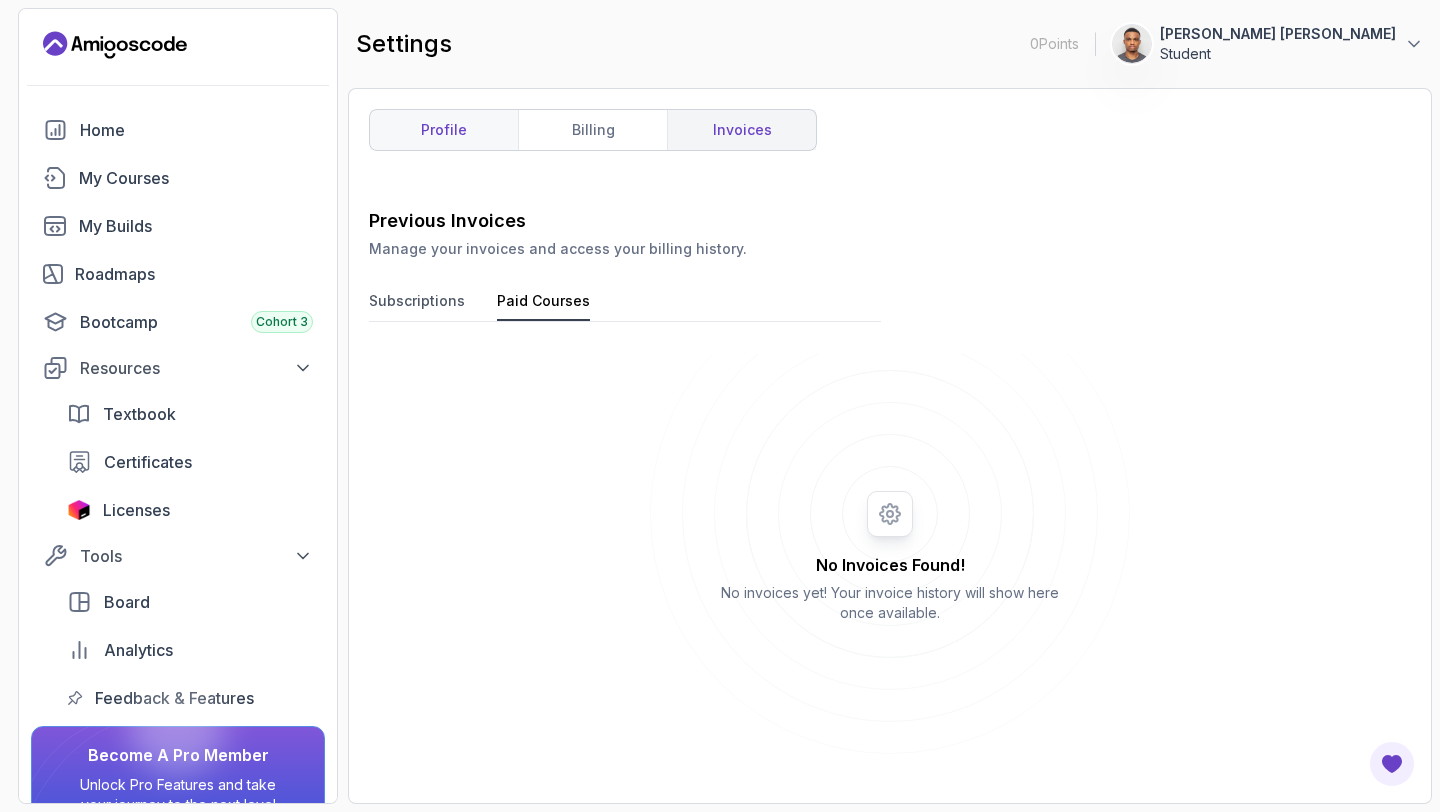 click on "profile" at bounding box center (444, 130) 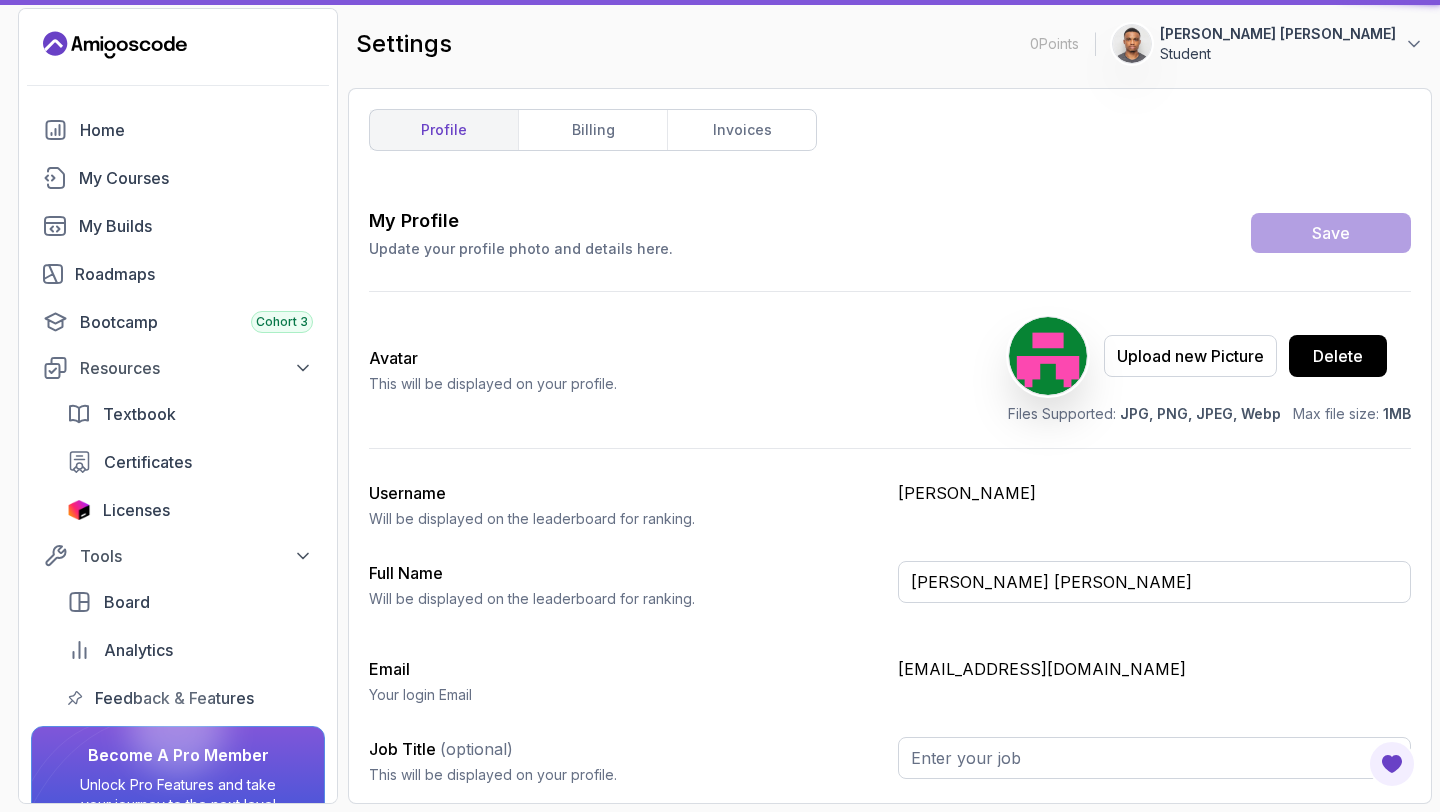 type on "Student" 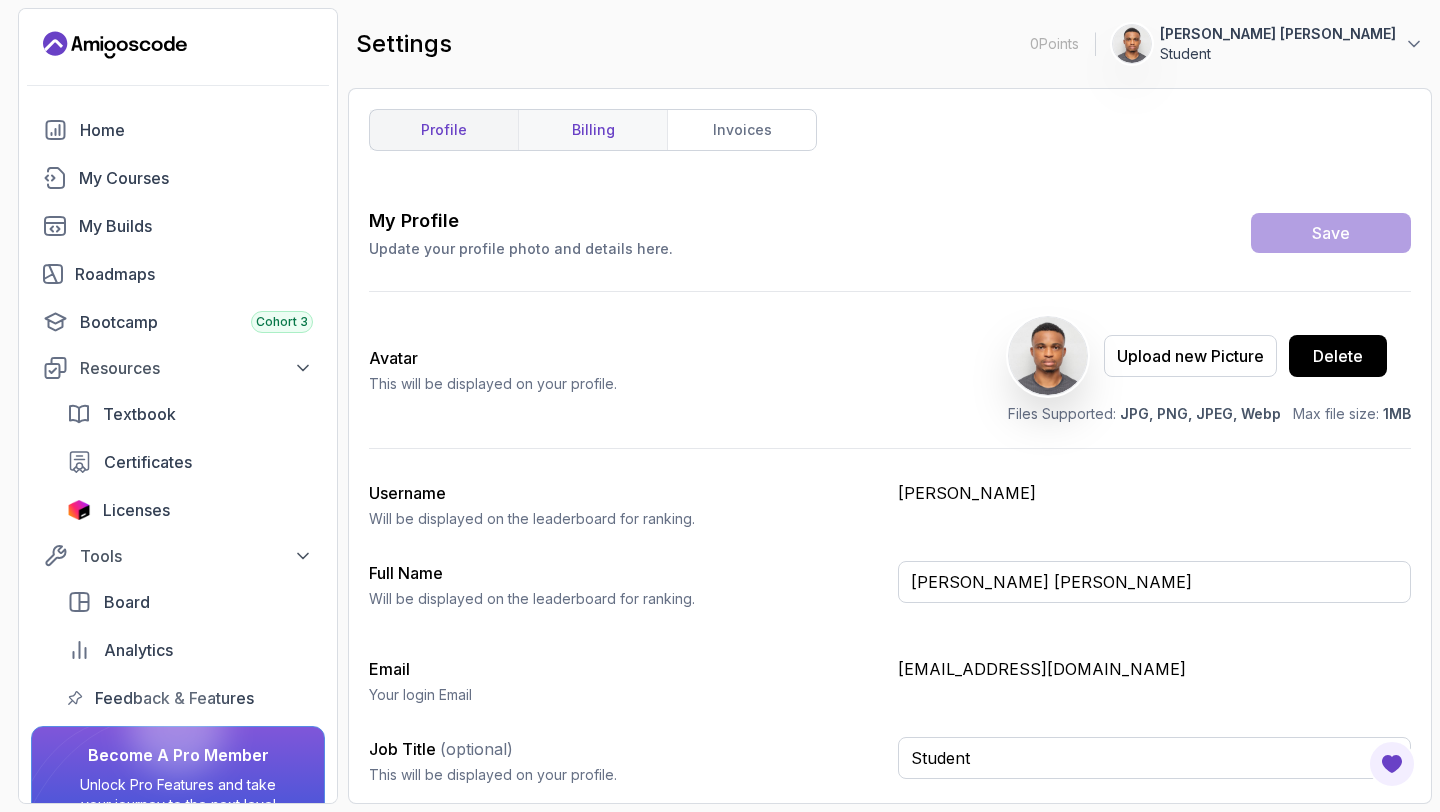 click on "billing" at bounding box center (592, 130) 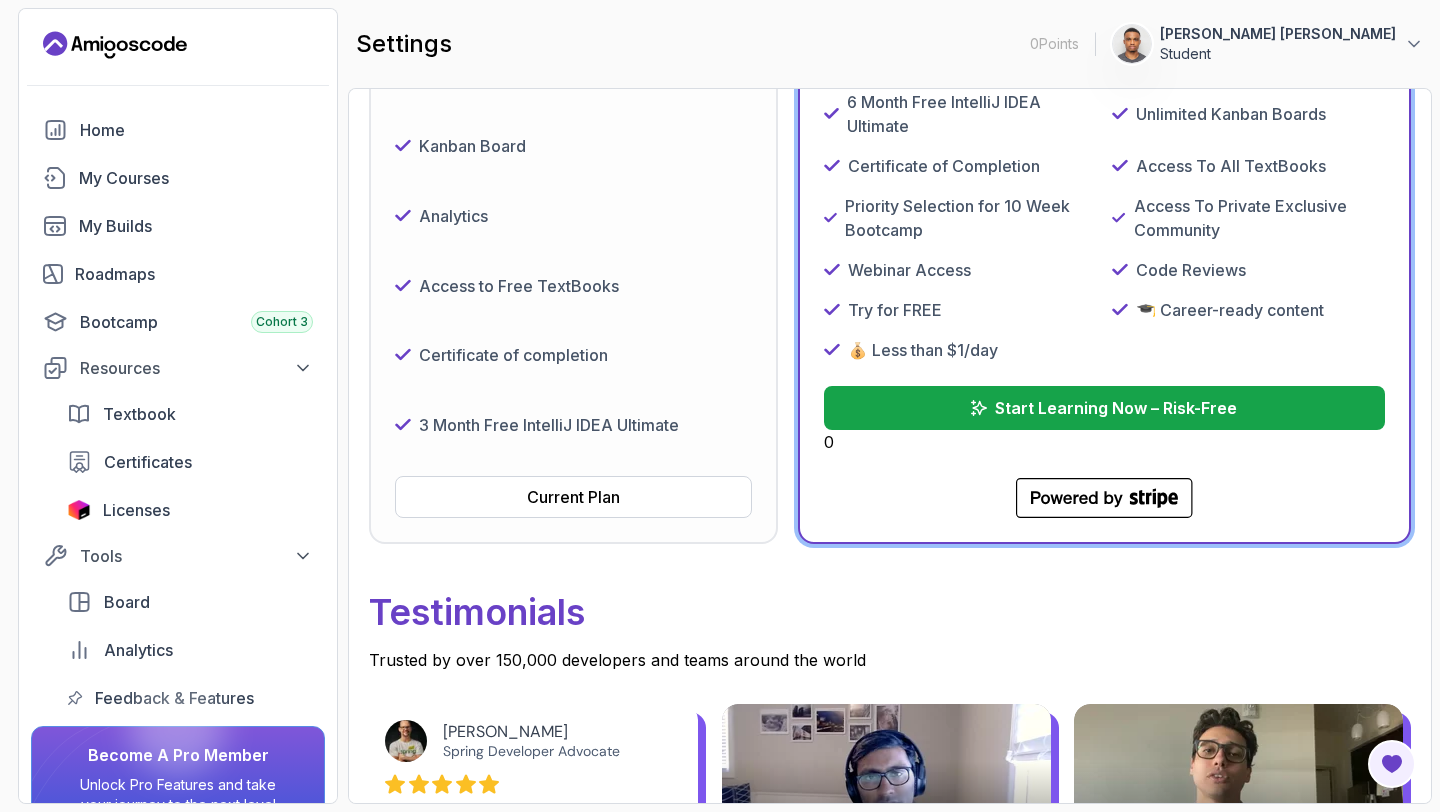 scroll, scrollTop: 435, scrollLeft: 0, axis: vertical 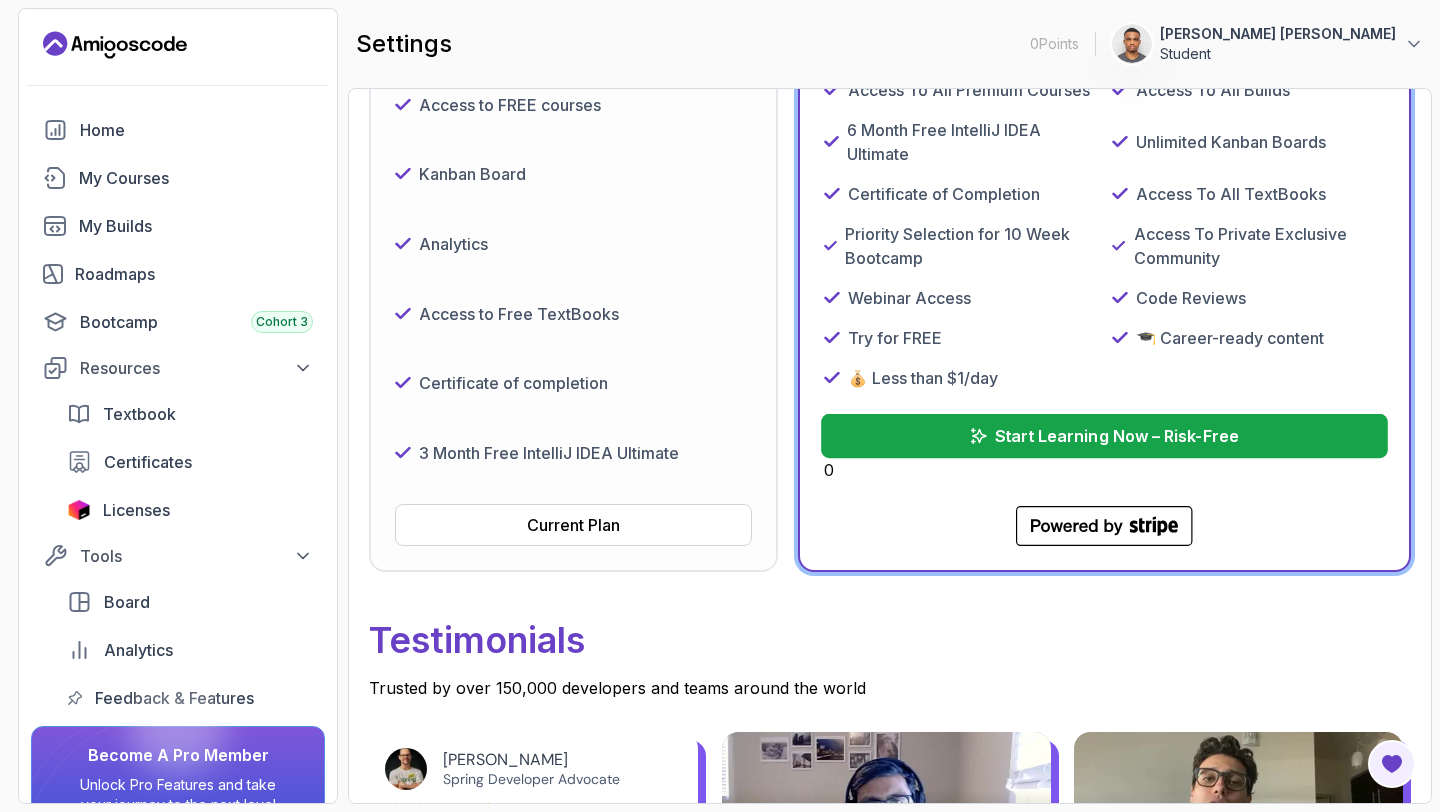 click on "Start Learning Now – Risk-Free" at bounding box center [1116, 436] 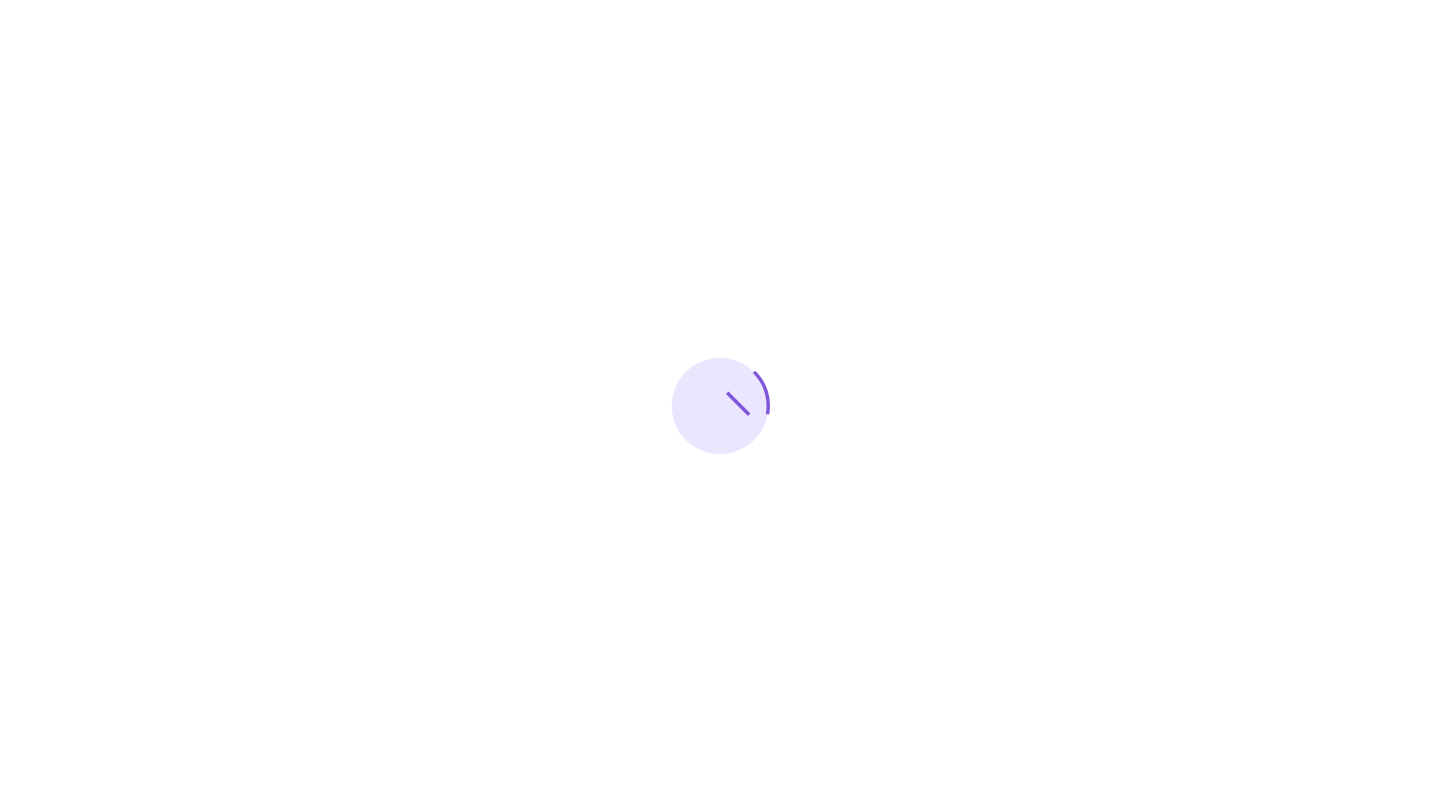 scroll, scrollTop: 0, scrollLeft: 0, axis: both 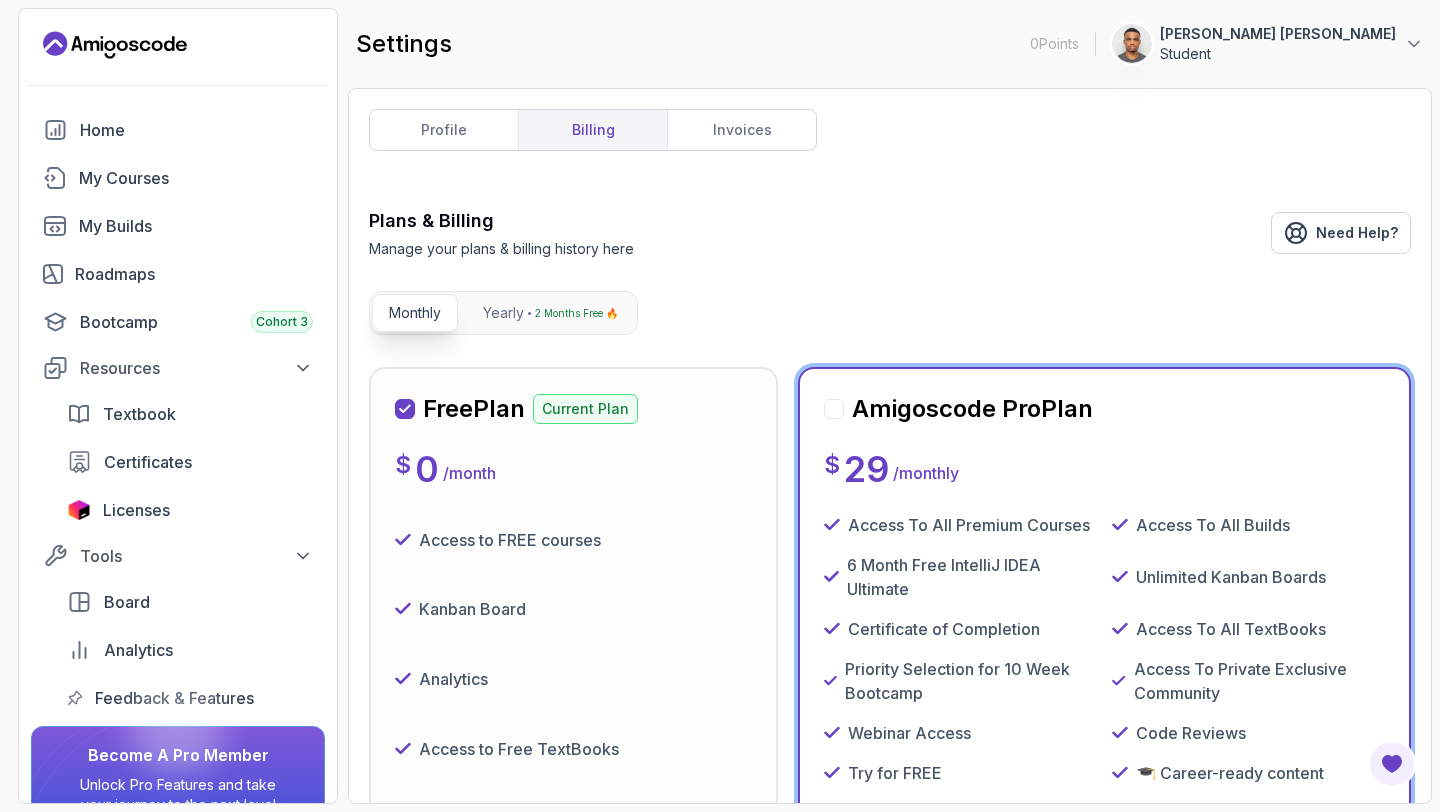 click on "Henry Chijioke Jeremiah" at bounding box center (1278, 34) 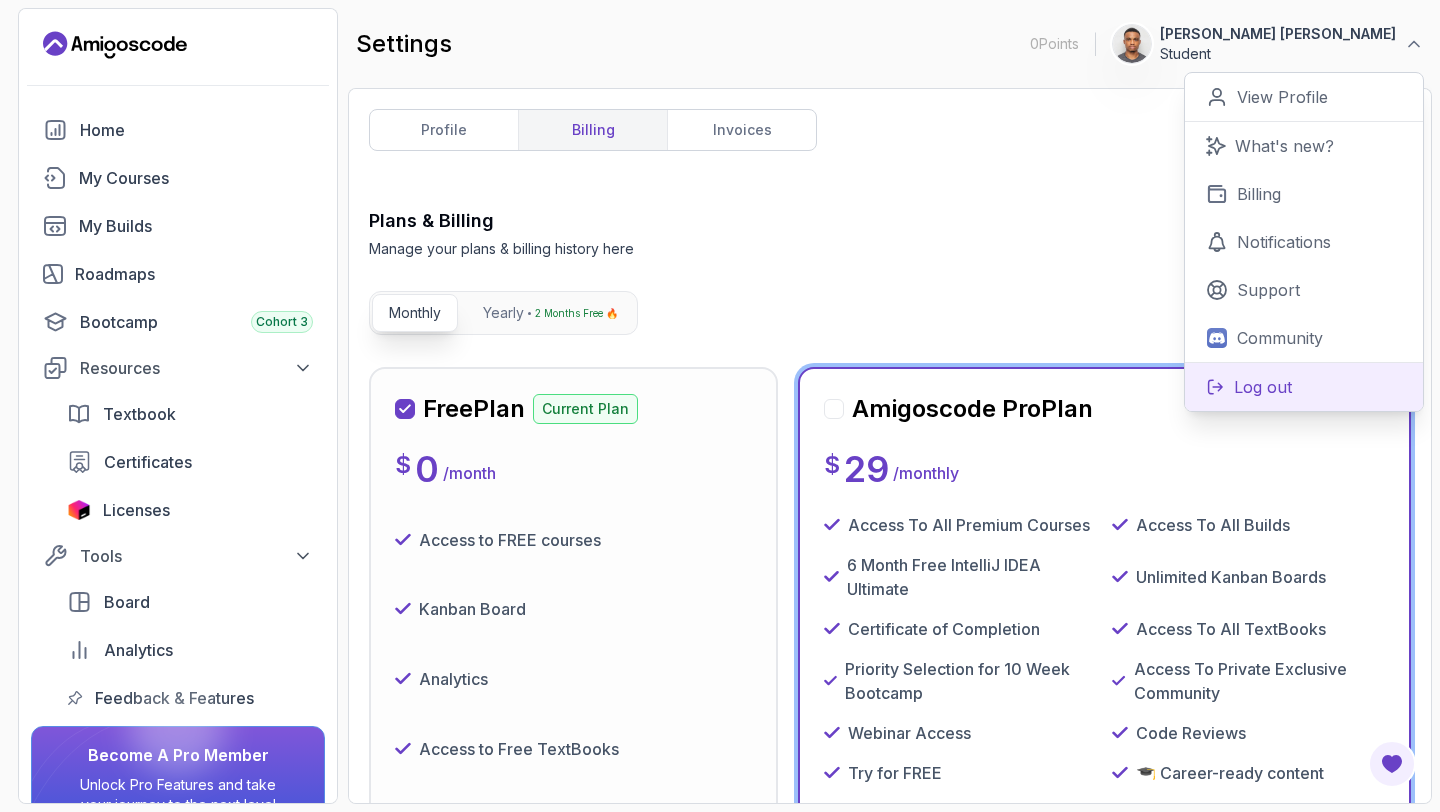 click on "Log out" at bounding box center [1263, 387] 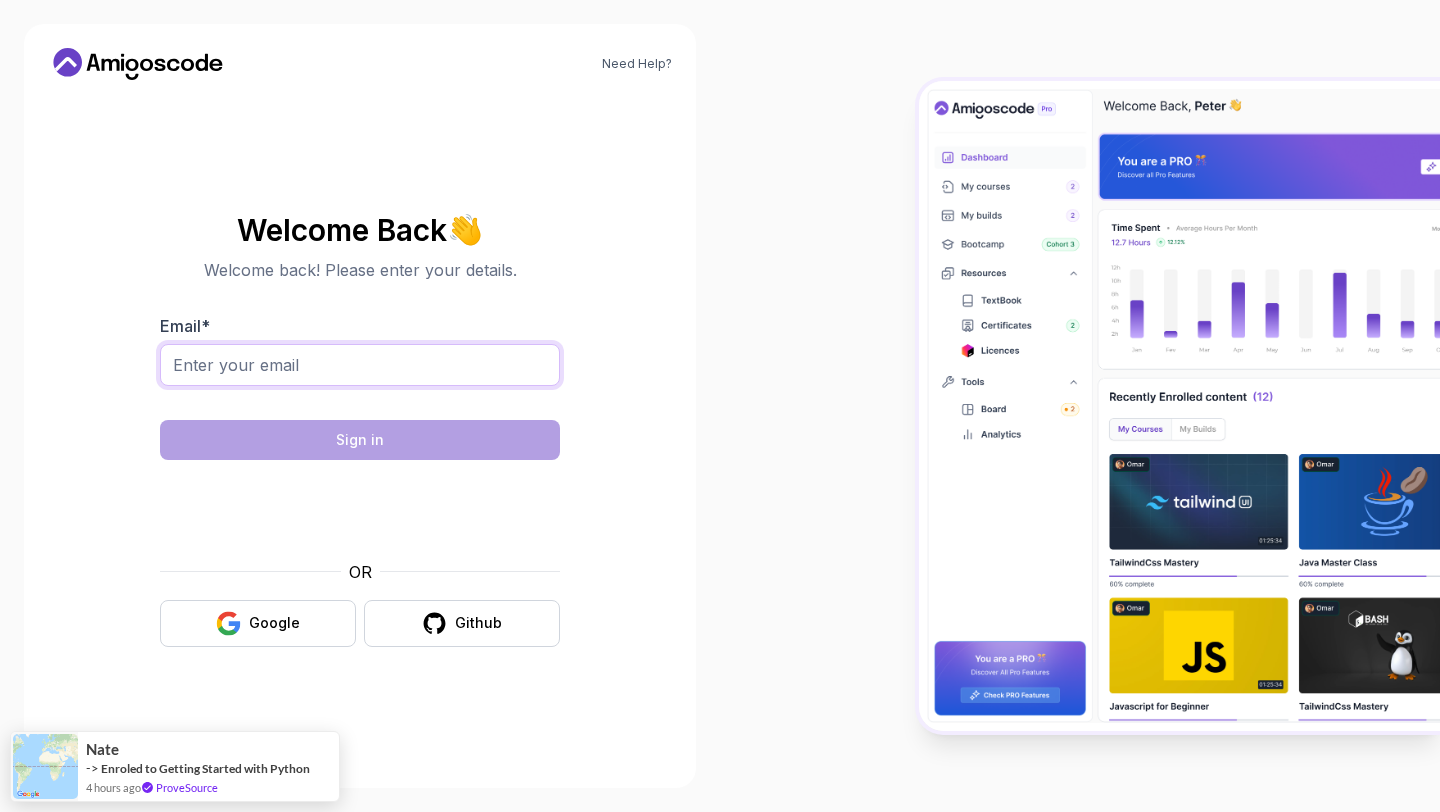 click on "Email *" at bounding box center [360, 365] 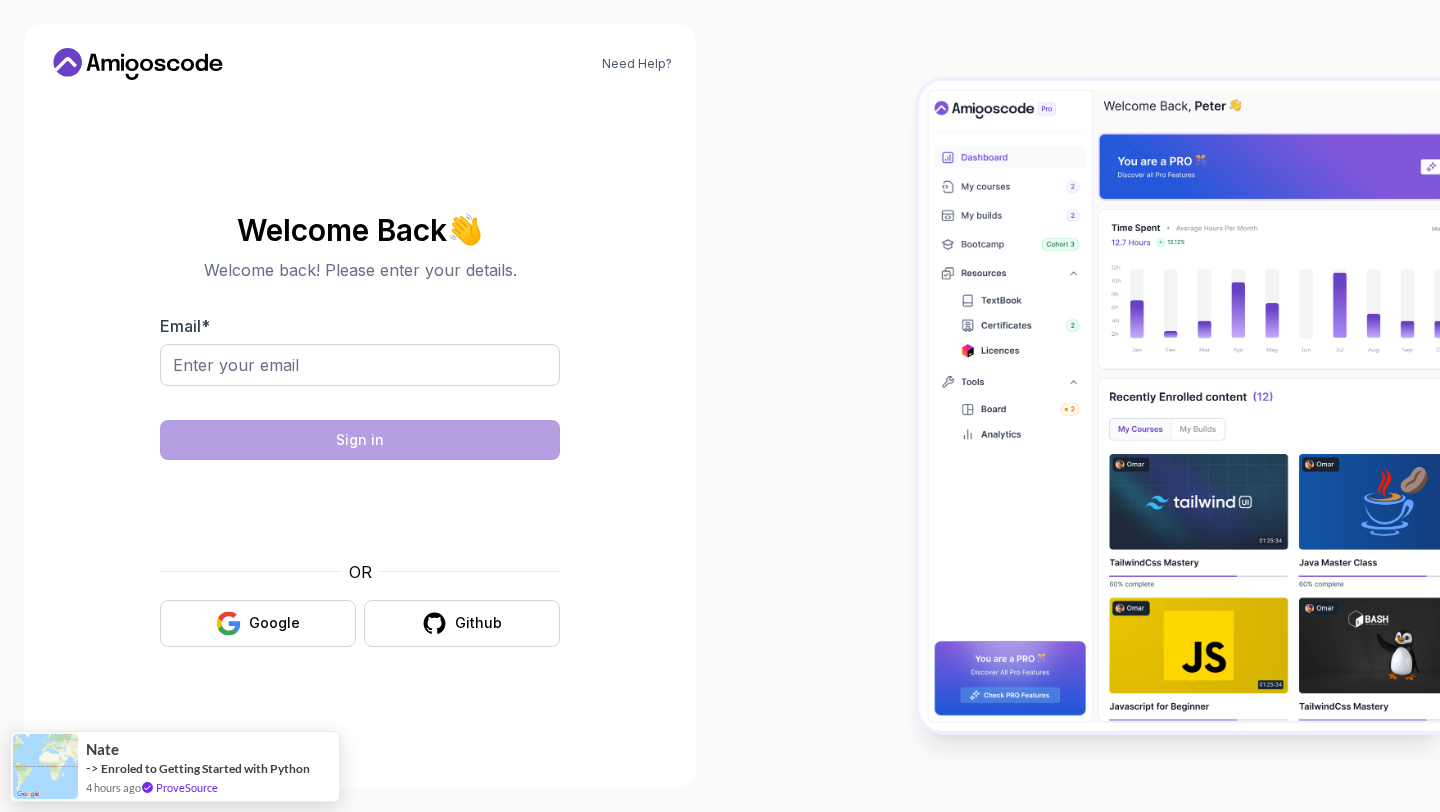 click on "Welcome Back 👋 Welcome back! Please enter your details. Email * Sign in OR Google Github" at bounding box center [360, 430] 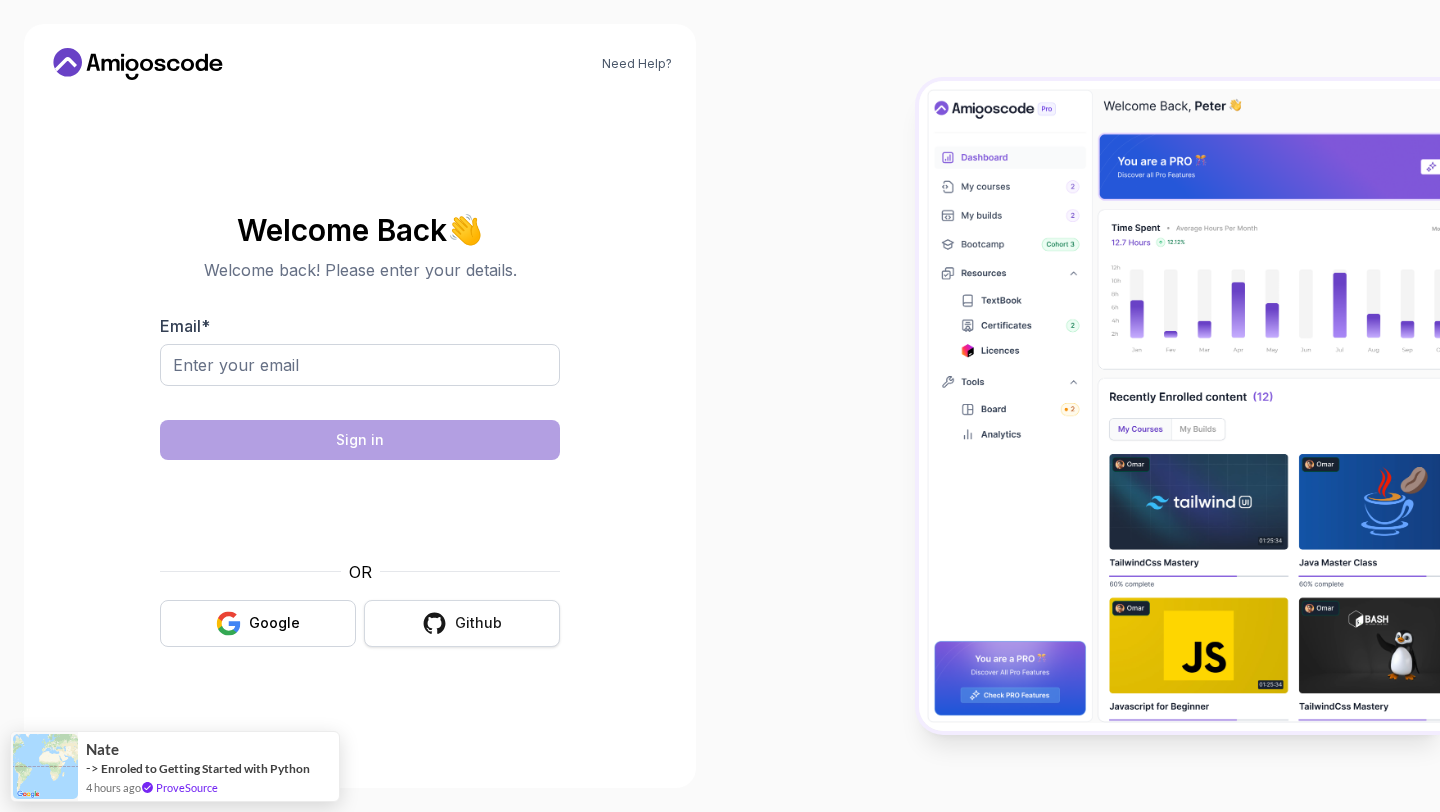 click on "Github" at bounding box center [478, 623] 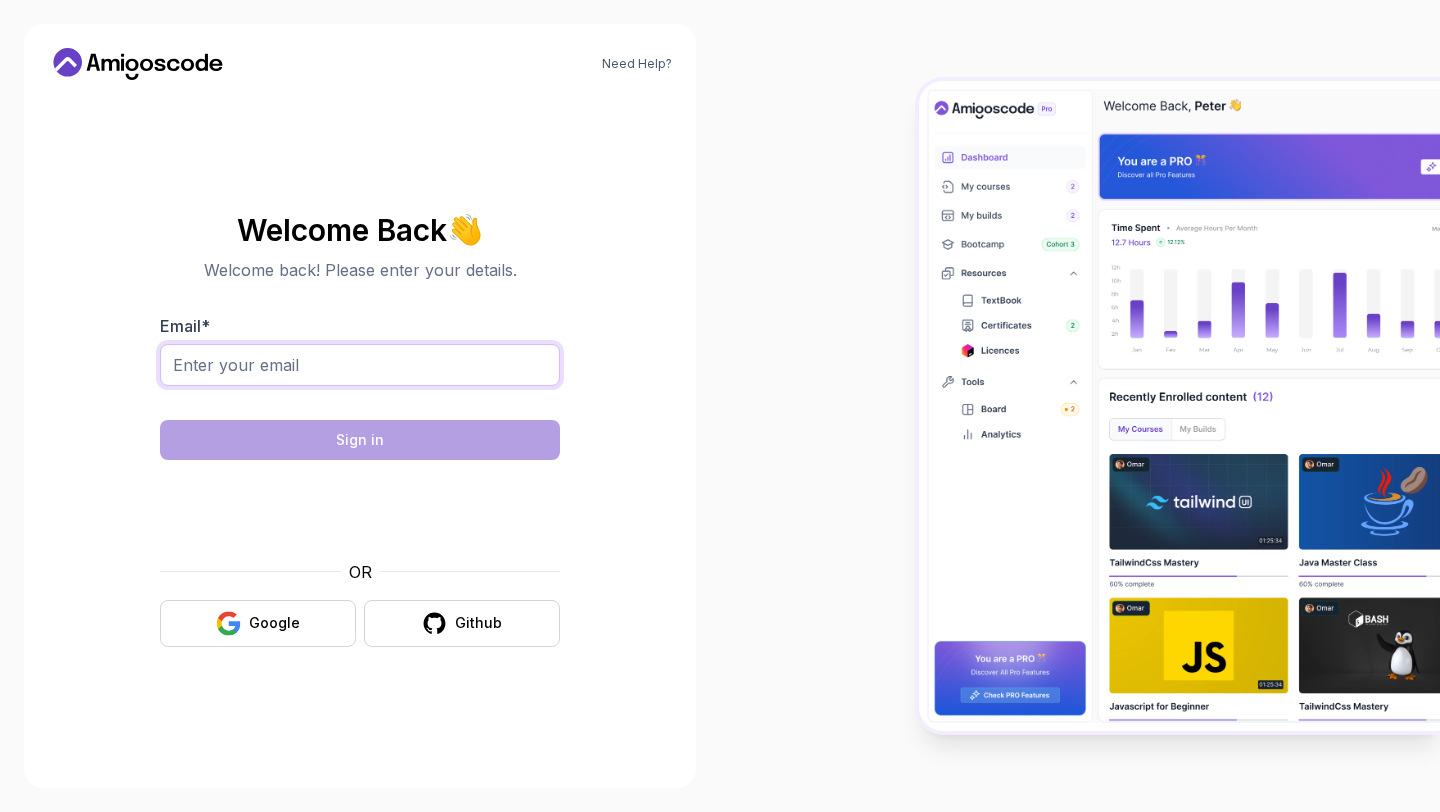 click on "Email *" at bounding box center [360, 365] 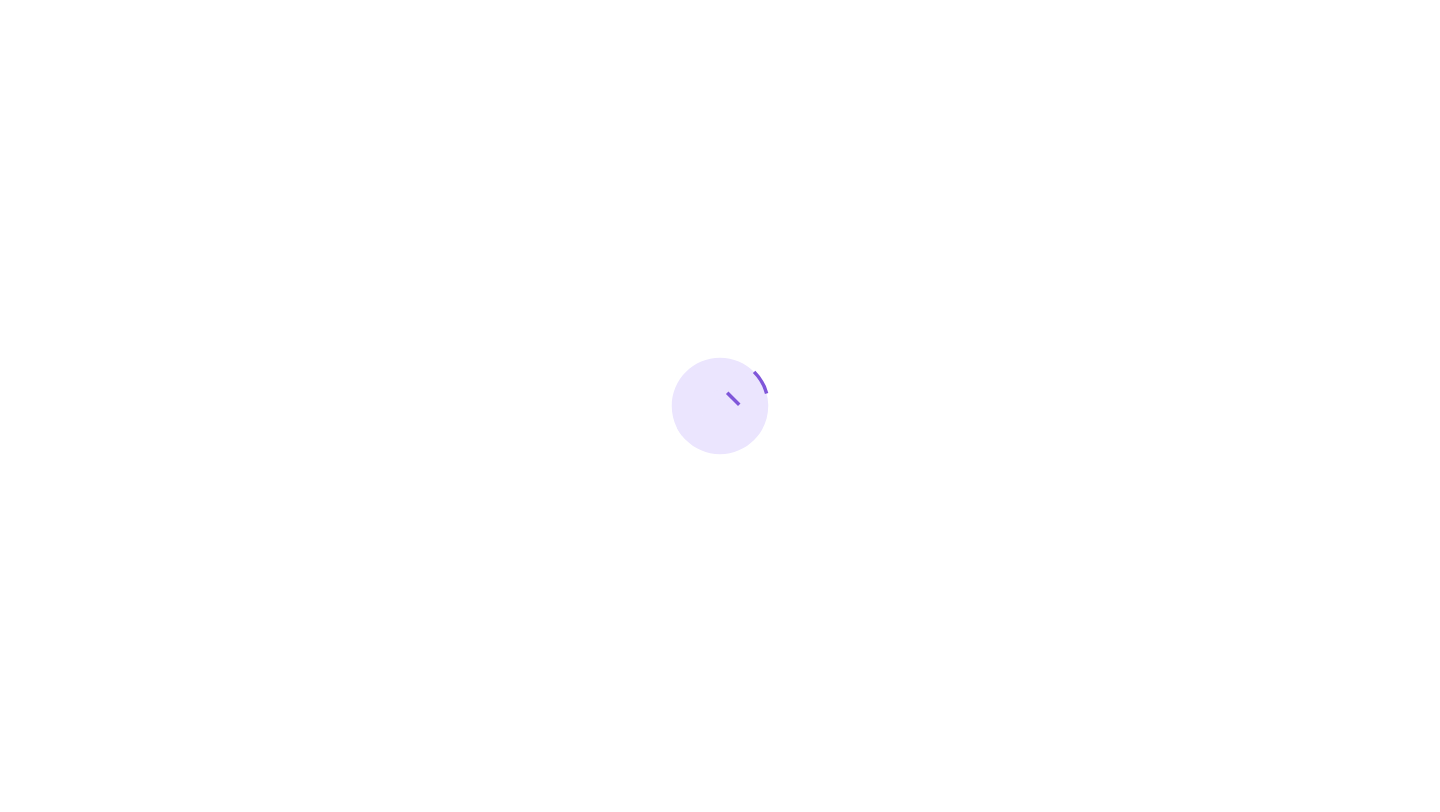scroll, scrollTop: 0, scrollLeft: 0, axis: both 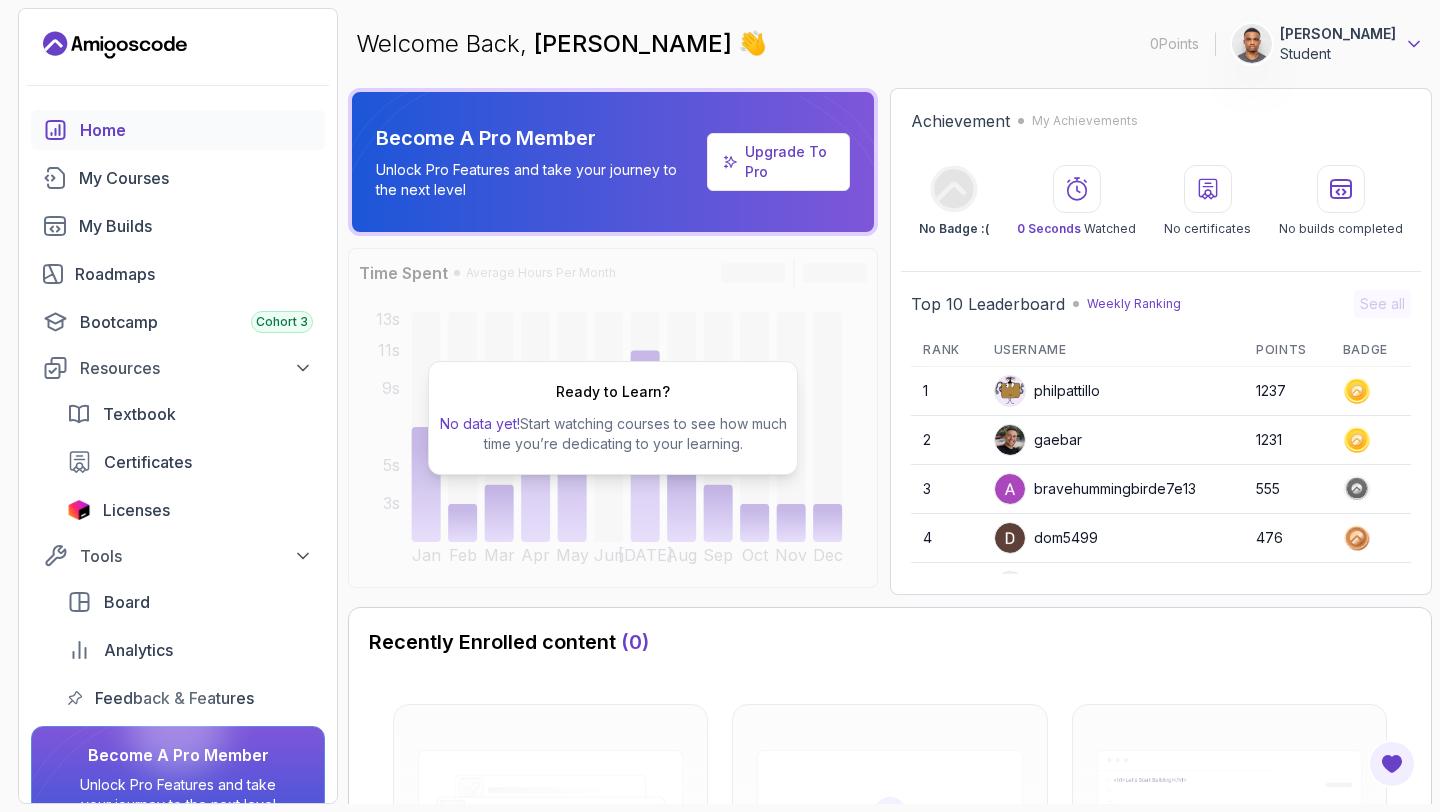 click 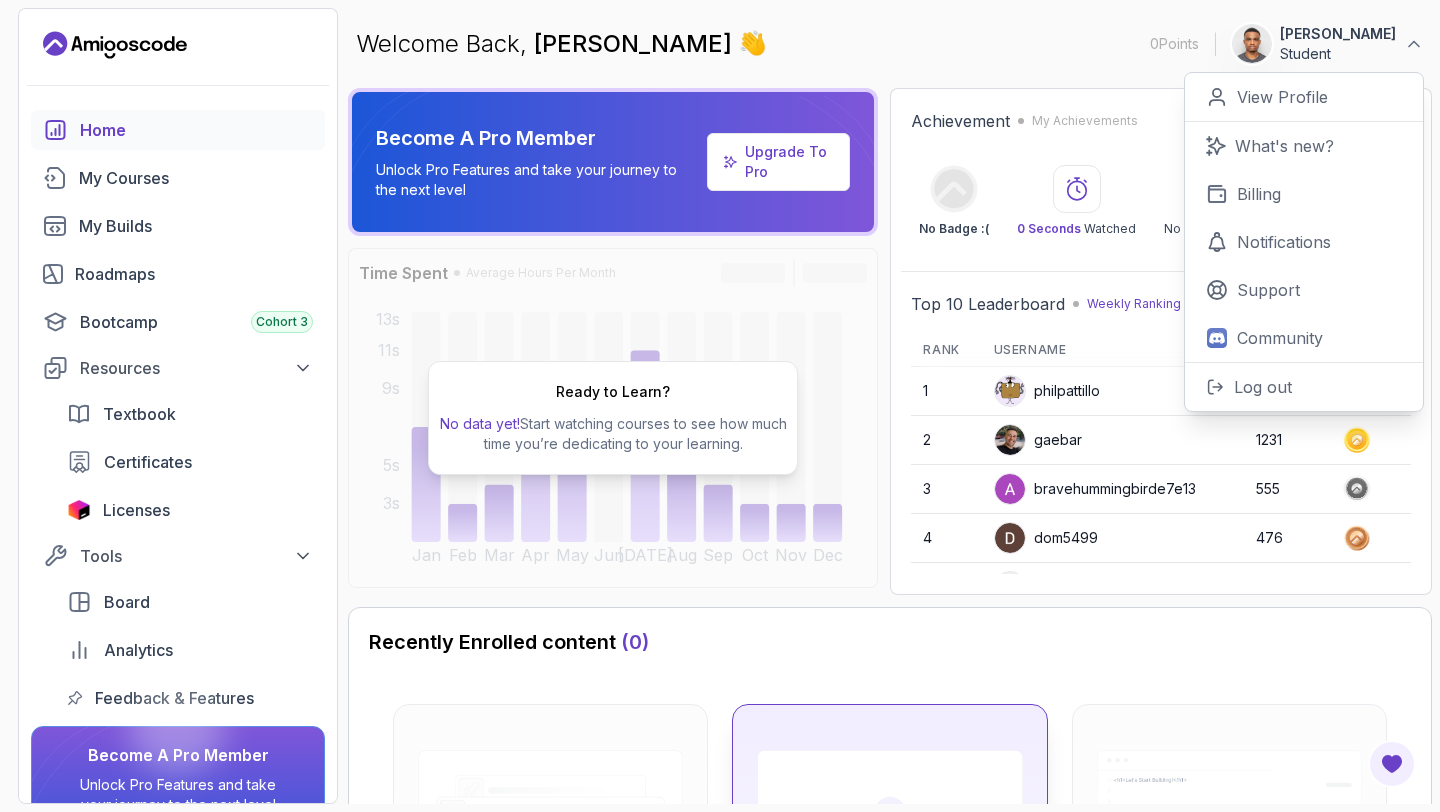 click at bounding box center [889, 812] 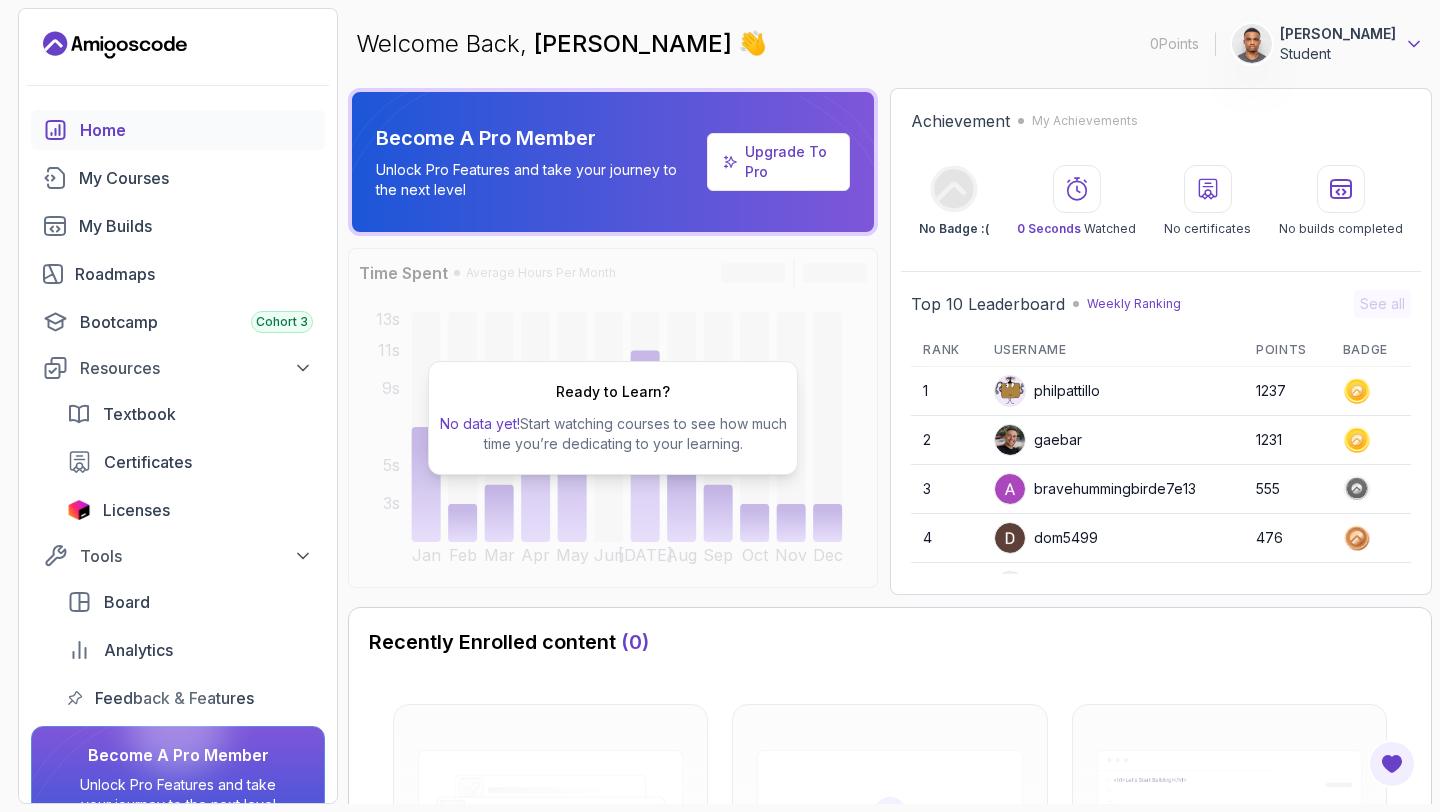click 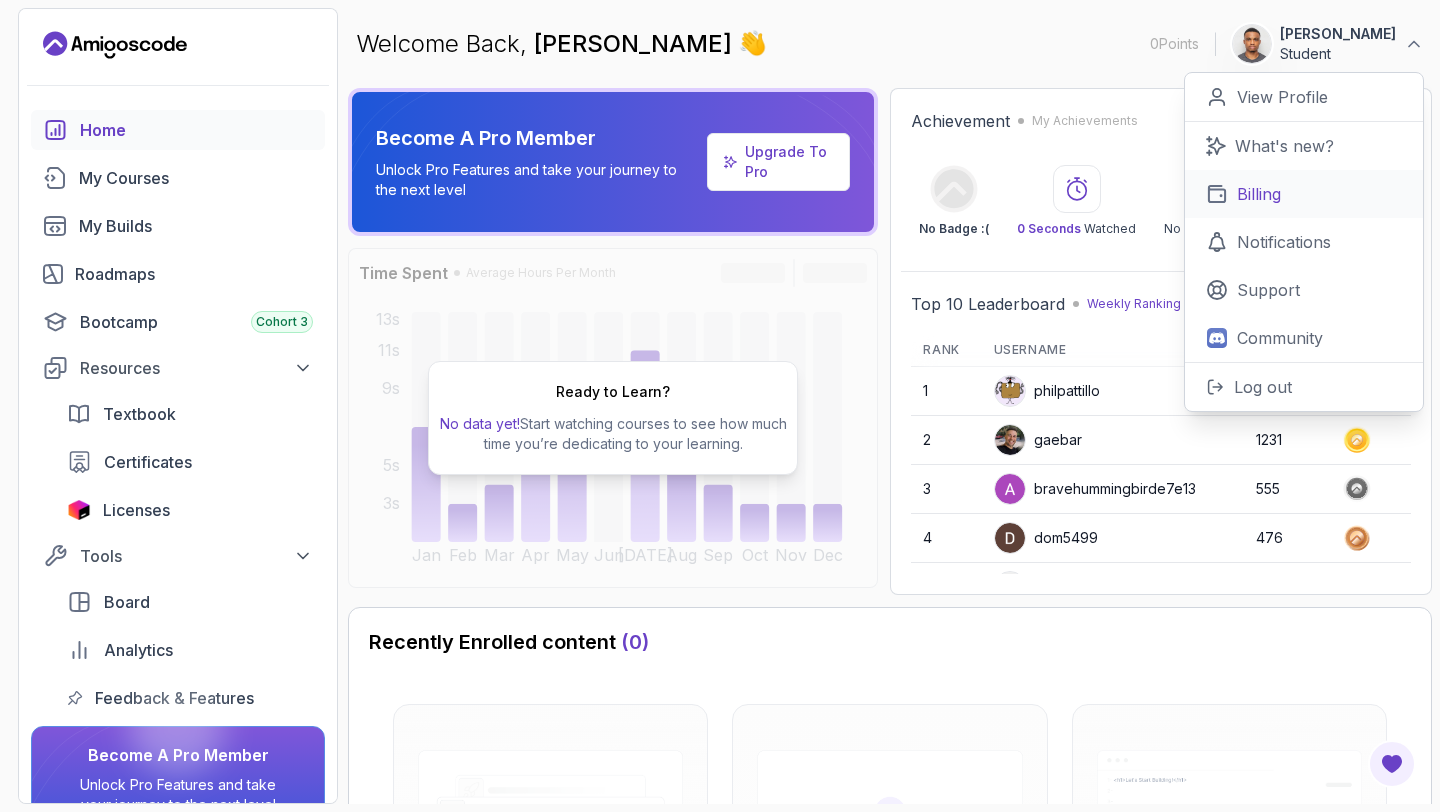 click on "Billing" at bounding box center [1304, 194] 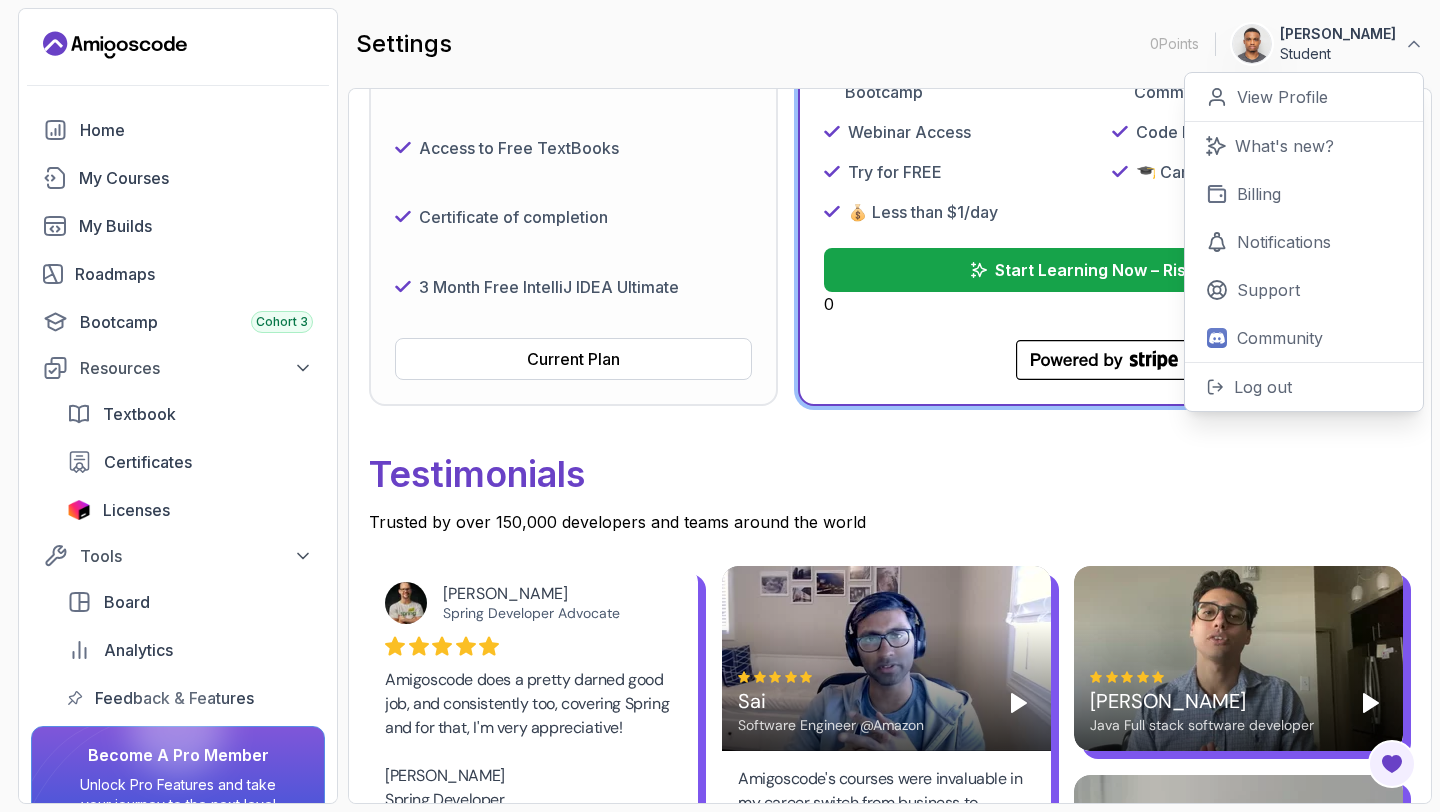 scroll, scrollTop: 626, scrollLeft: 0, axis: vertical 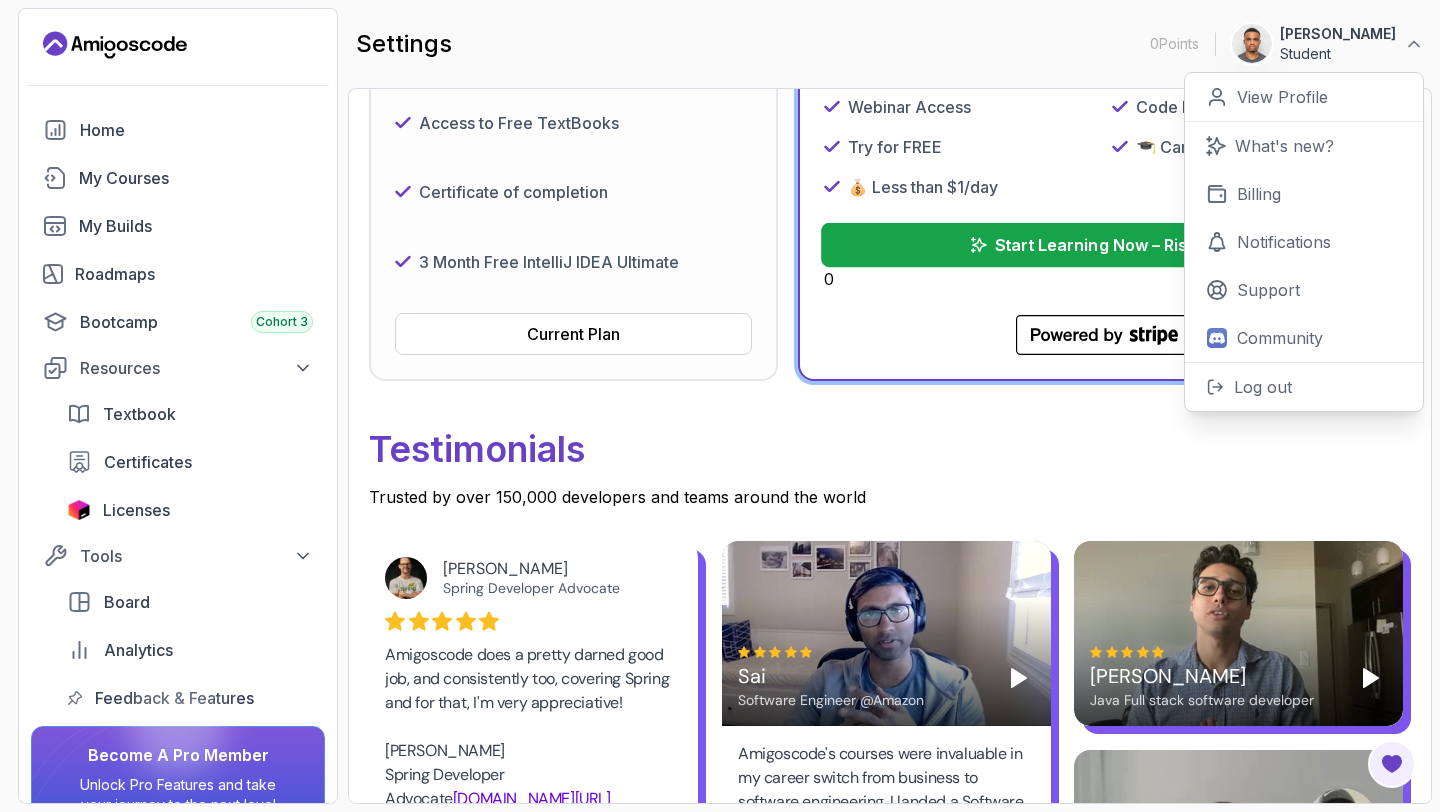 click on "Start Learning Now – Risk-Free" at bounding box center (1104, 245) 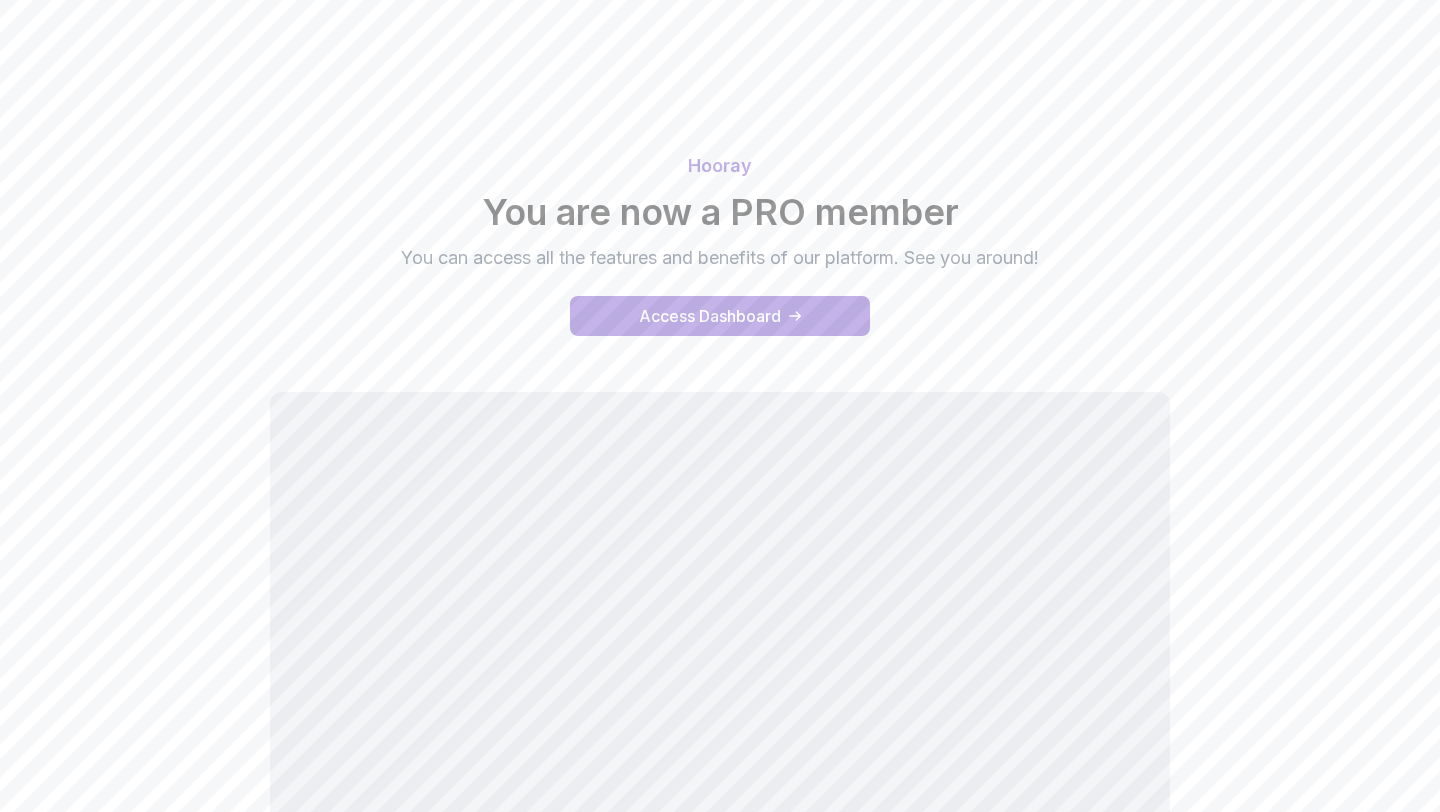 scroll, scrollTop: 0, scrollLeft: 0, axis: both 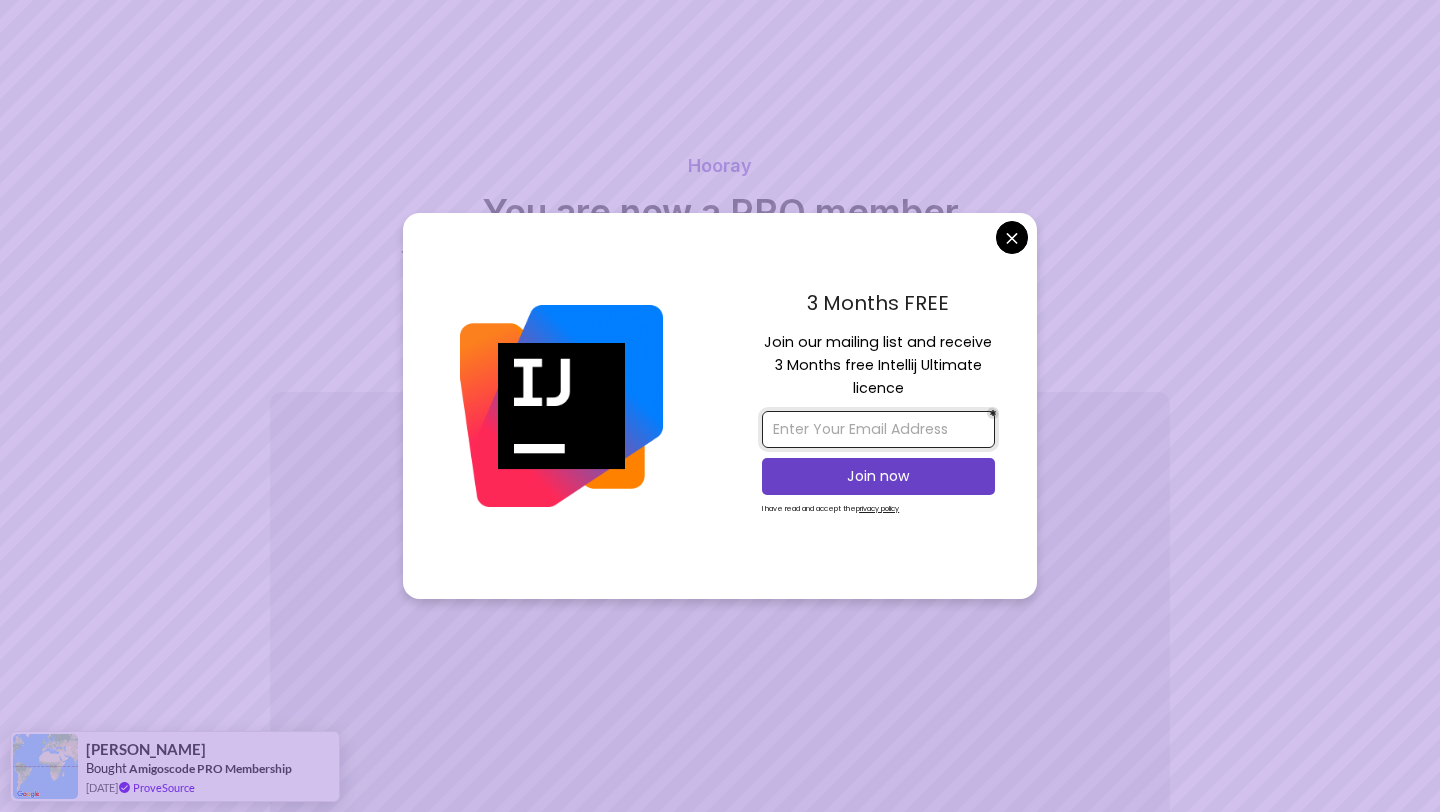 click at bounding box center [878, 429] 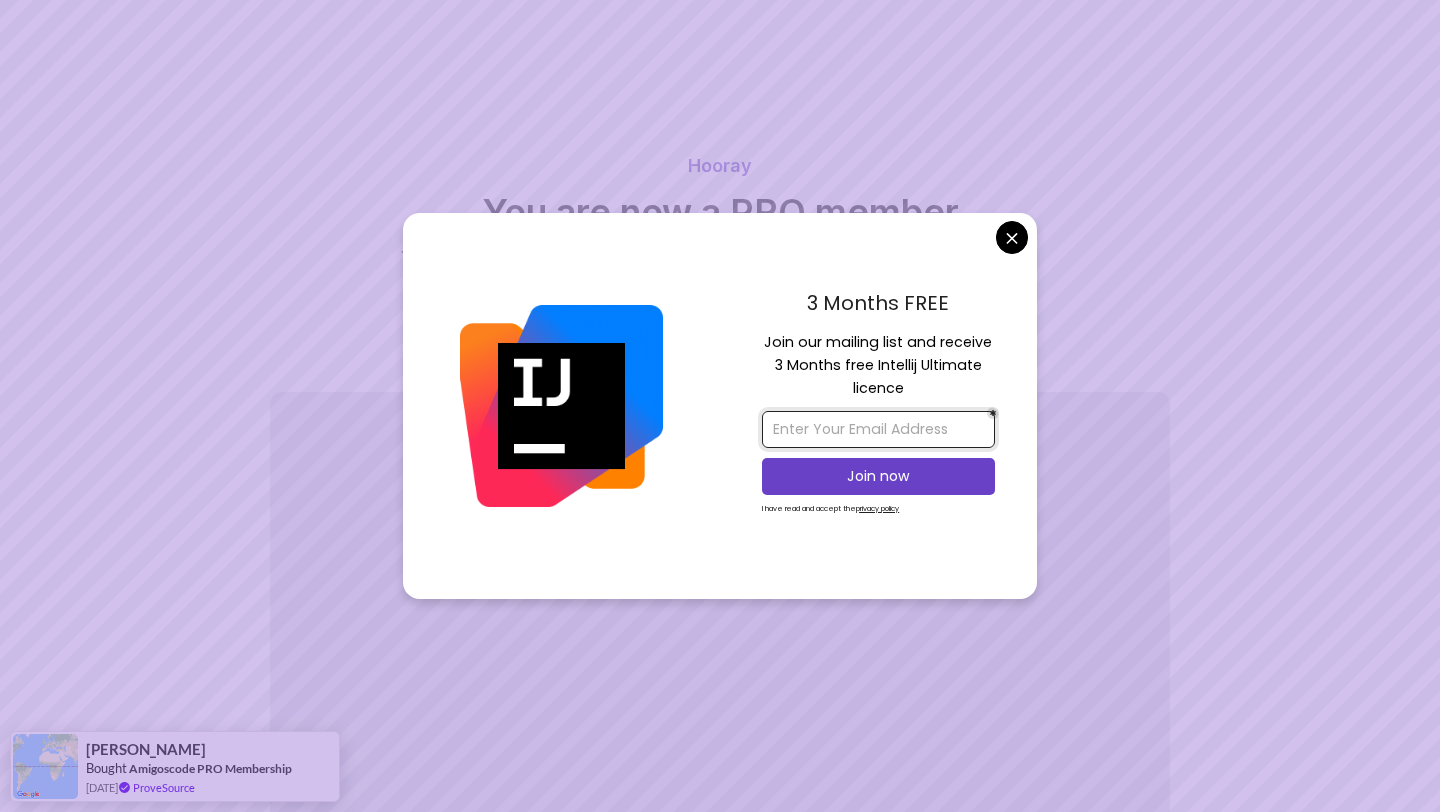 type on "[EMAIL_ADDRESS][DOMAIN_NAME]" 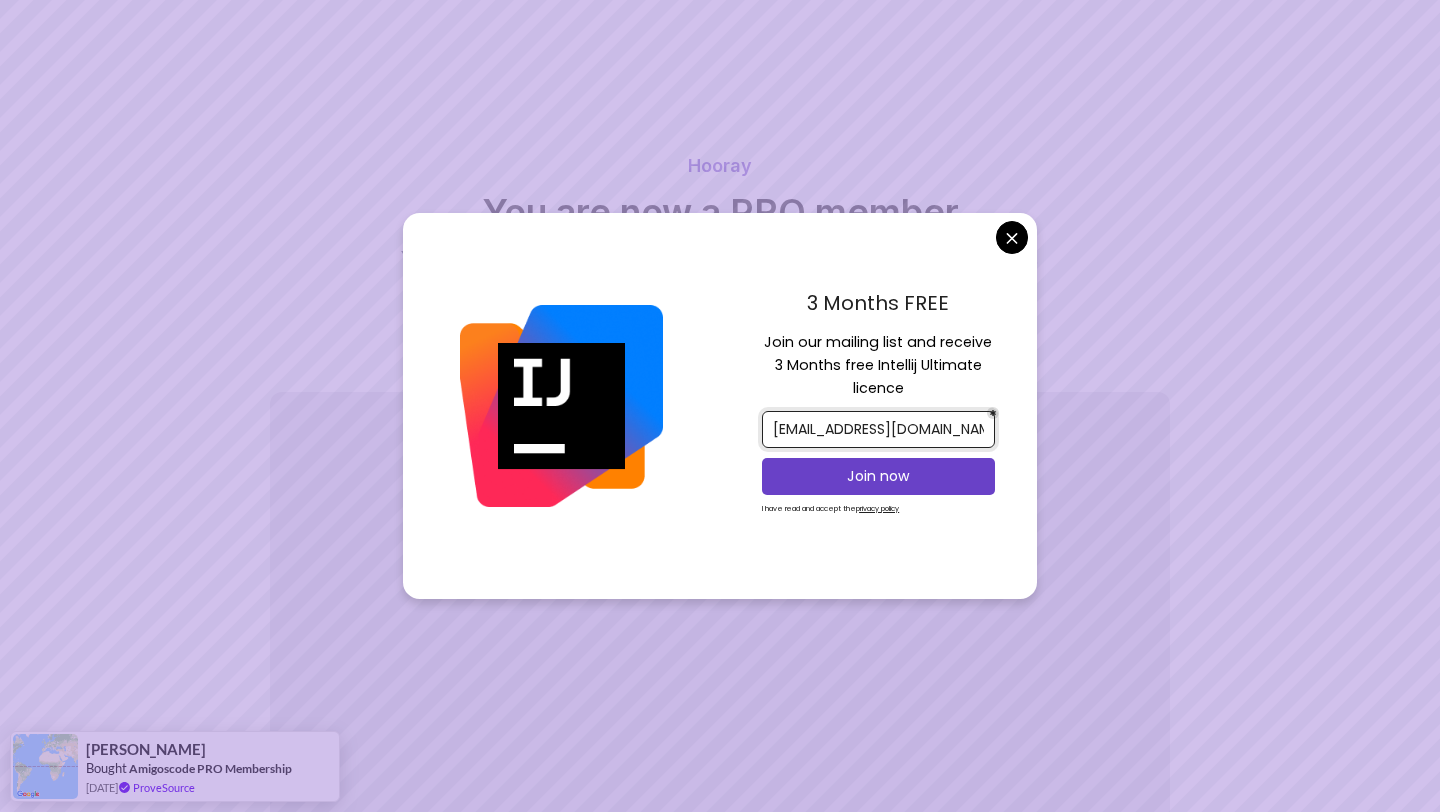 click on "Join now" at bounding box center [878, 476] 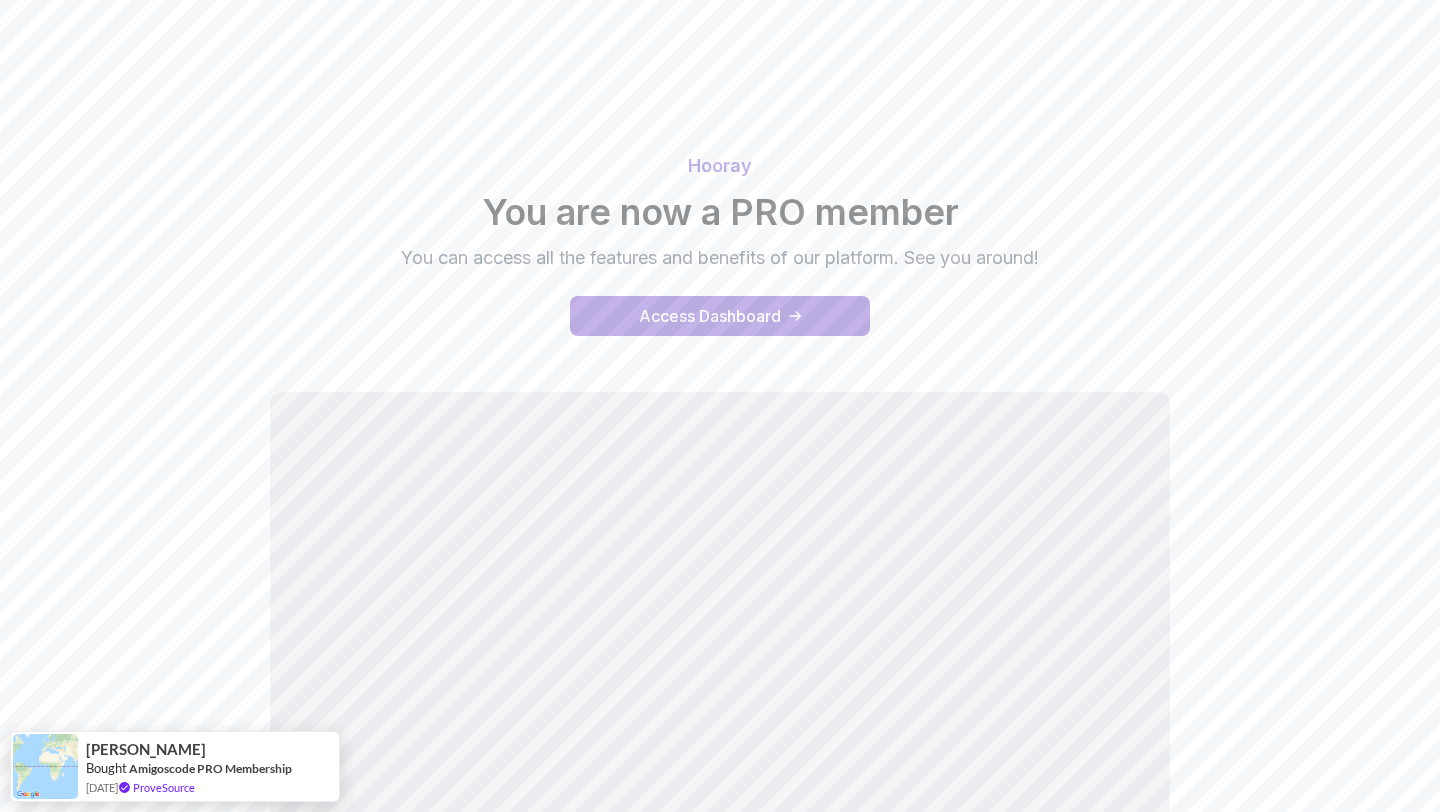 click on "Hooray You are now a PRO member   You can access all the features and benefits of our platform. See you around! Access Dashboard
[PERSON_NAME] Bought   Amigoscode PRO Membership [DATE]     ProveSource" at bounding box center [720, 513] 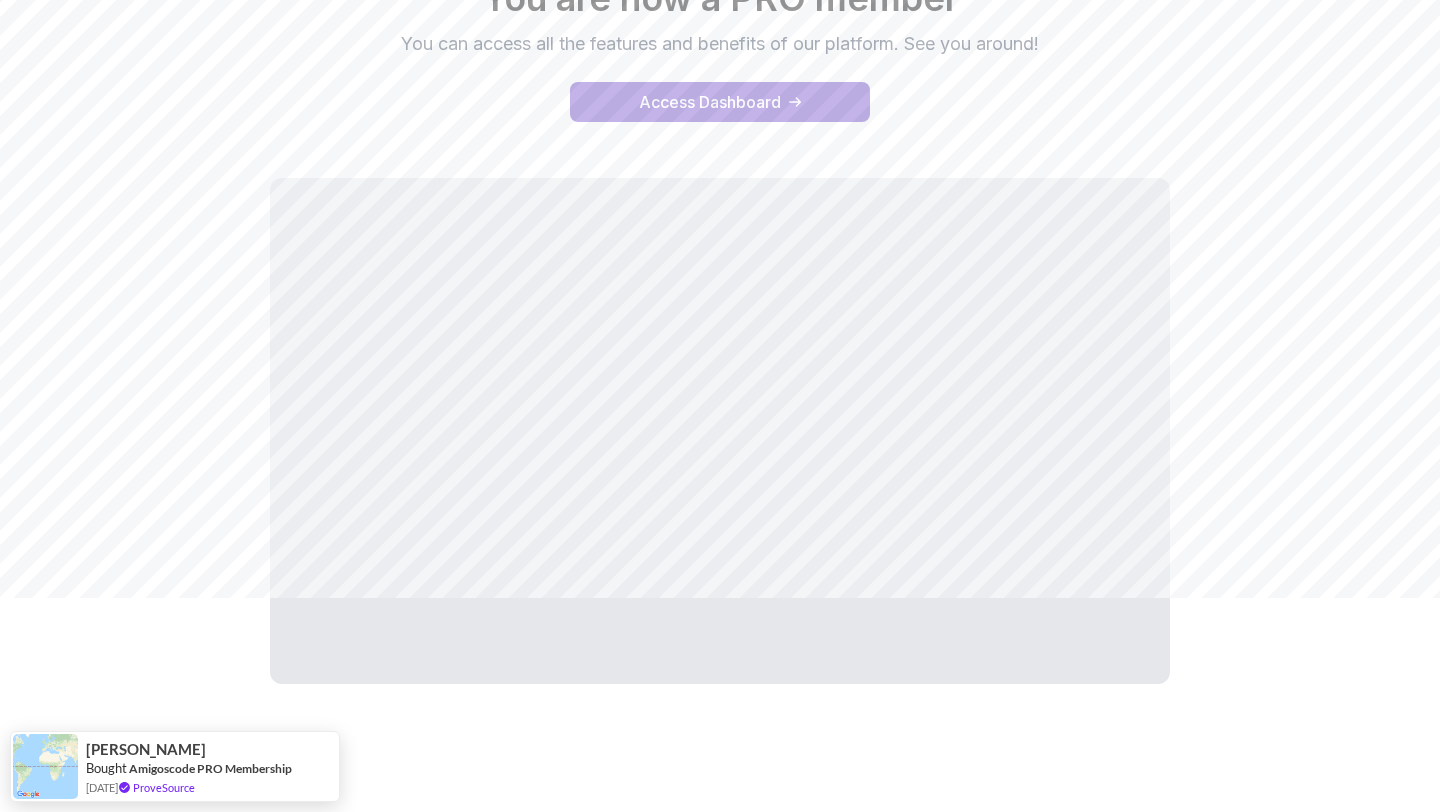 scroll, scrollTop: 0, scrollLeft: 0, axis: both 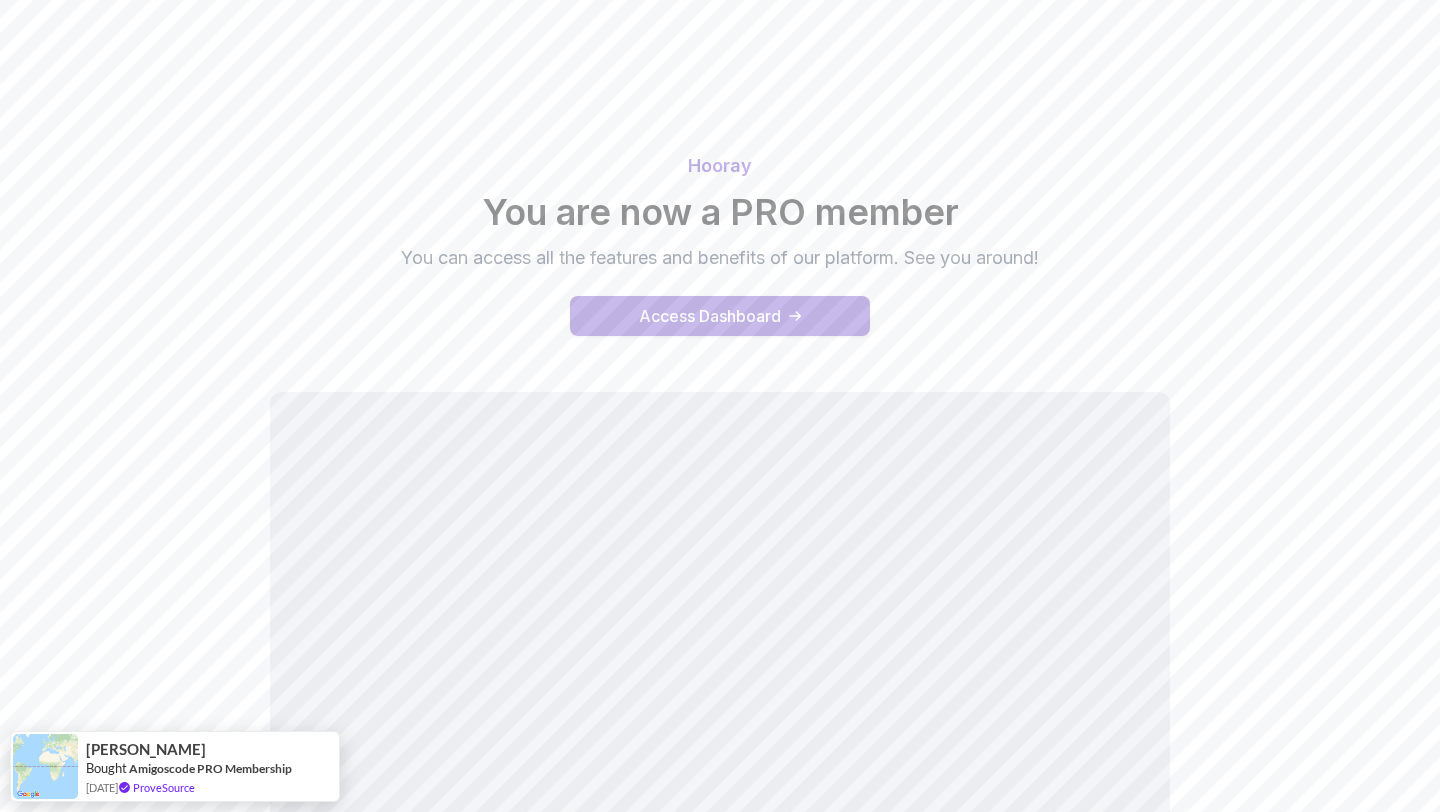 click on "Access Dashboard" at bounding box center (720, 316) 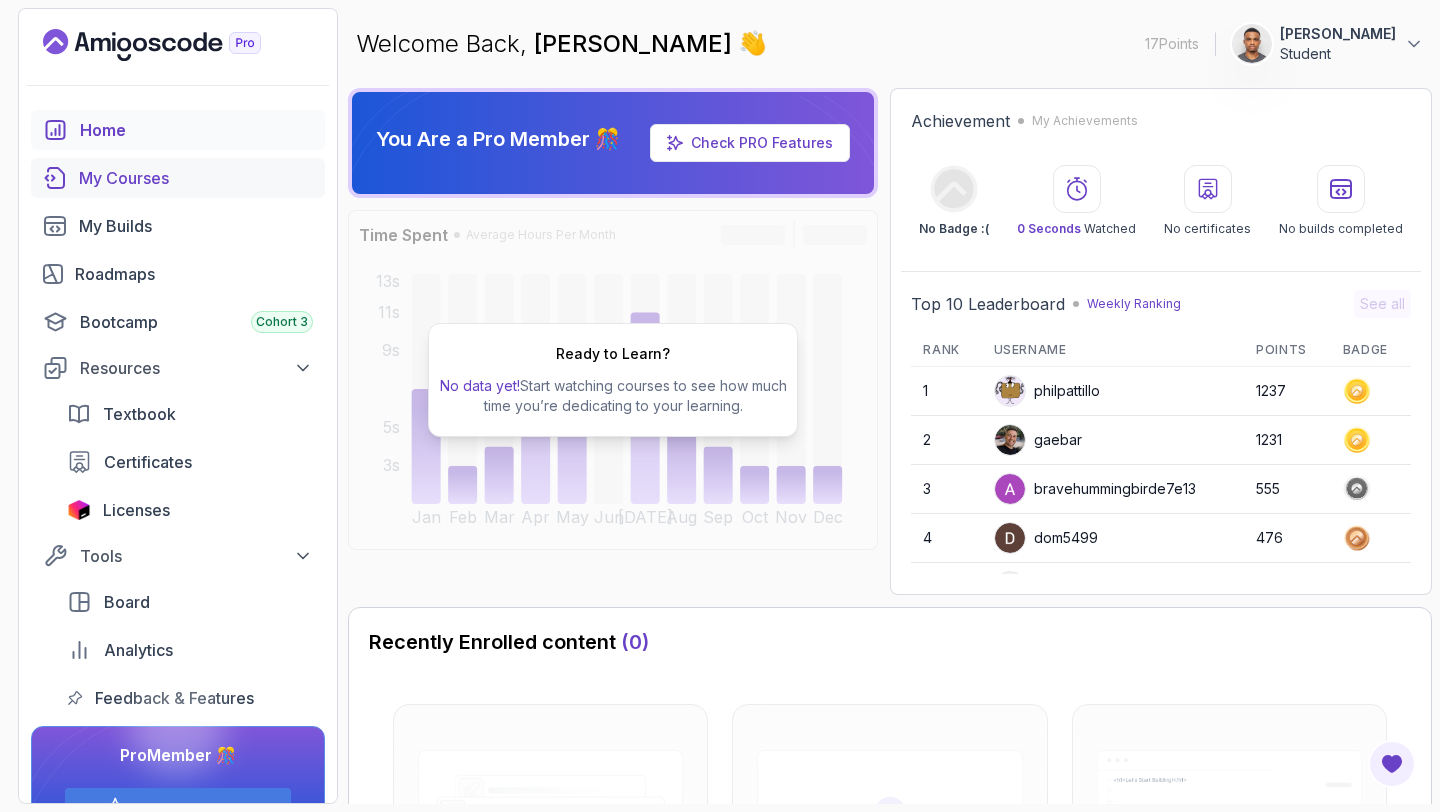 click on "My Courses" at bounding box center (196, 178) 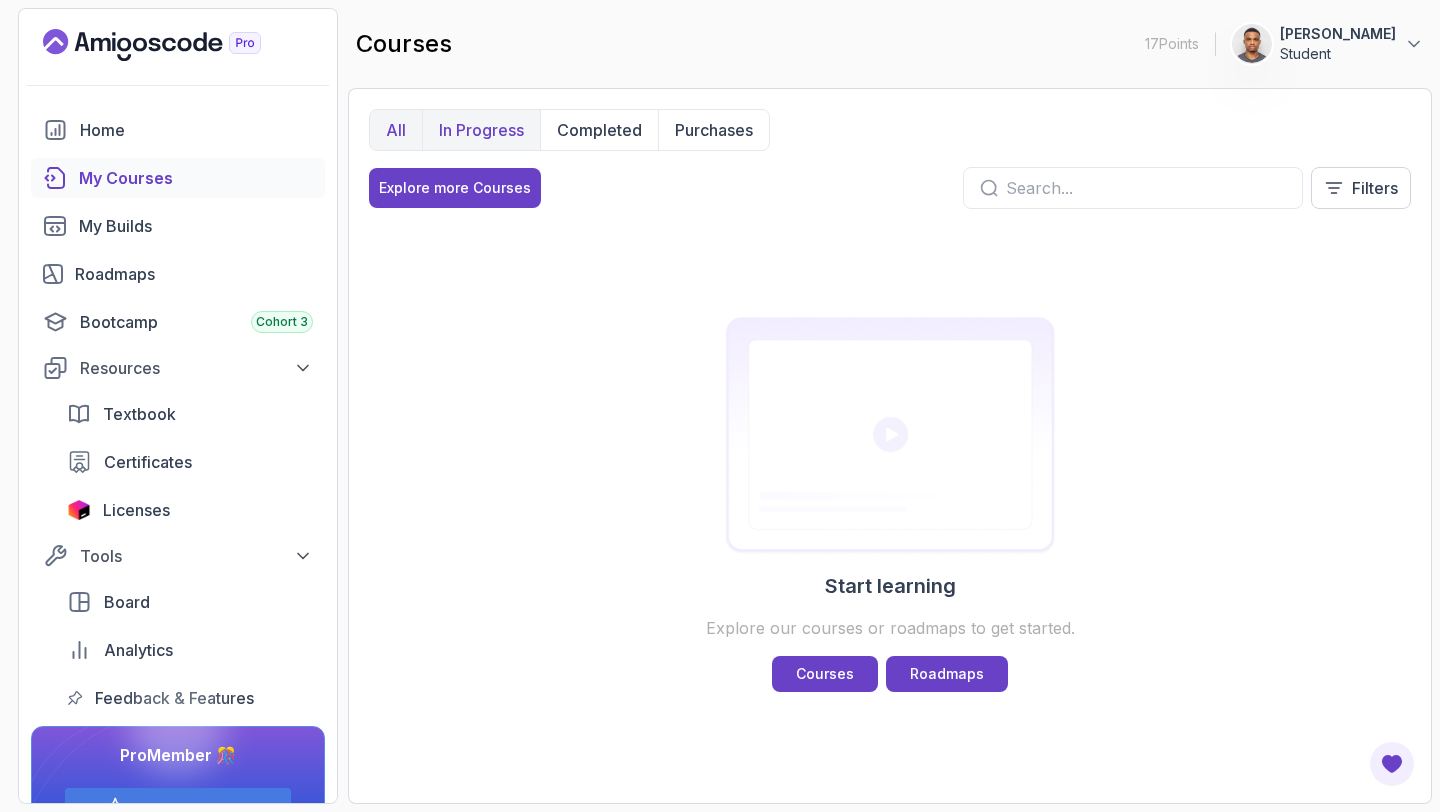 click on "In Progress" at bounding box center (481, 130) 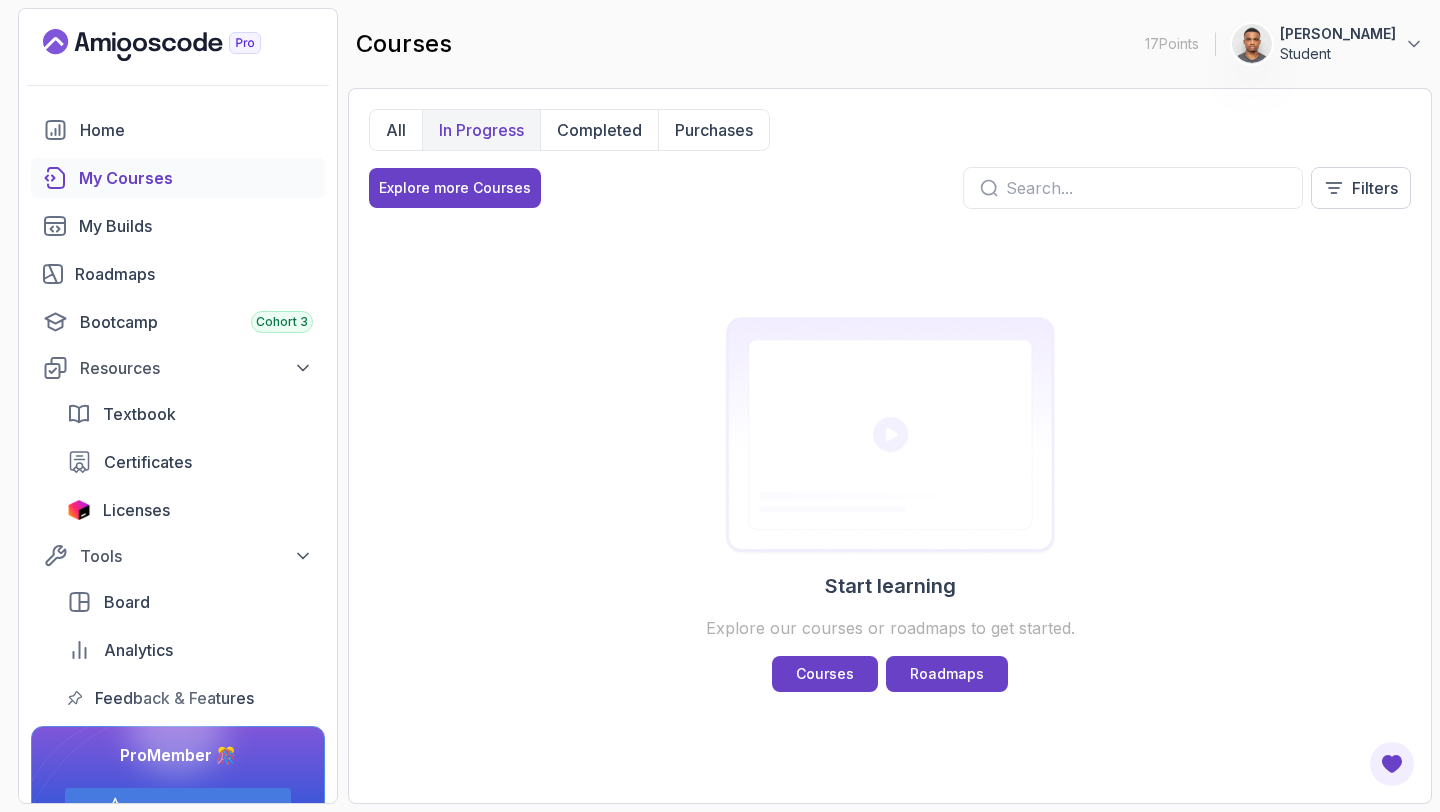click on "In Progress" at bounding box center (481, 130) 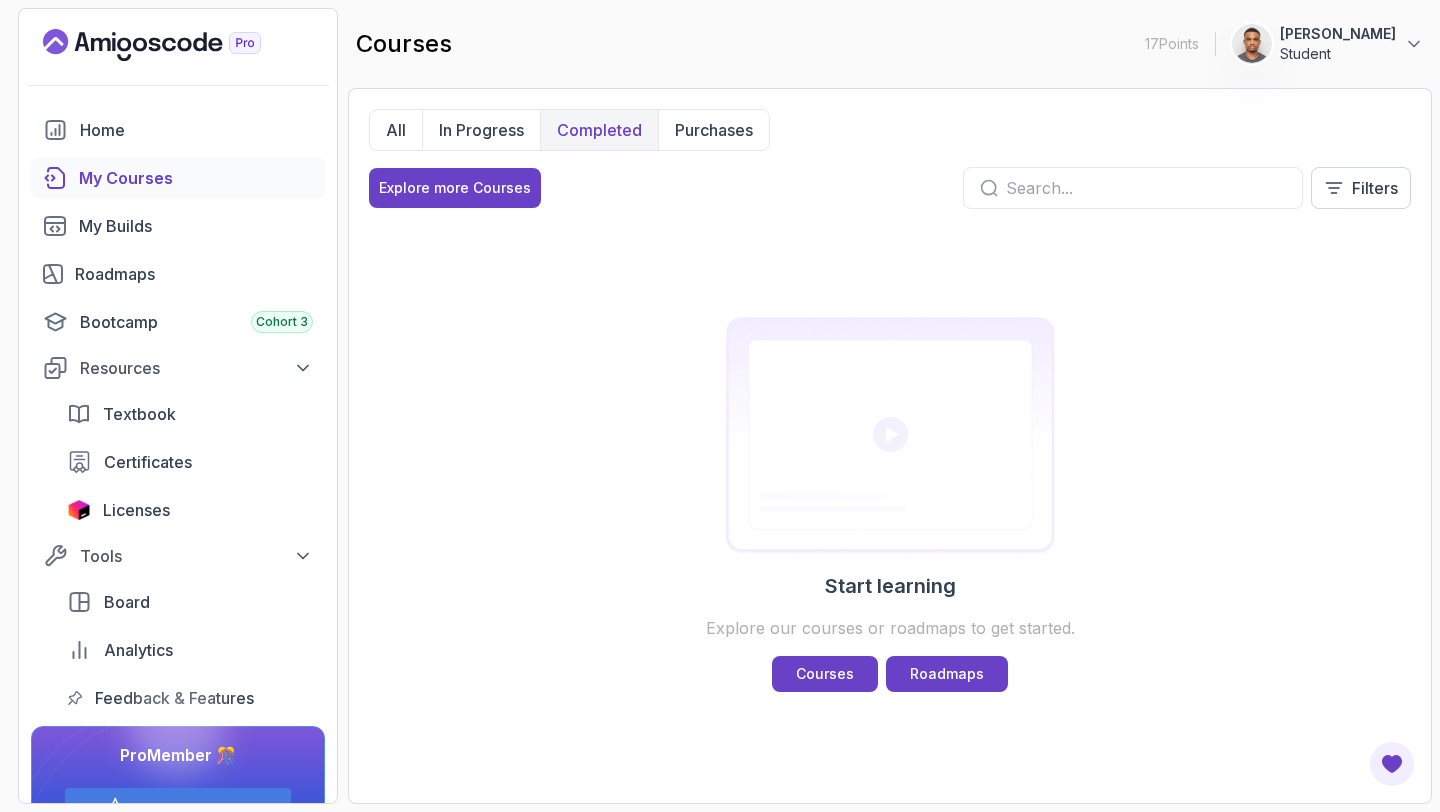 click on "Completed" at bounding box center (599, 130) 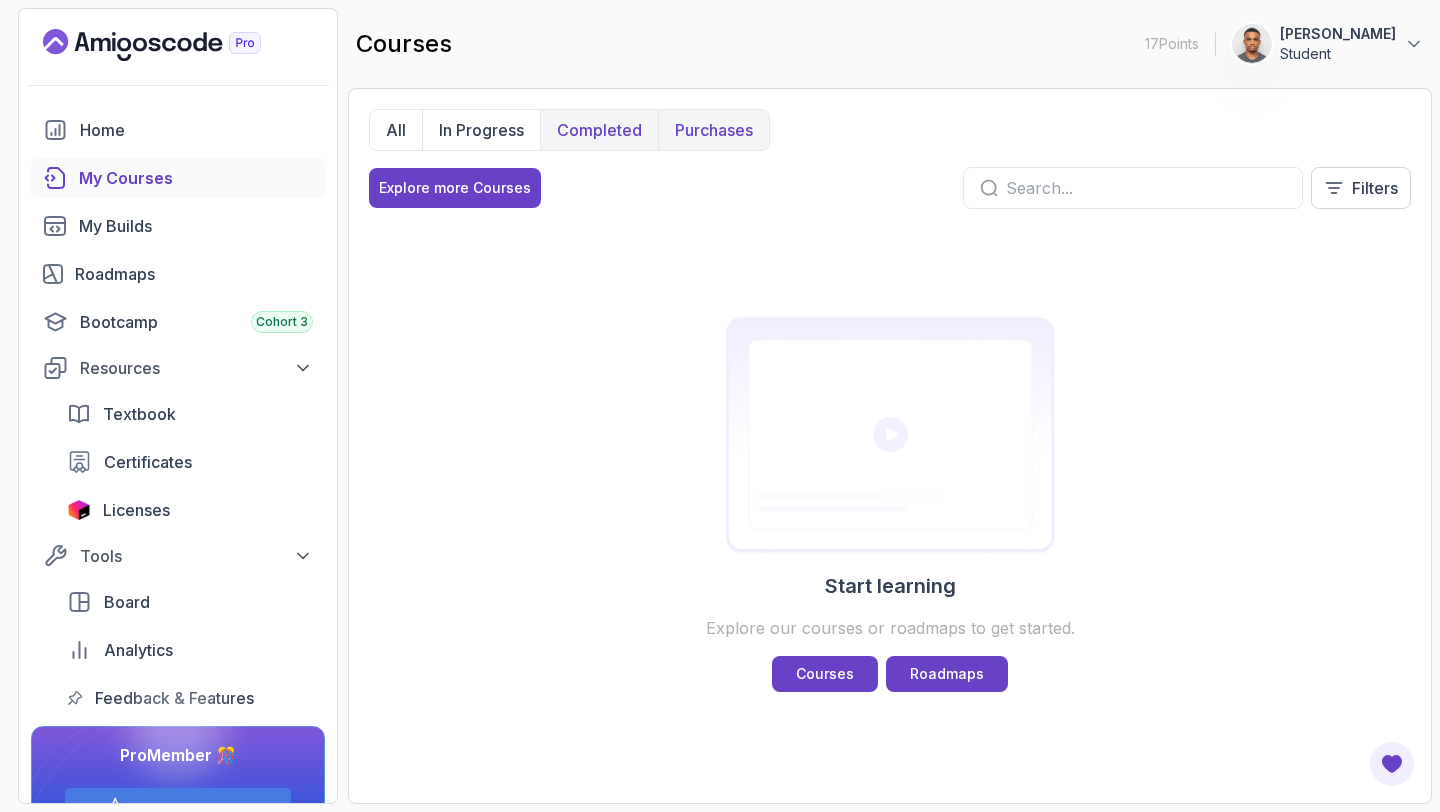 click on "Purchases" at bounding box center (714, 130) 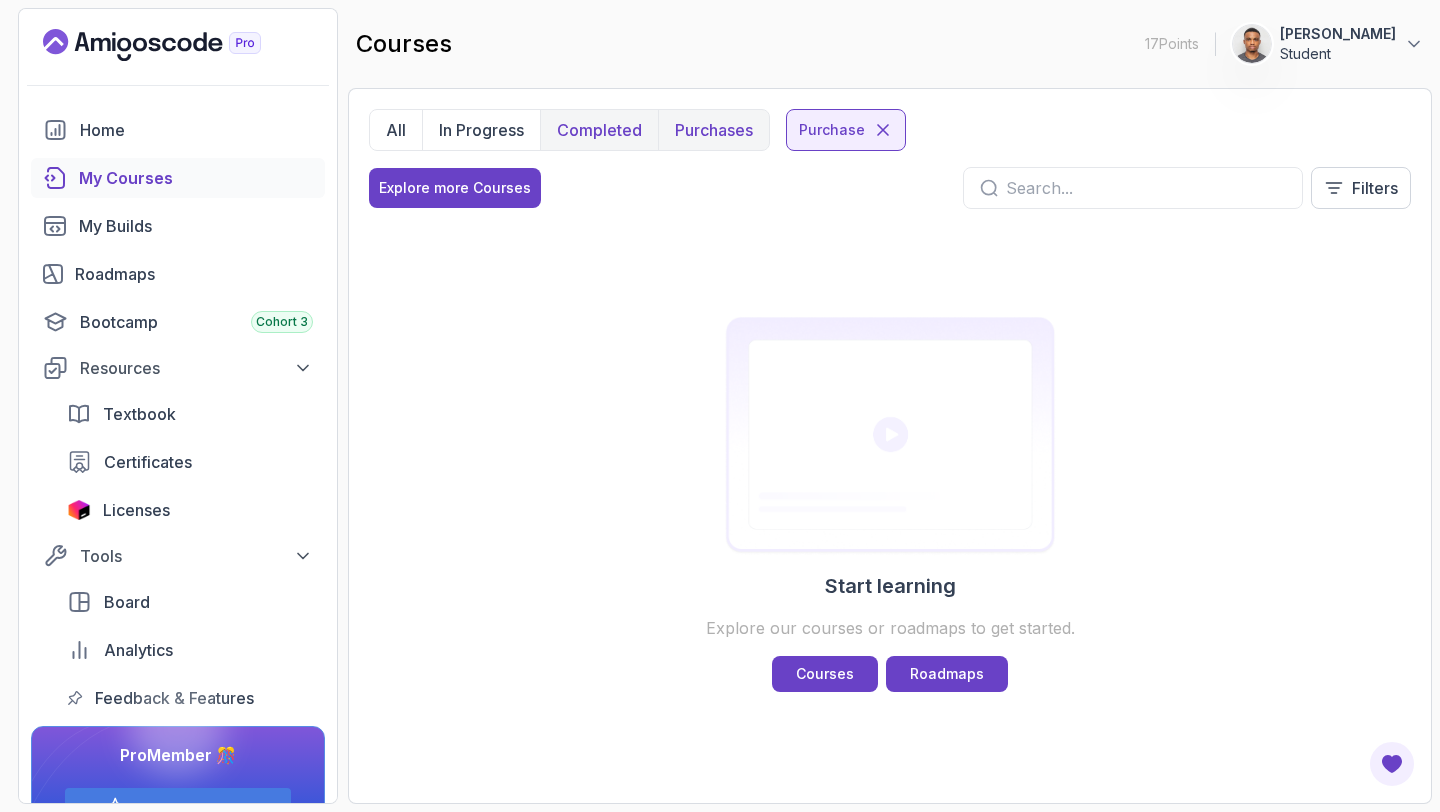click on "Purchases" at bounding box center (714, 130) 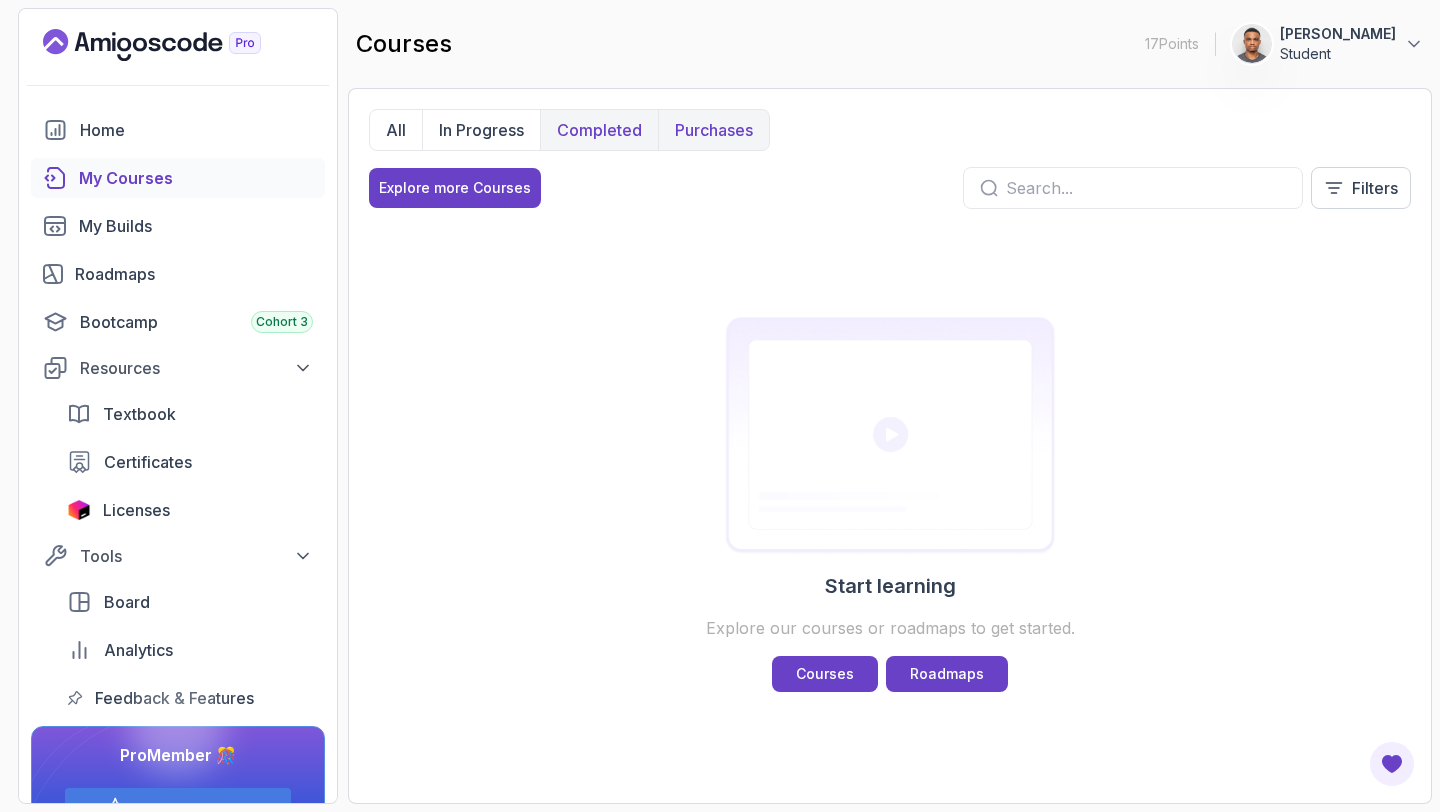 click on "Purchases" at bounding box center (714, 130) 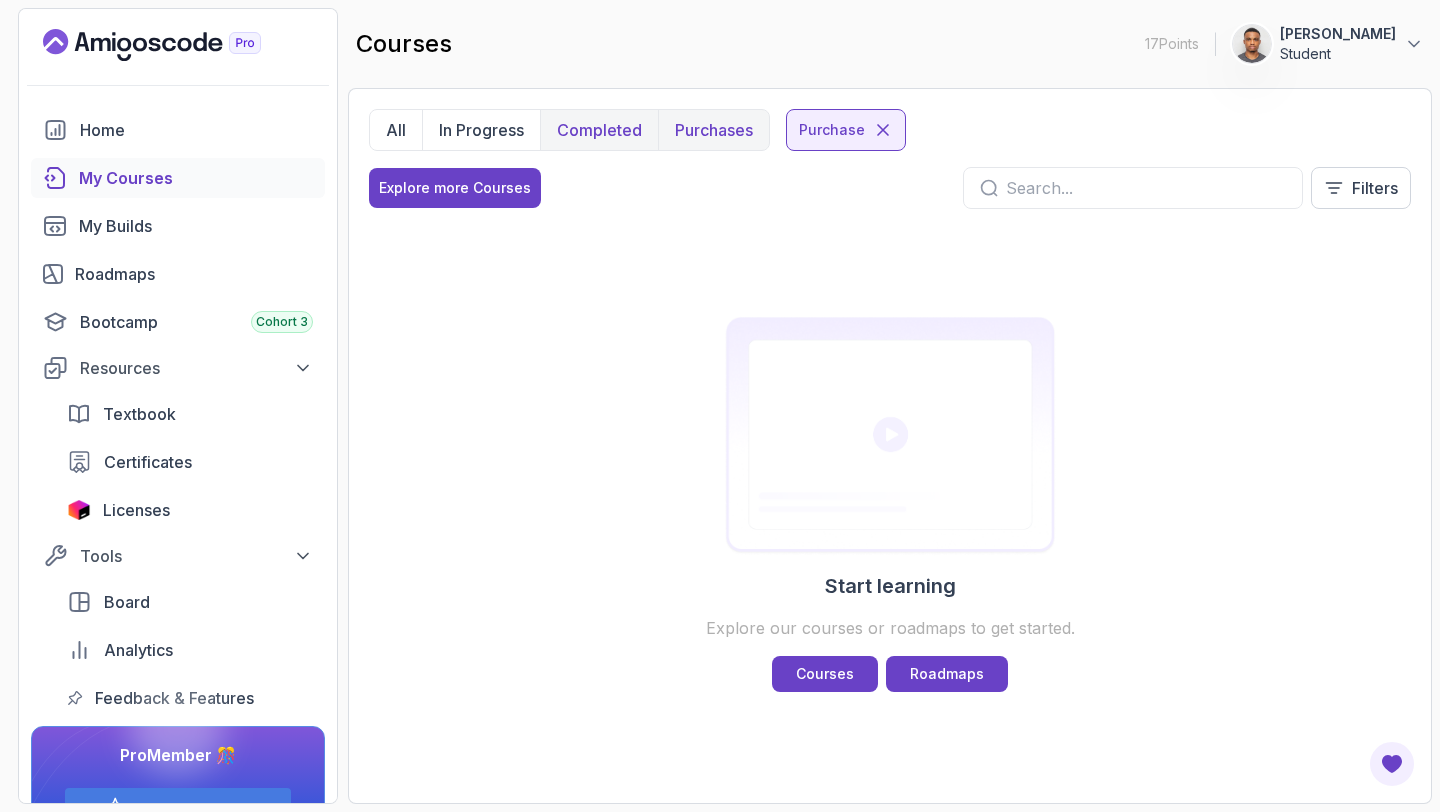 click on "Purchases" at bounding box center (714, 130) 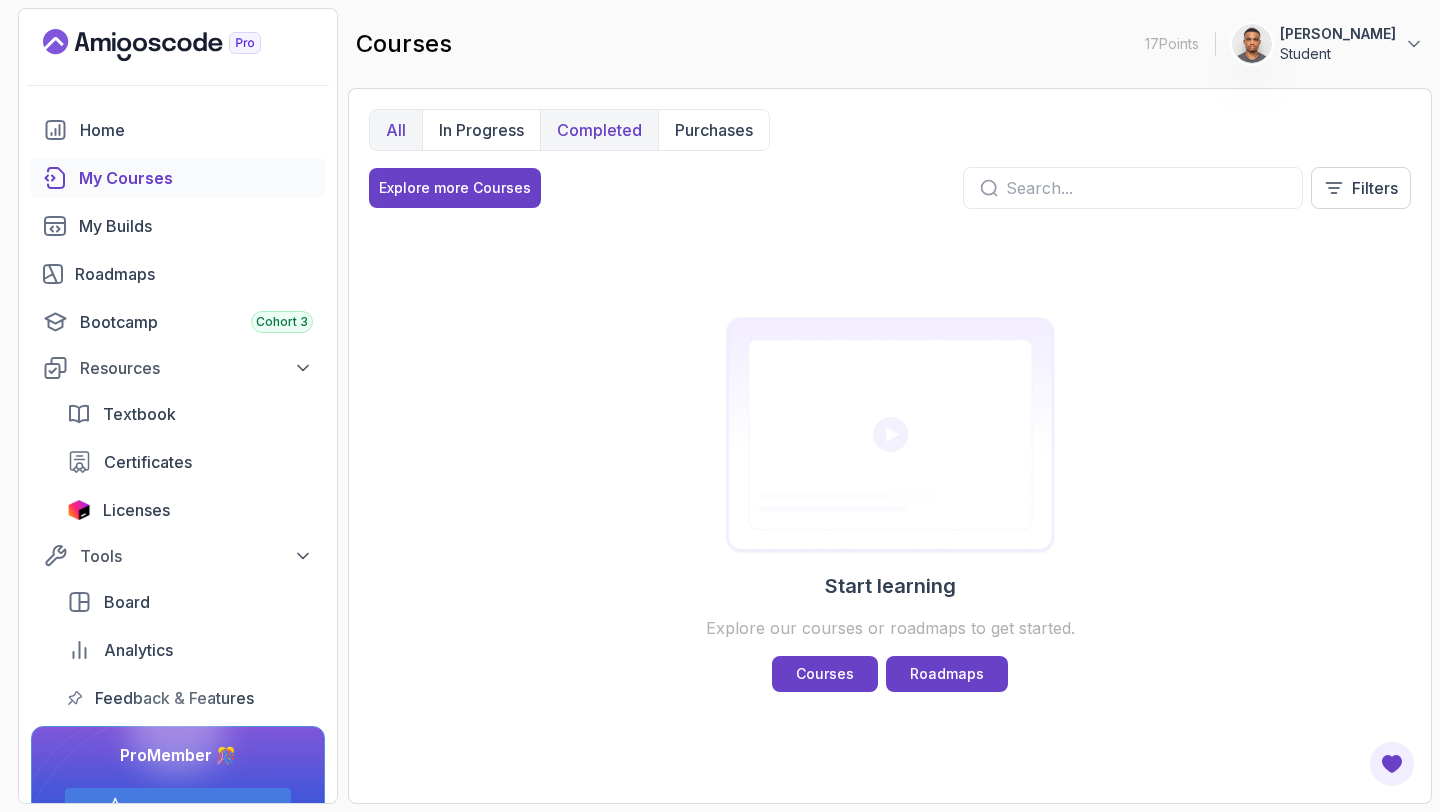 click on "All" at bounding box center [396, 130] 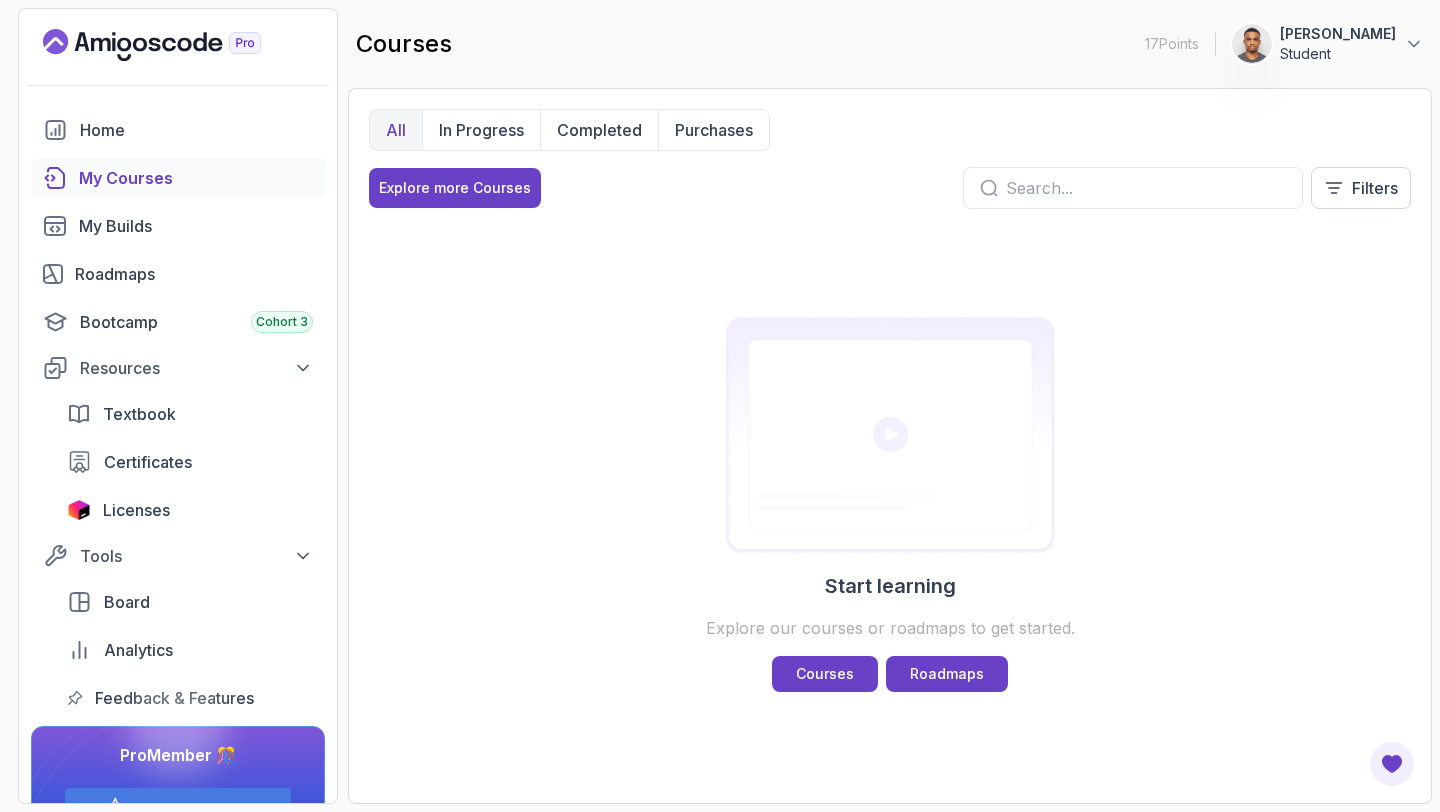 click on "All" at bounding box center (396, 130) 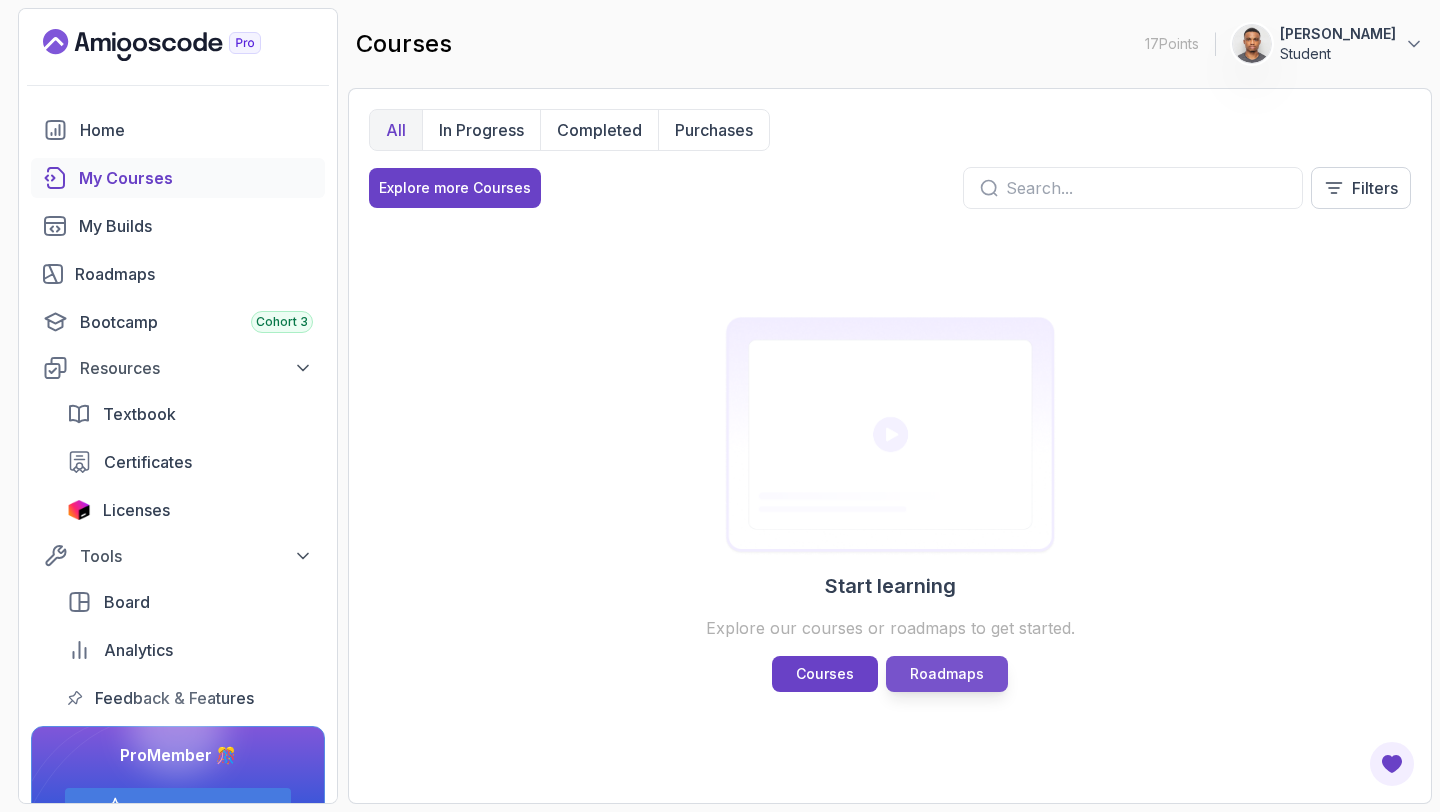 click on "Roadmaps" at bounding box center (947, 674) 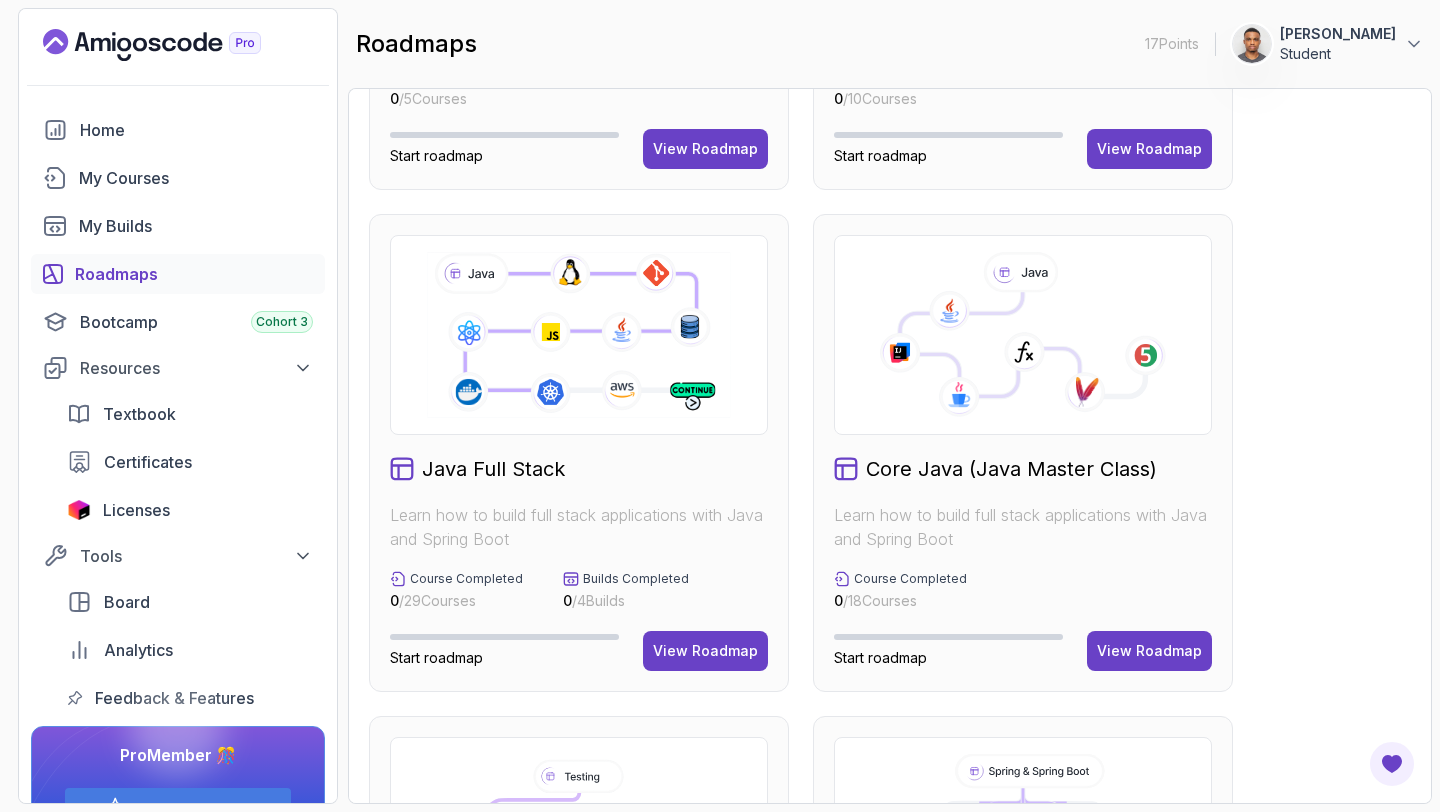 scroll, scrollTop: 808, scrollLeft: 0, axis: vertical 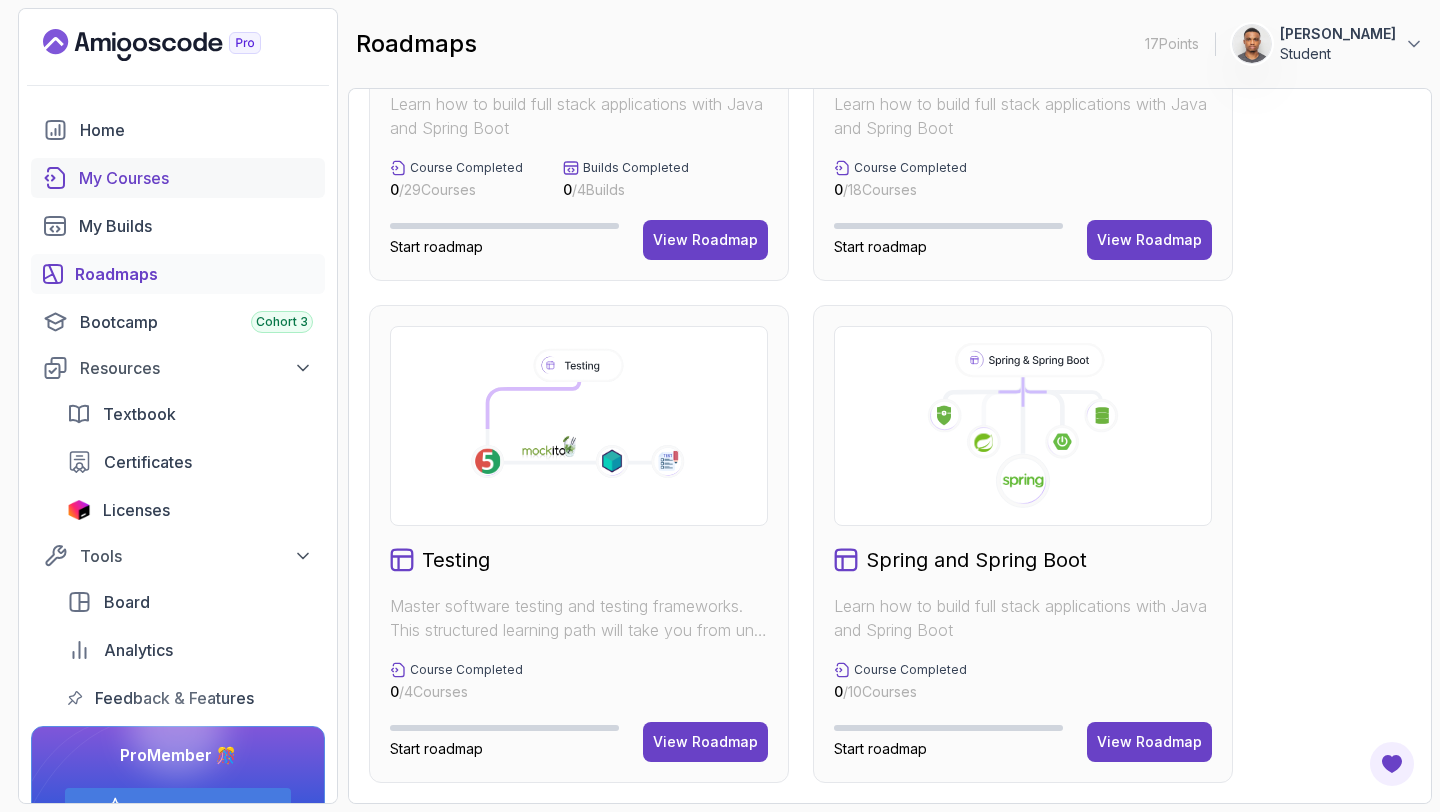 click on "My Courses" at bounding box center [196, 178] 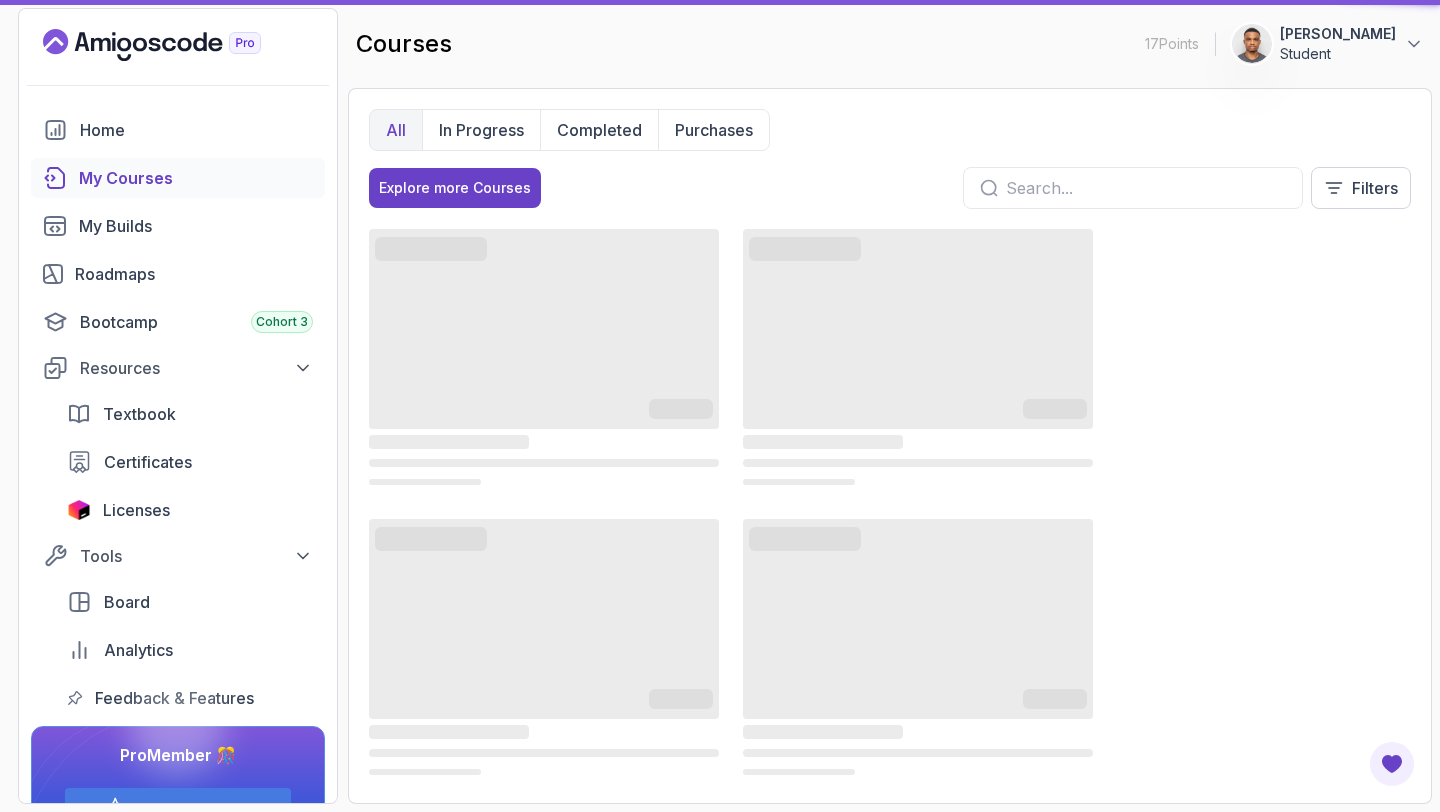 scroll, scrollTop: 0, scrollLeft: 0, axis: both 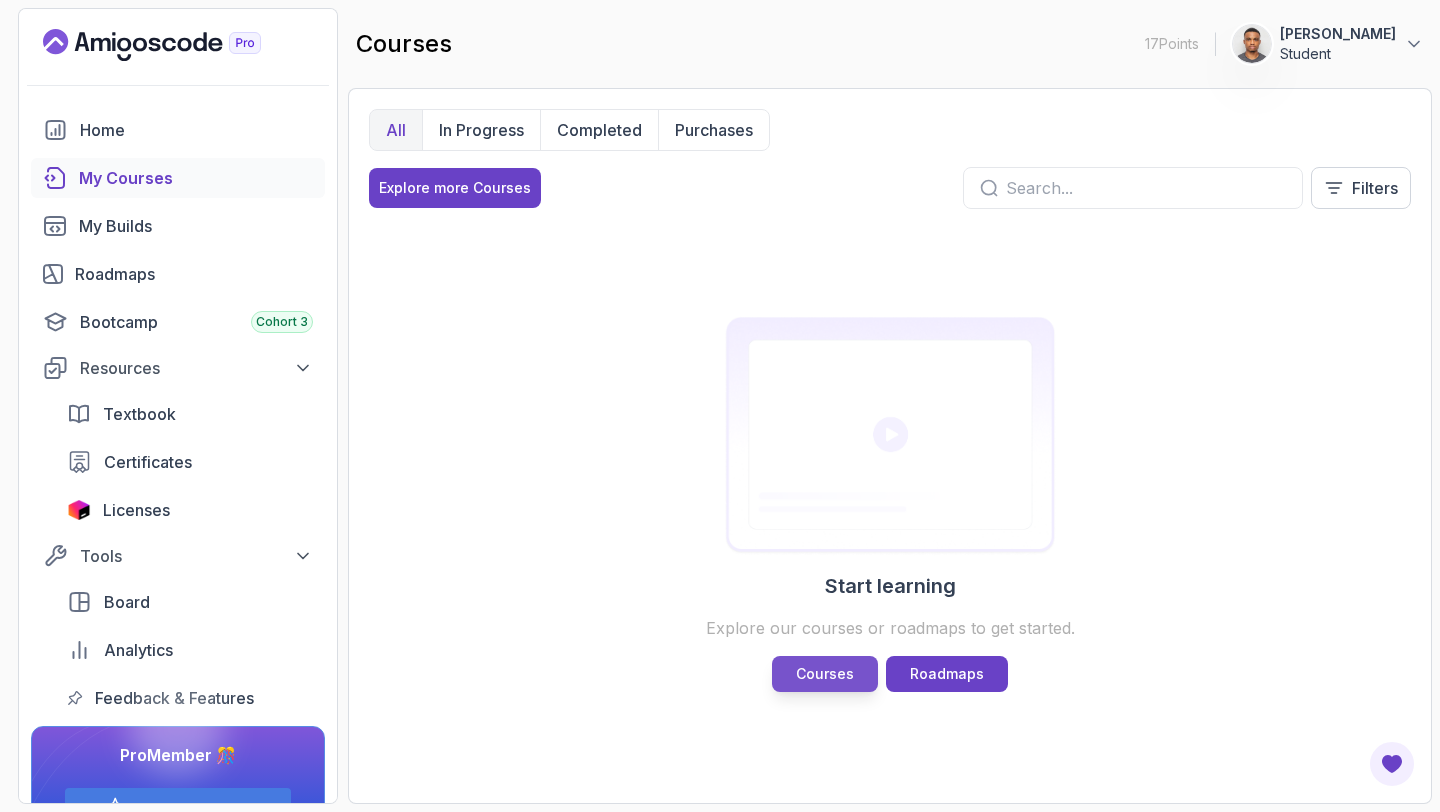 click on "Courses" at bounding box center [825, 674] 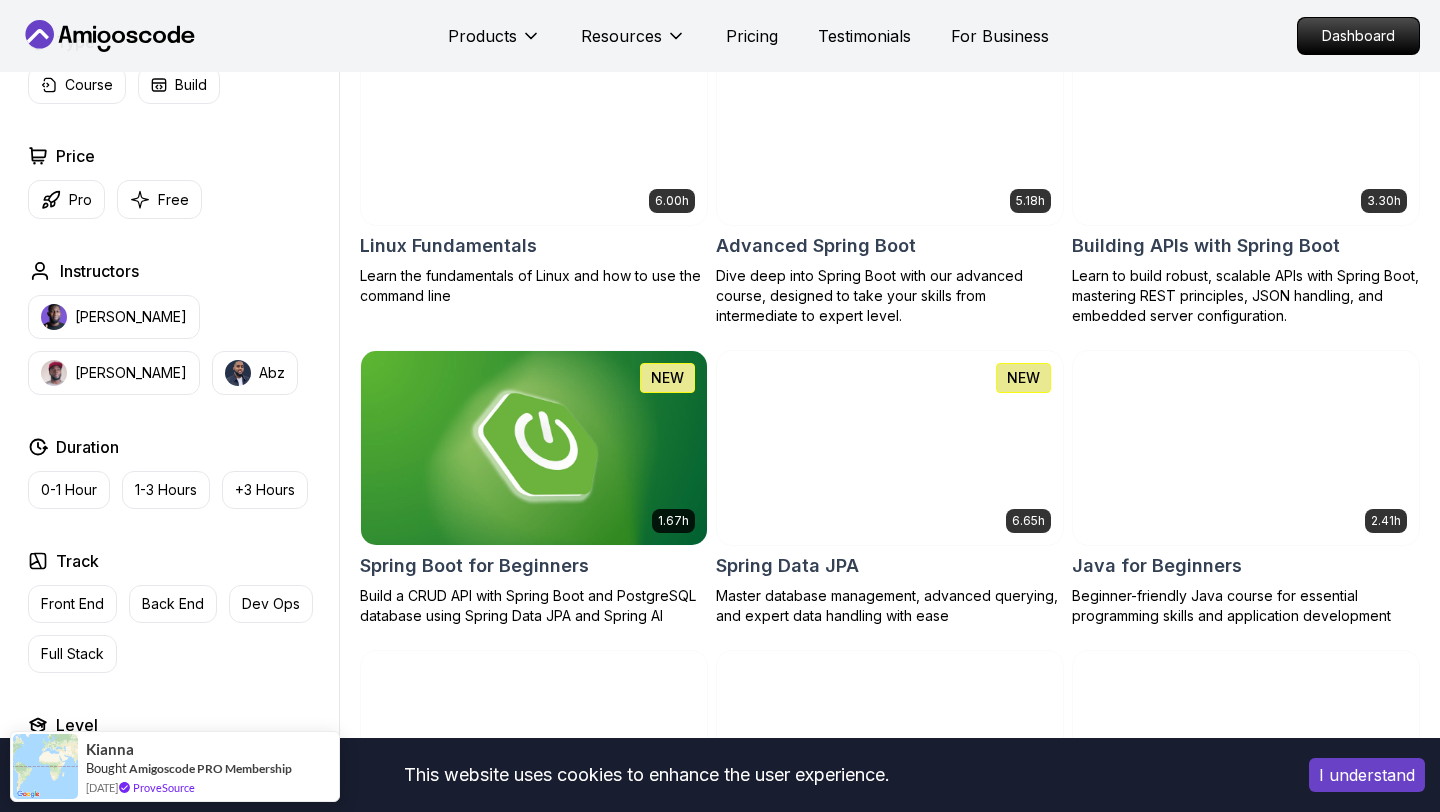 scroll, scrollTop: 575, scrollLeft: 0, axis: vertical 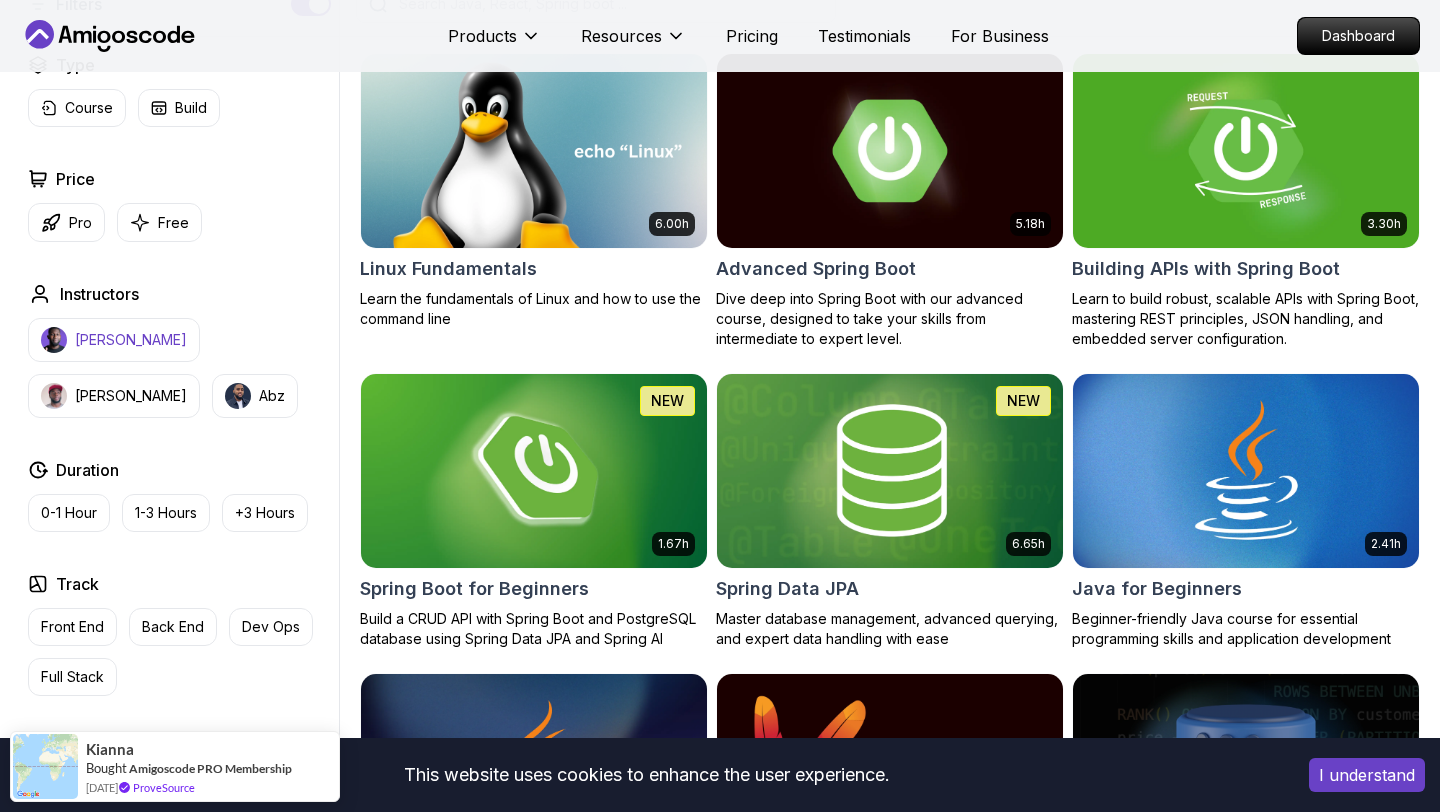 click on "[PERSON_NAME]" at bounding box center (114, 340) 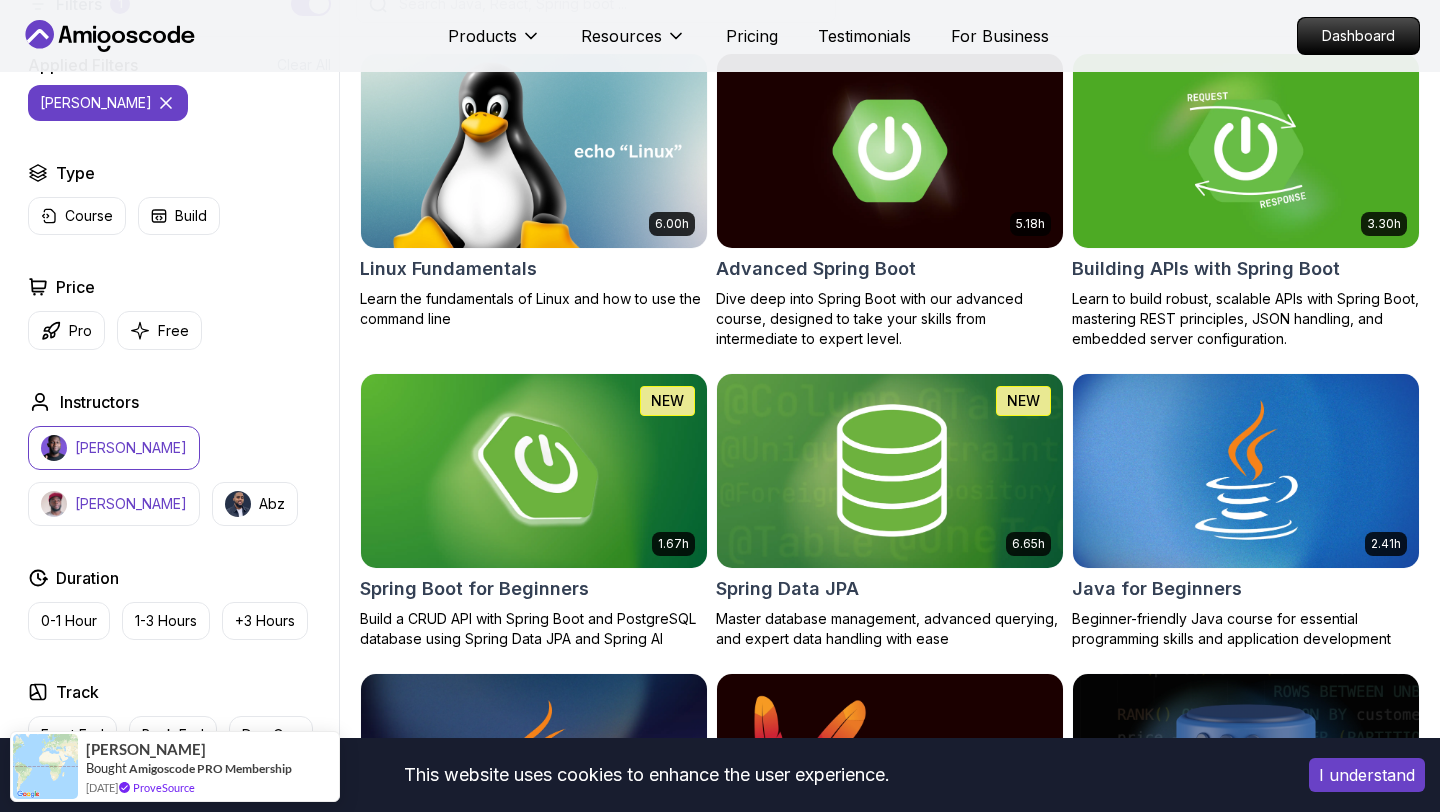 click on "[PERSON_NAME]" at bounding box center (114, 504) 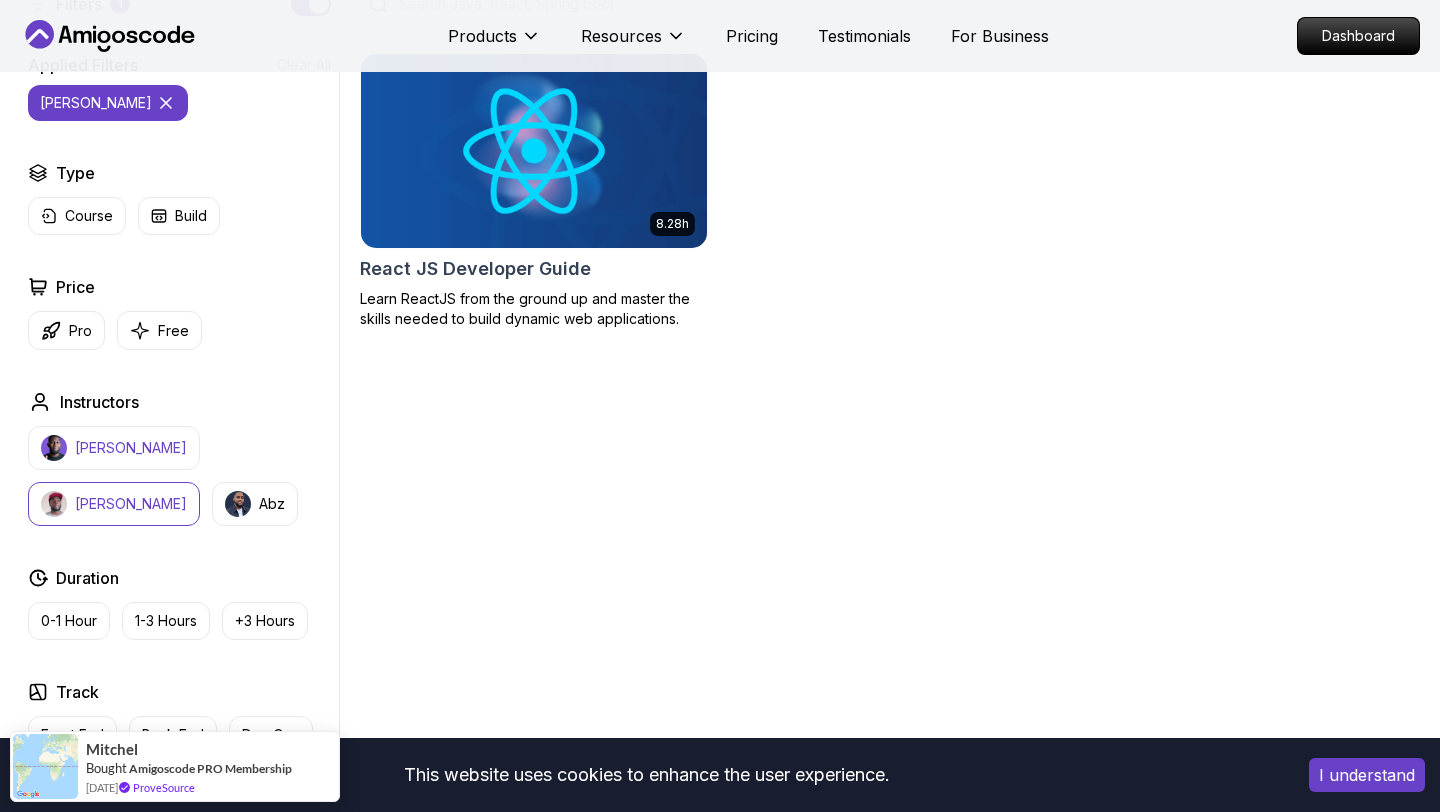click on "[PERSON_NAME]" at bounding box center [131, 448] 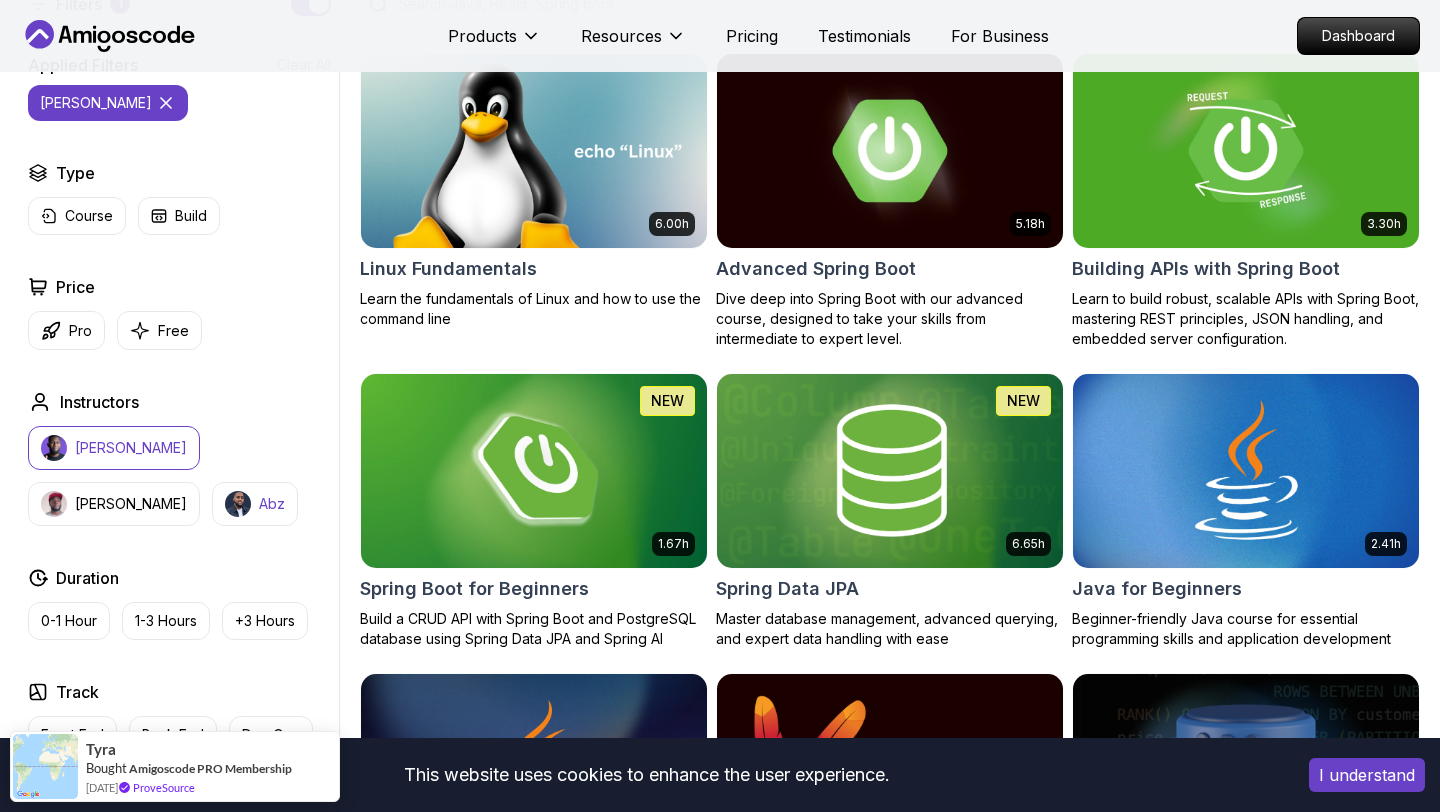 click on "Abz" at bounding box center [272, 504] 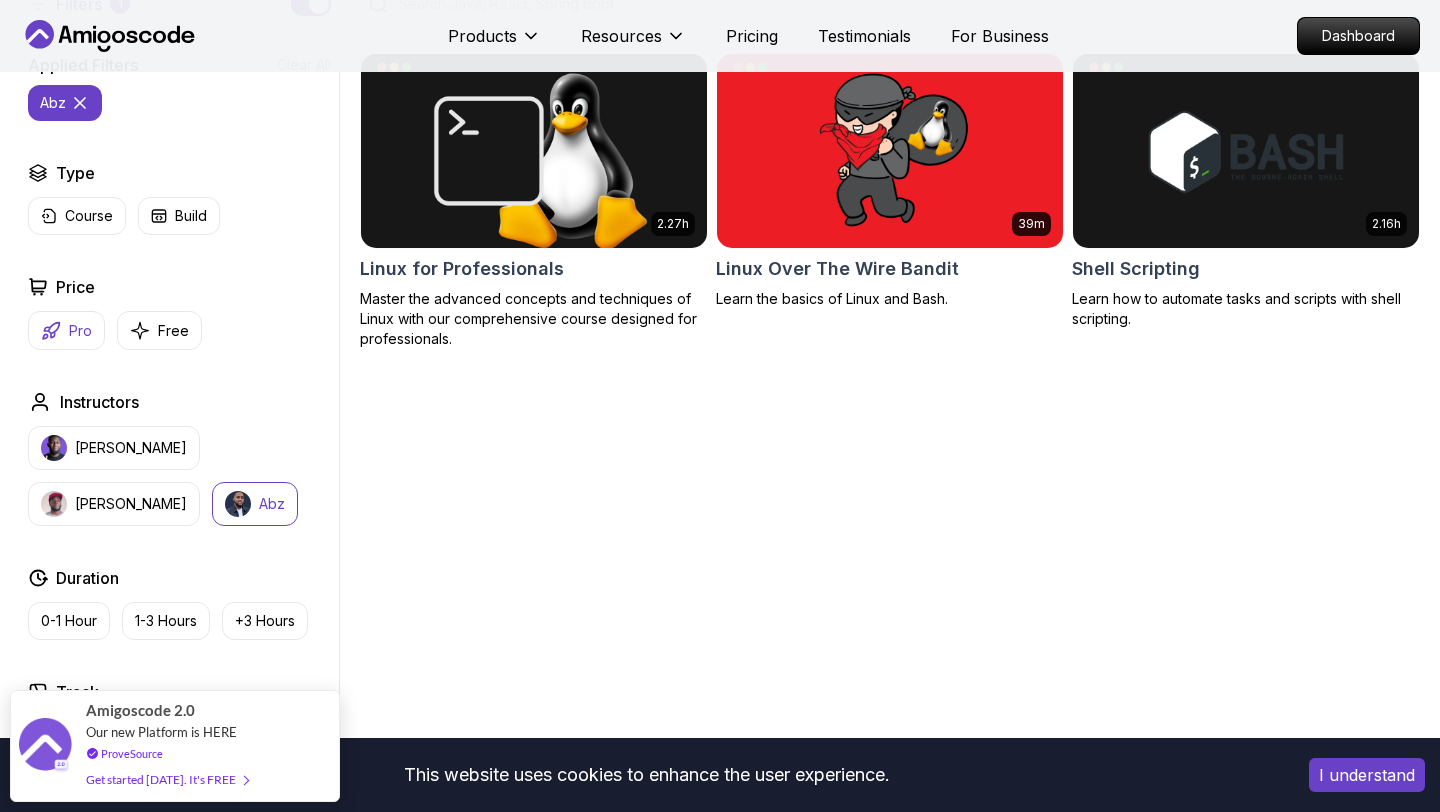 click on "Pro" at bounding box center (80, 331) 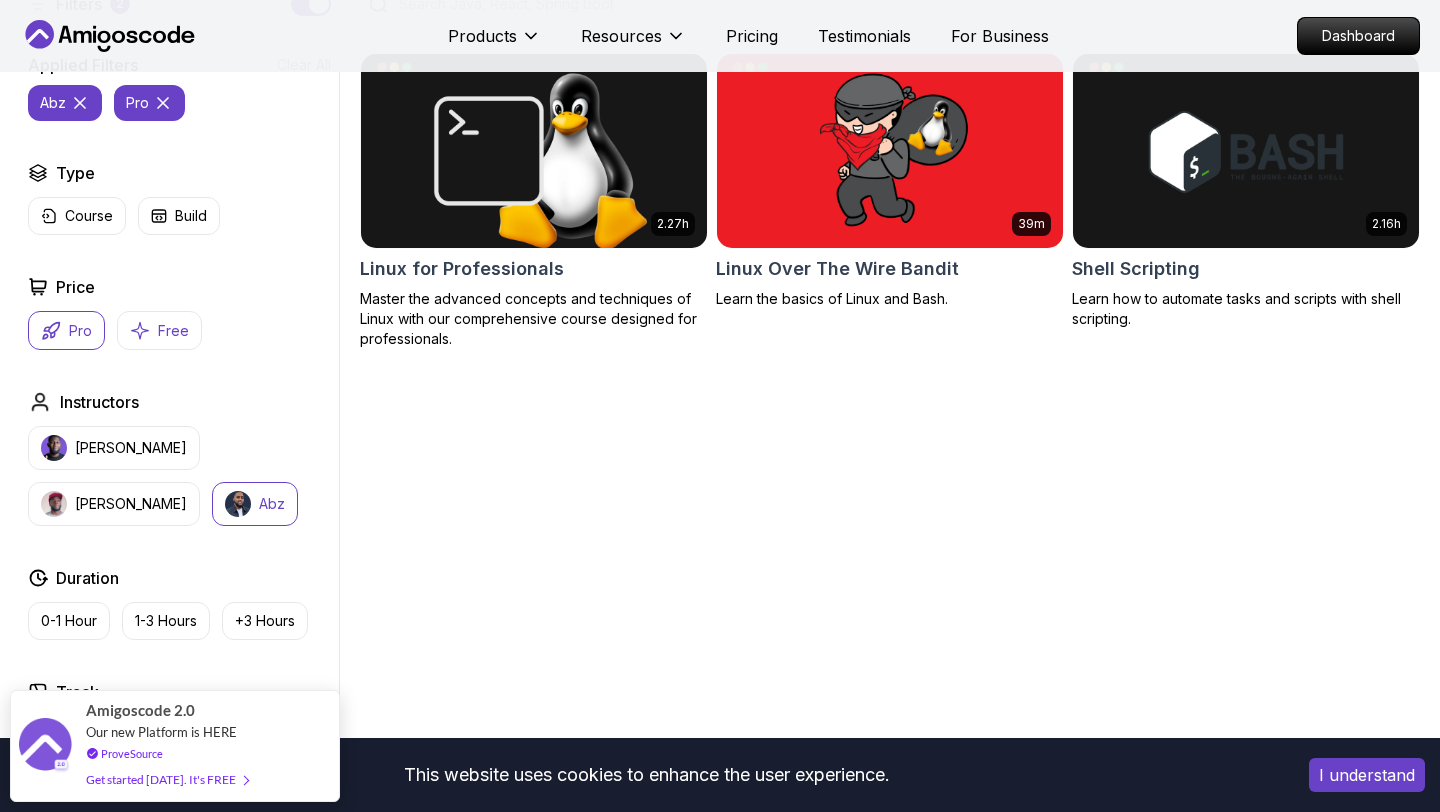click on "Free" at bounding box center [173, 331] 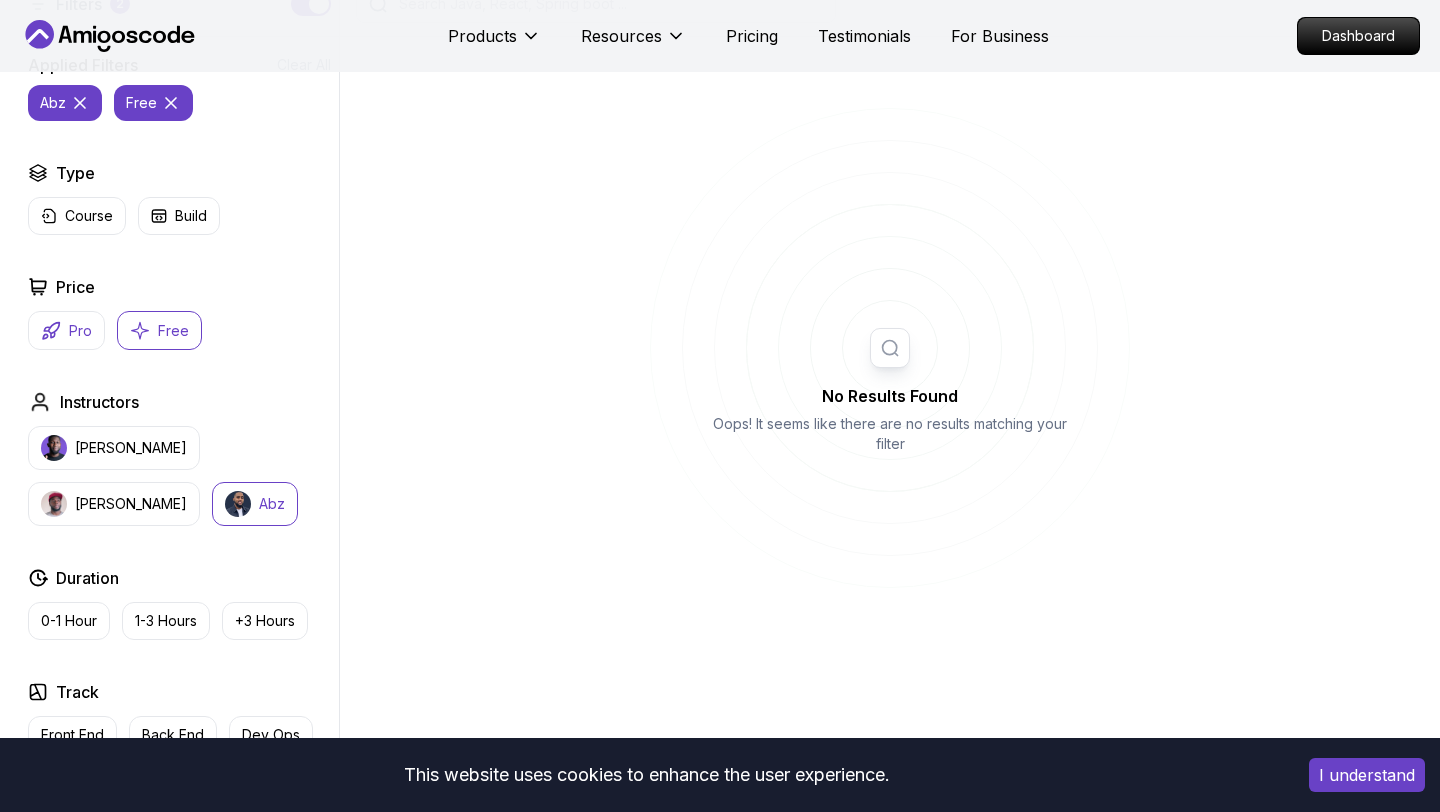 click on "Pro" at bounding box center [66, 330] 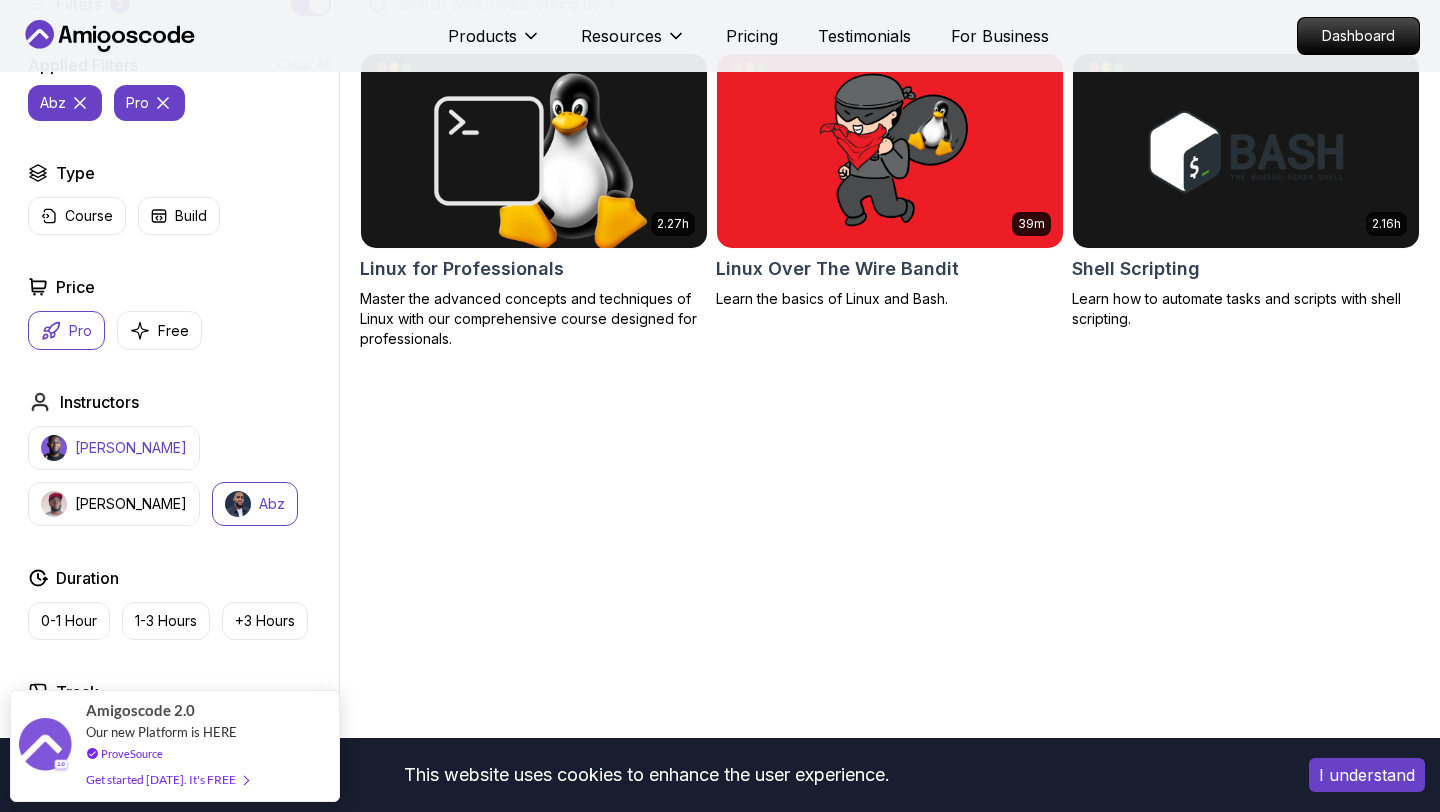 click on "[PERSON_NAME]" at bounding box center (131, 448) 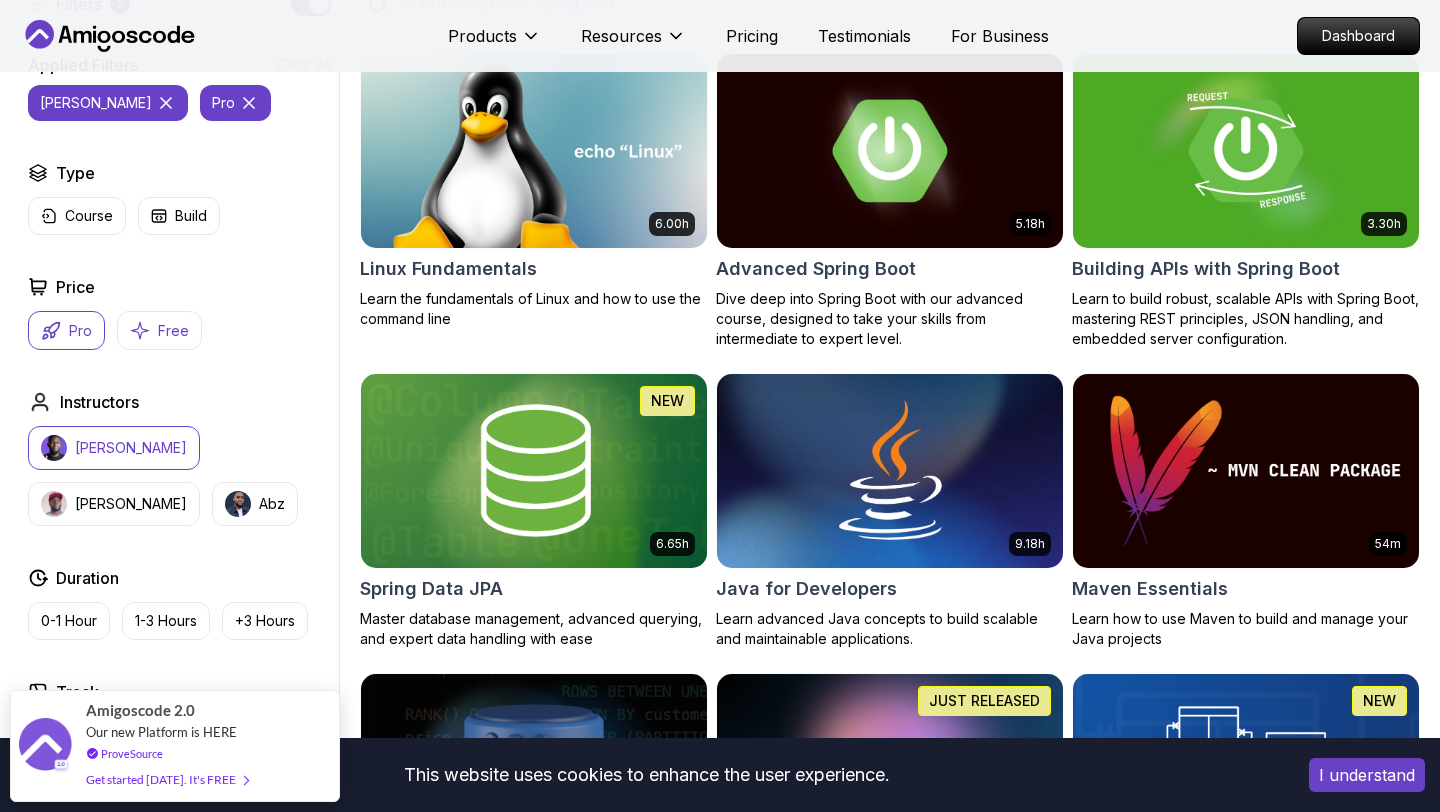 click on "Free" at bounding box center (173, 331) 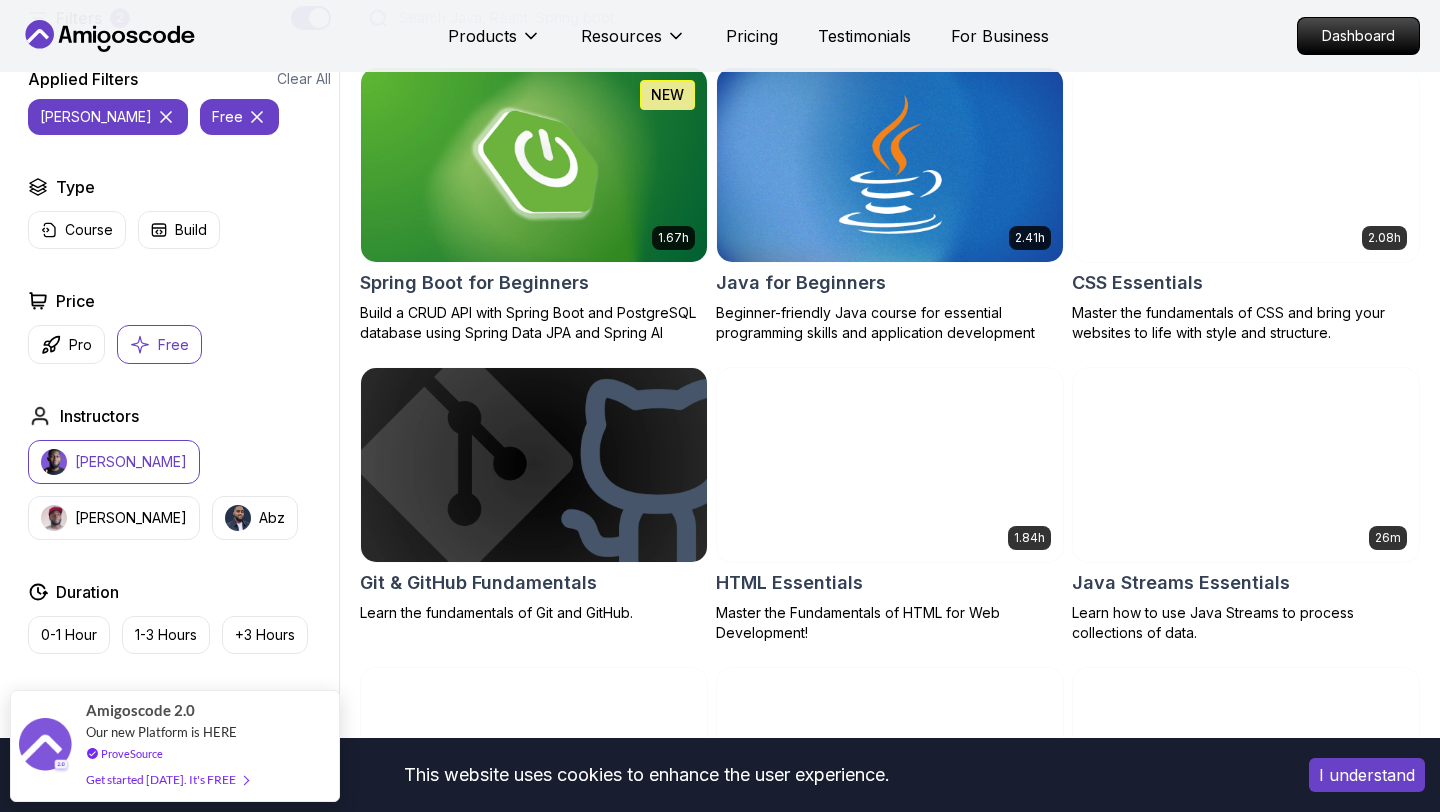scroll, scrollTop: 560, scrollLeft: 0, axis: vertical 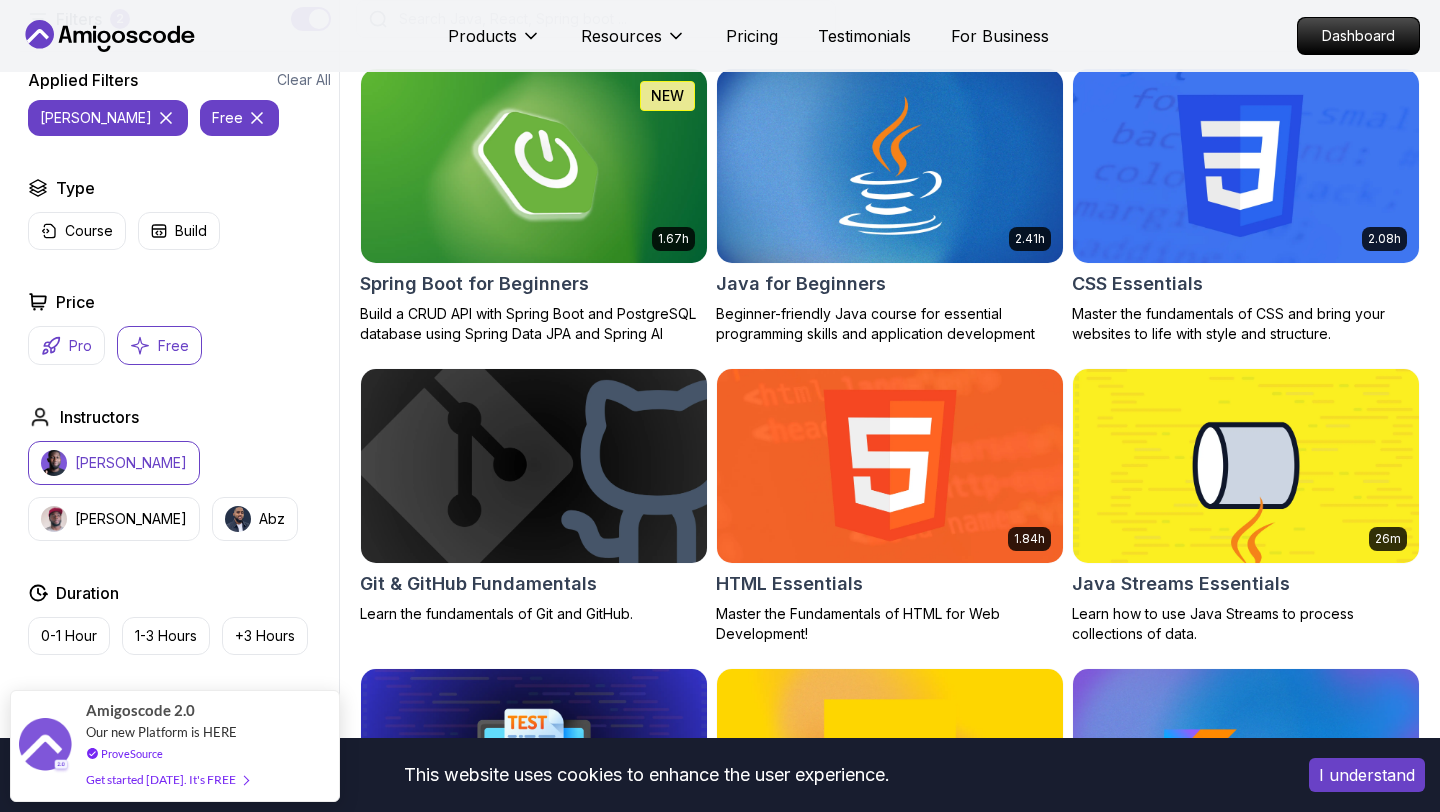 click on "Pro" at bounding box center [80, 346] 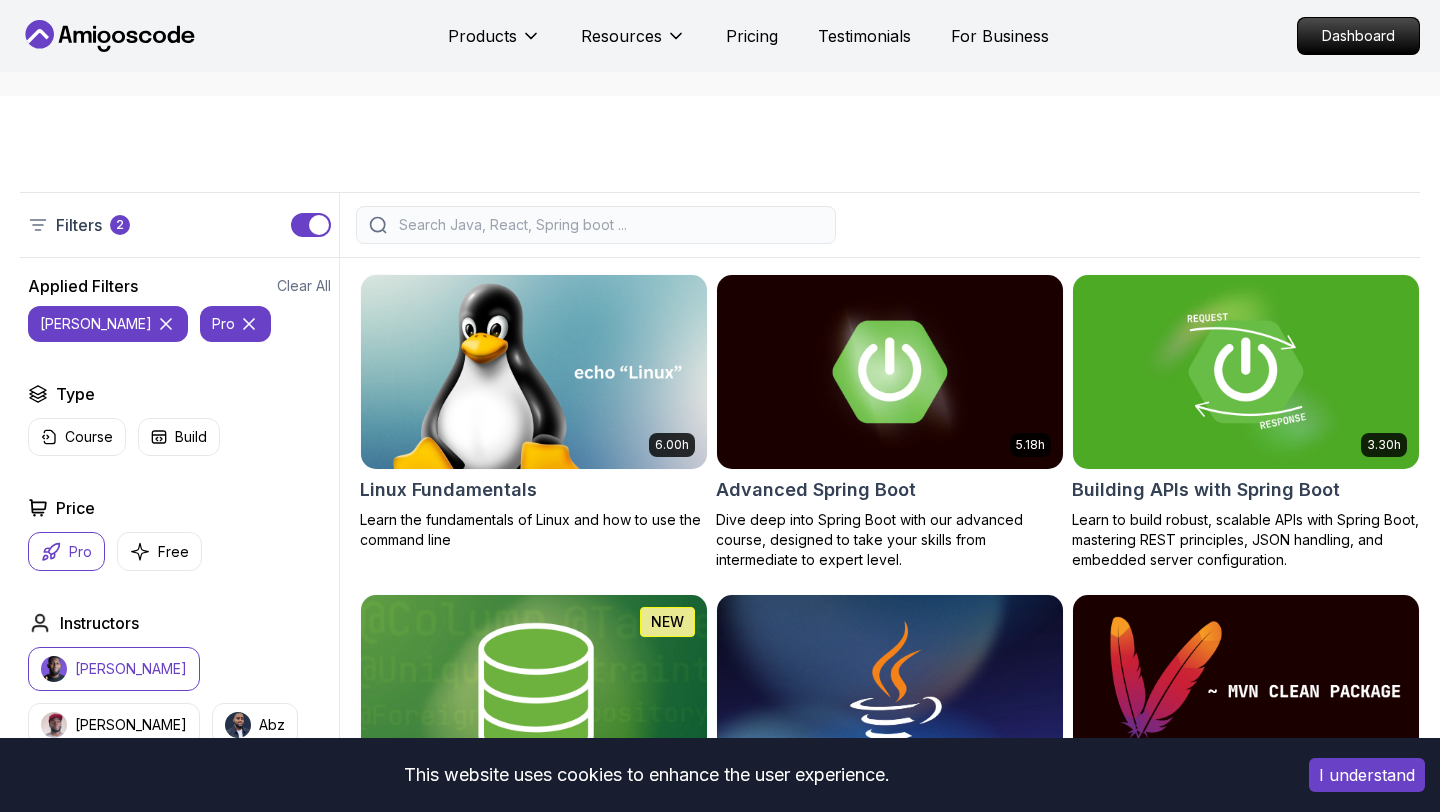 scroll, scrollTop: 355, scrollLeft: 0, axis: vertical 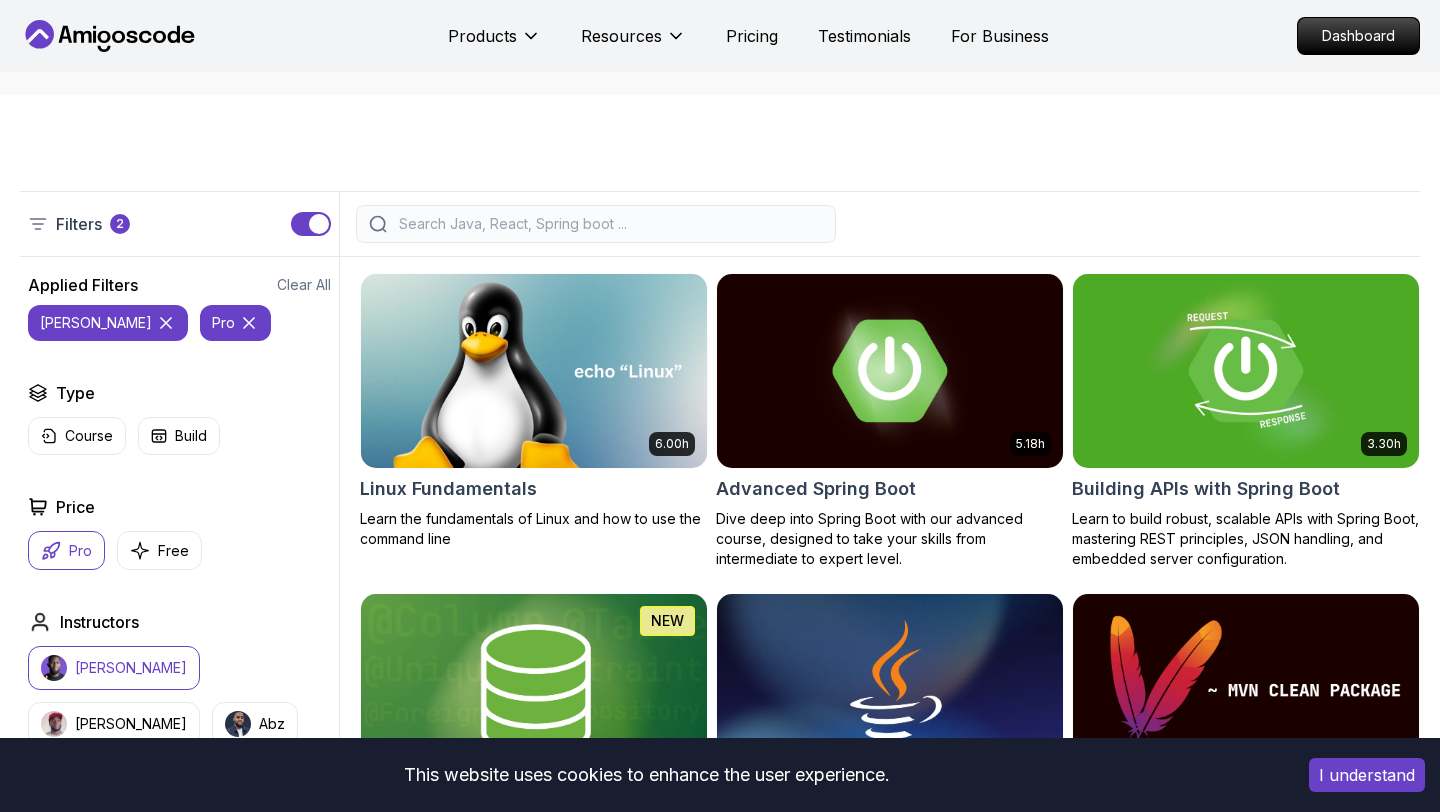 click on "Pro" at bounding box center (66, 550) 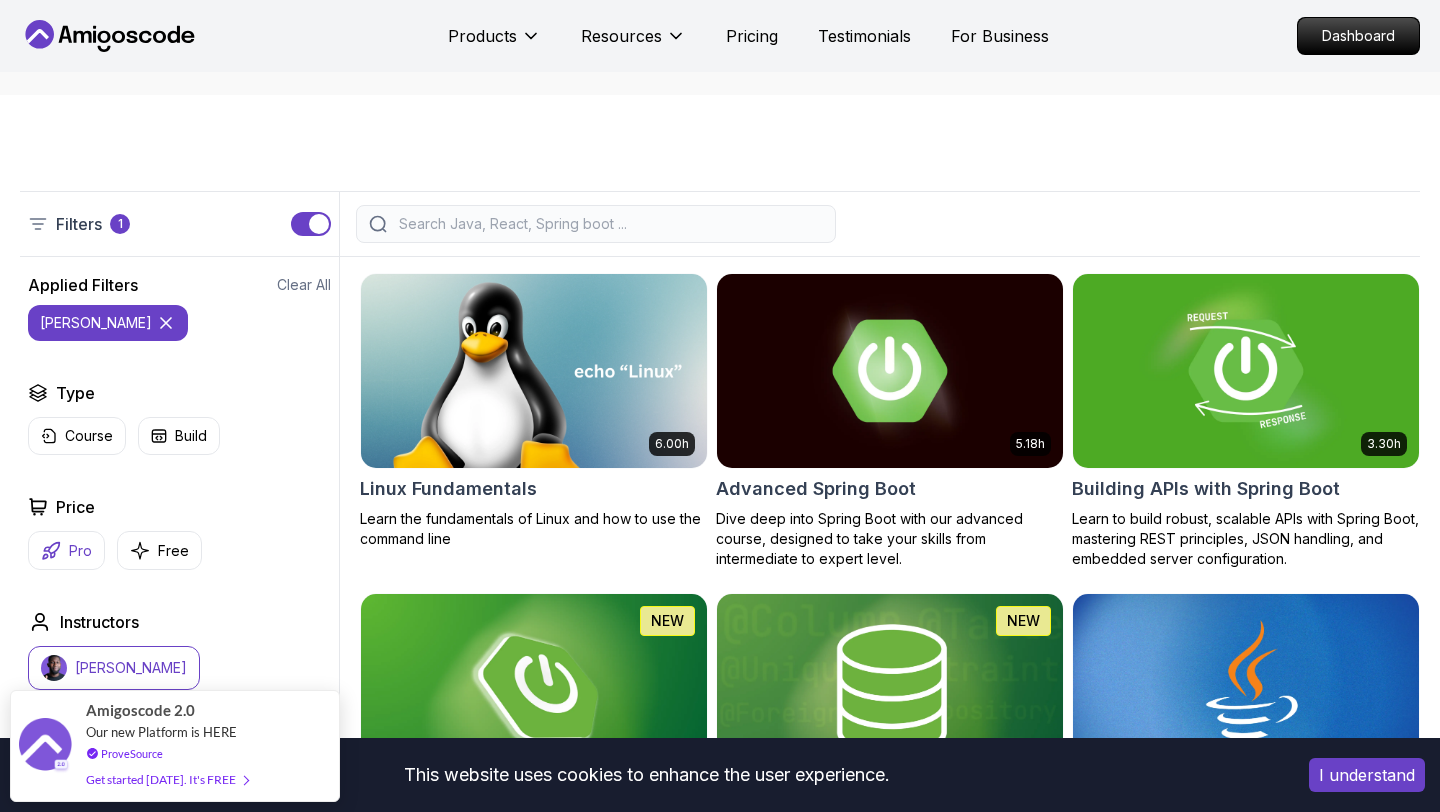 click on "Pro" at bounding box center (80, 551) 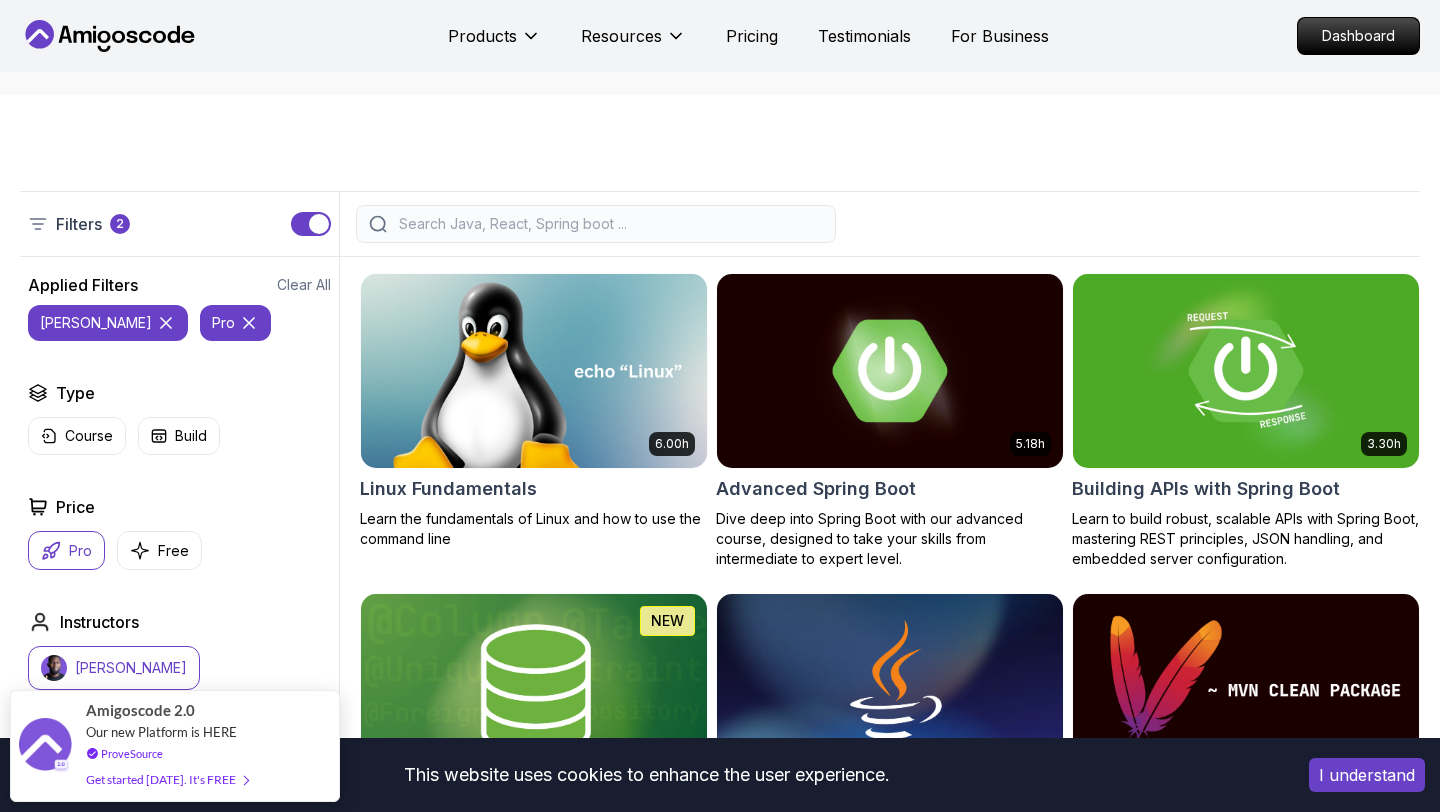 click on "[PERSON_NAME]" at bounding box center (131, 668) 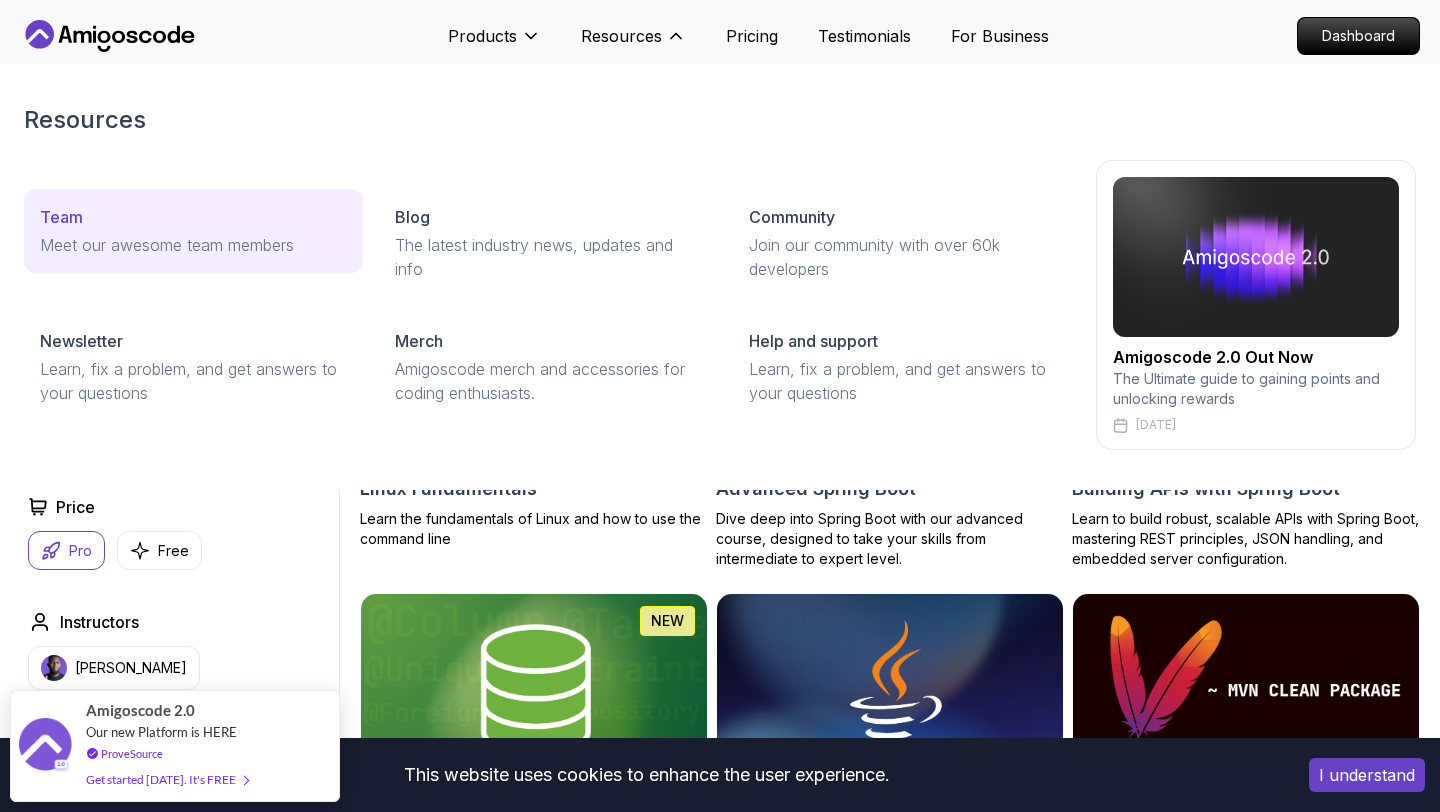 click on "Meet our awesome team members" at bounding box center (193, 245) 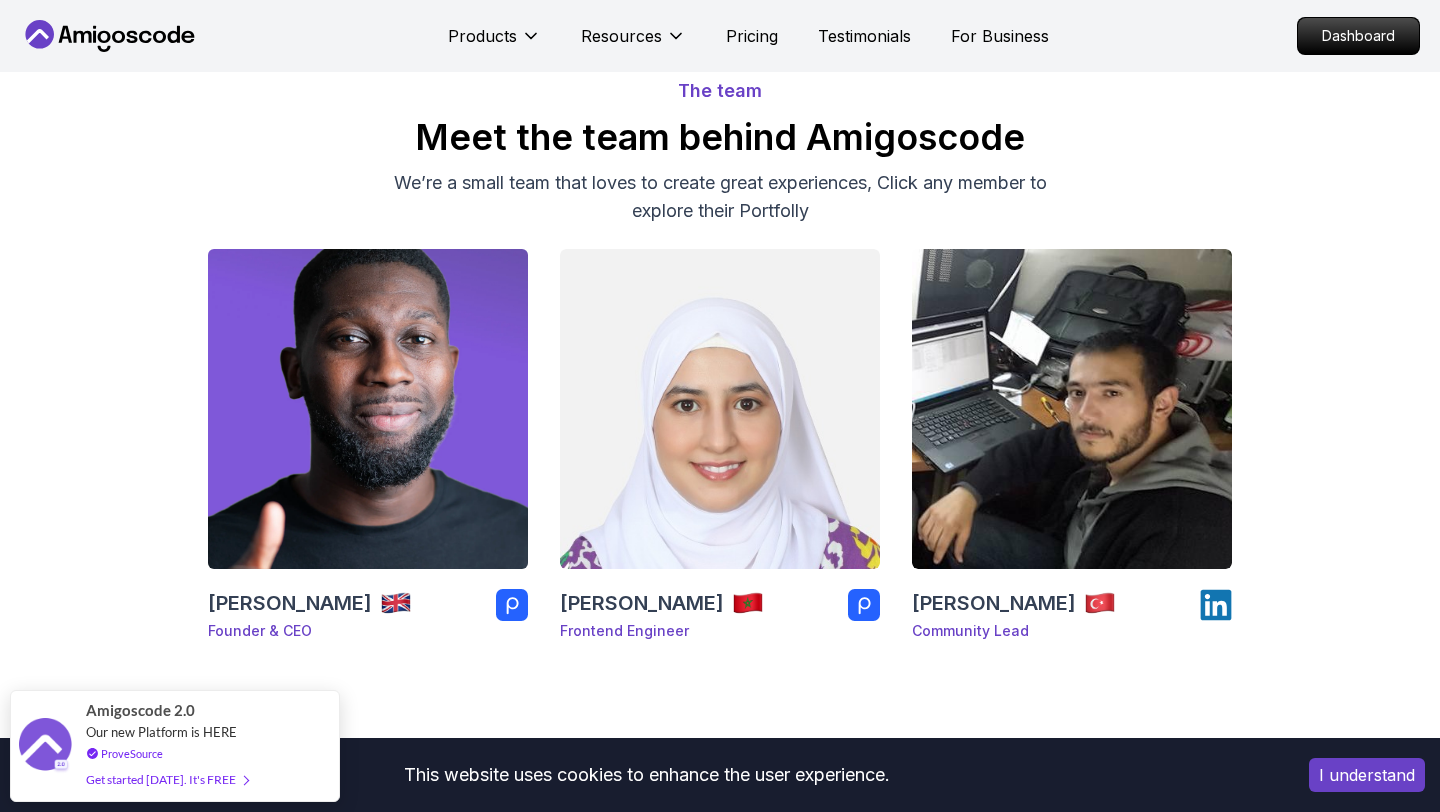 scroll, scrollTop: 125, scrollLeft: 0, axis: vertical 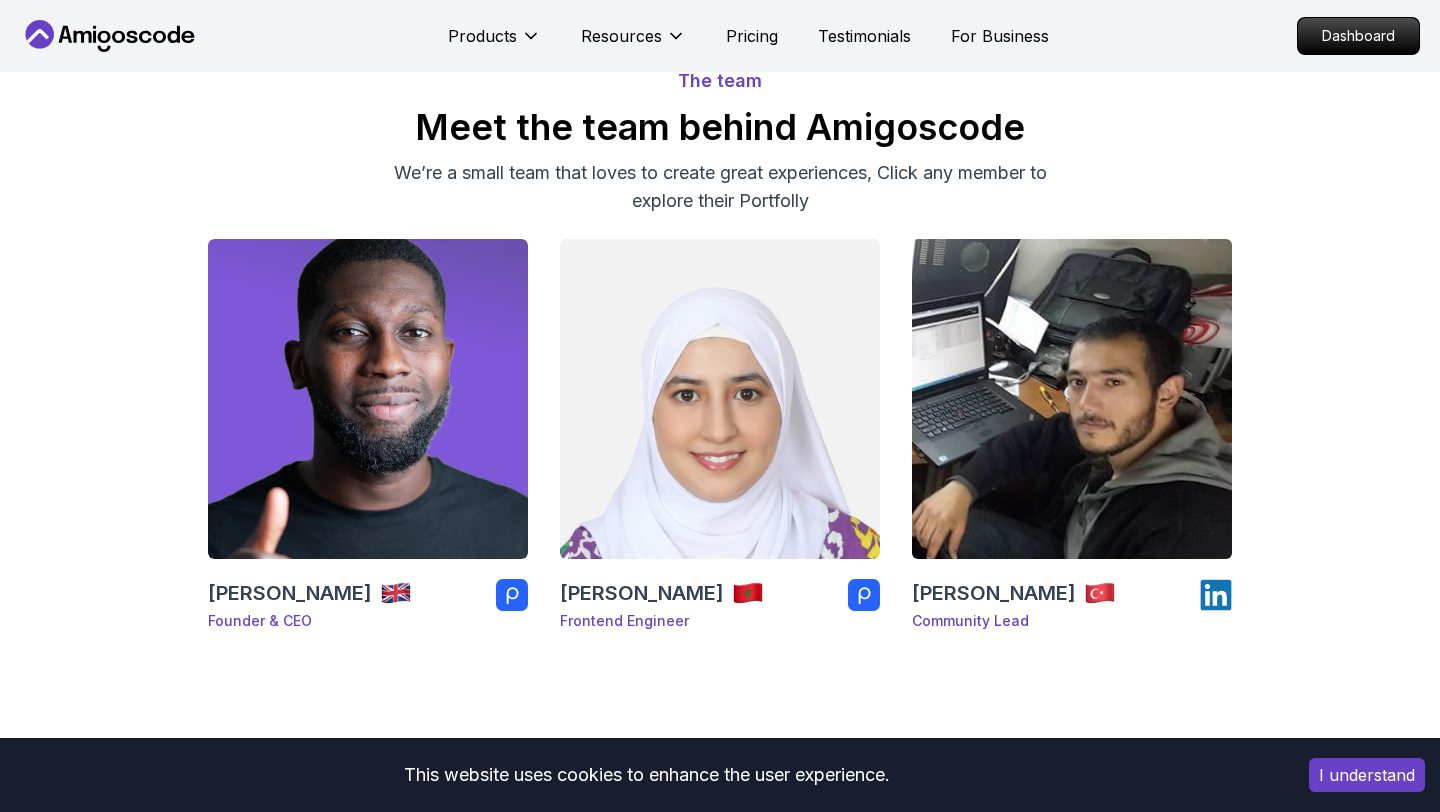 click at bounding box center (1072, 399) 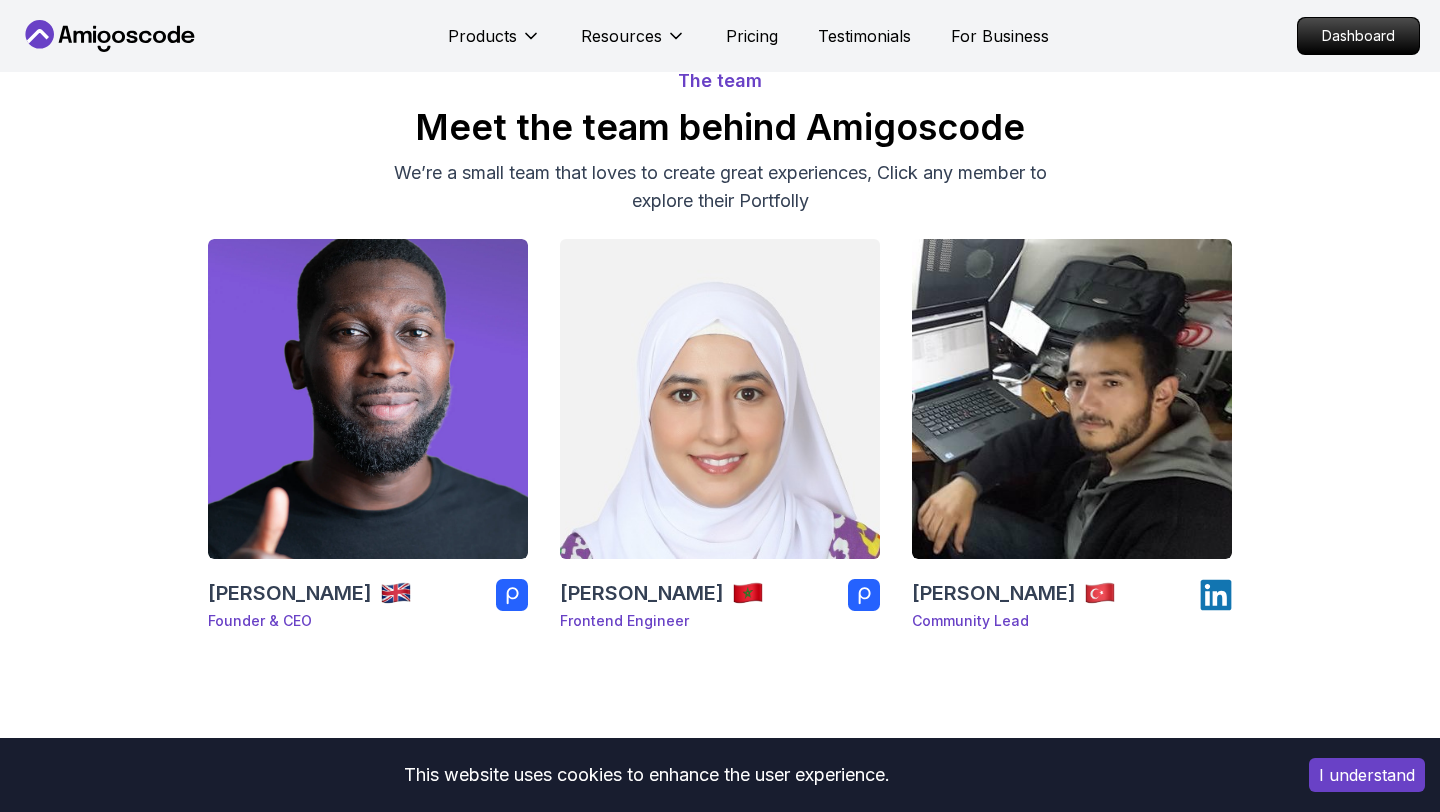 click at bounding box center [720, 399] 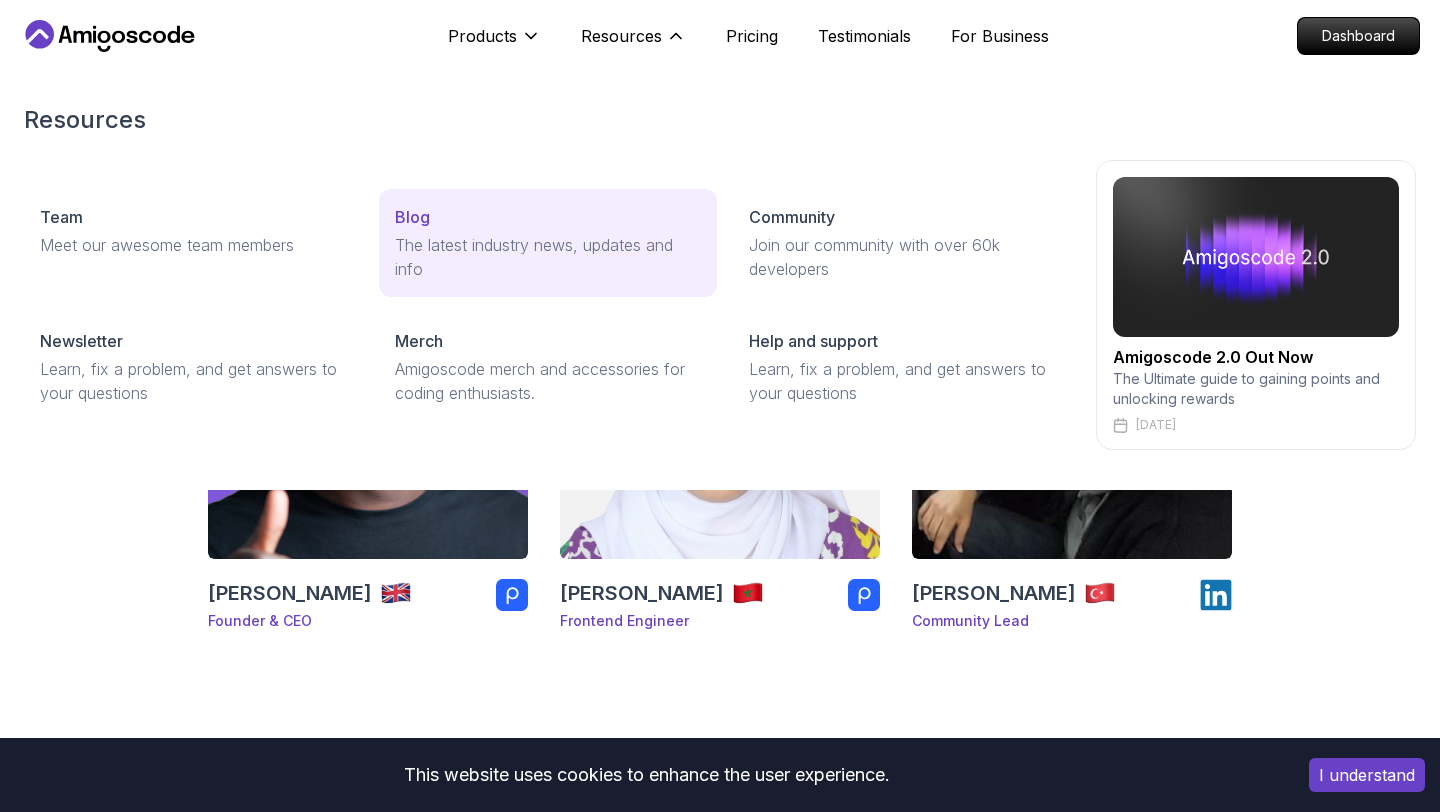 click on "Blog" at bounding box center (548, 217) 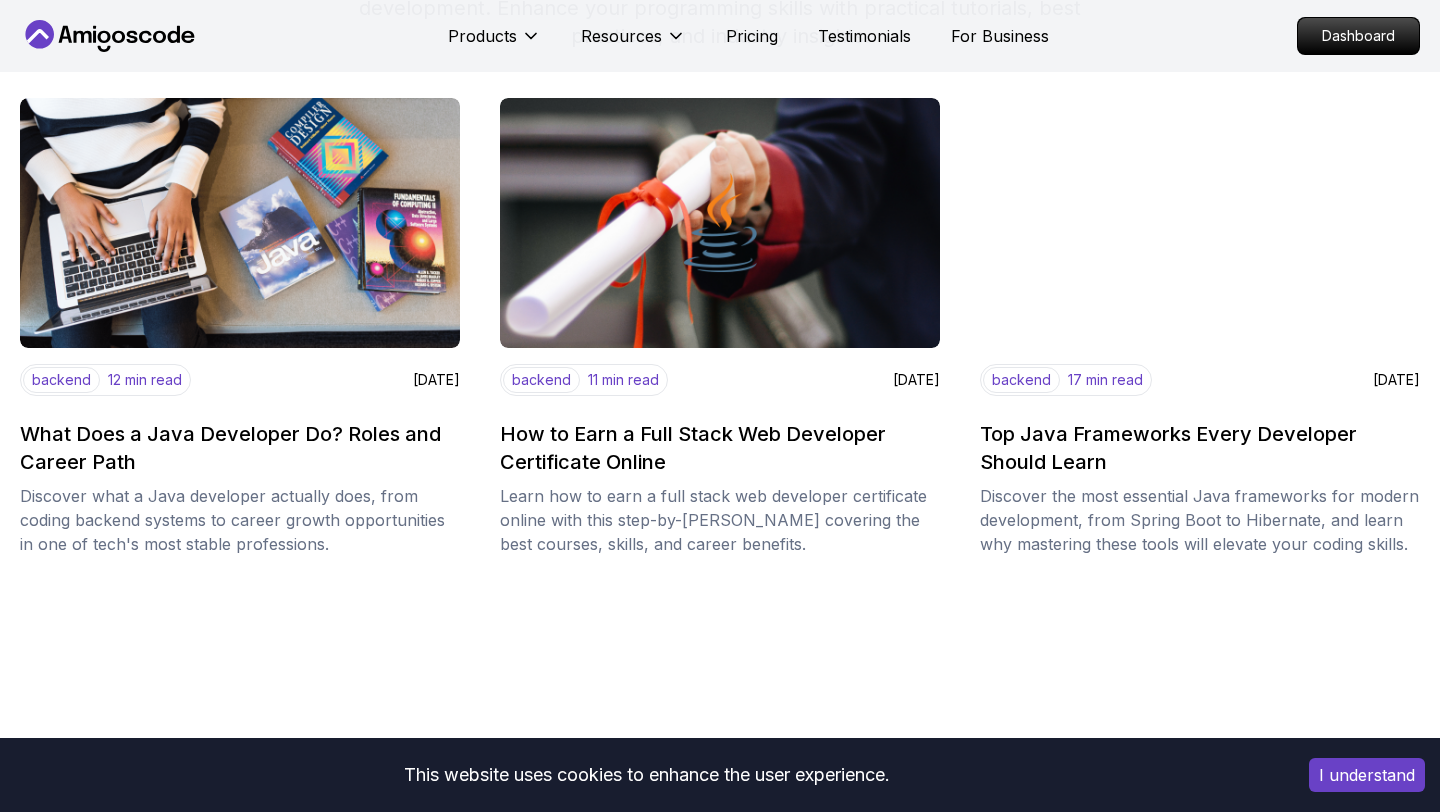 scroll, scrollTop: 279, scrollLeft: 0, axis: vertical 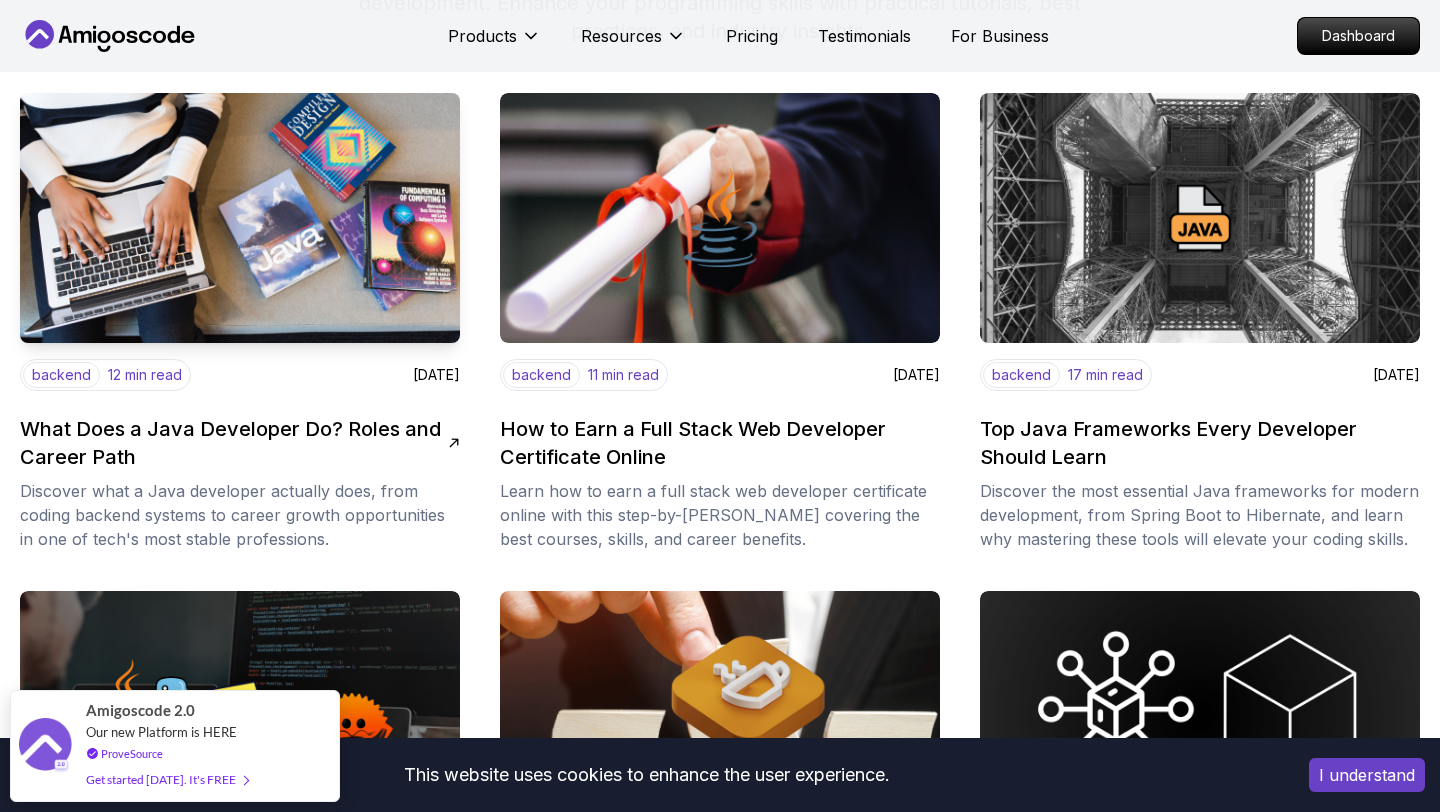 click at bounding box center (240, 218) 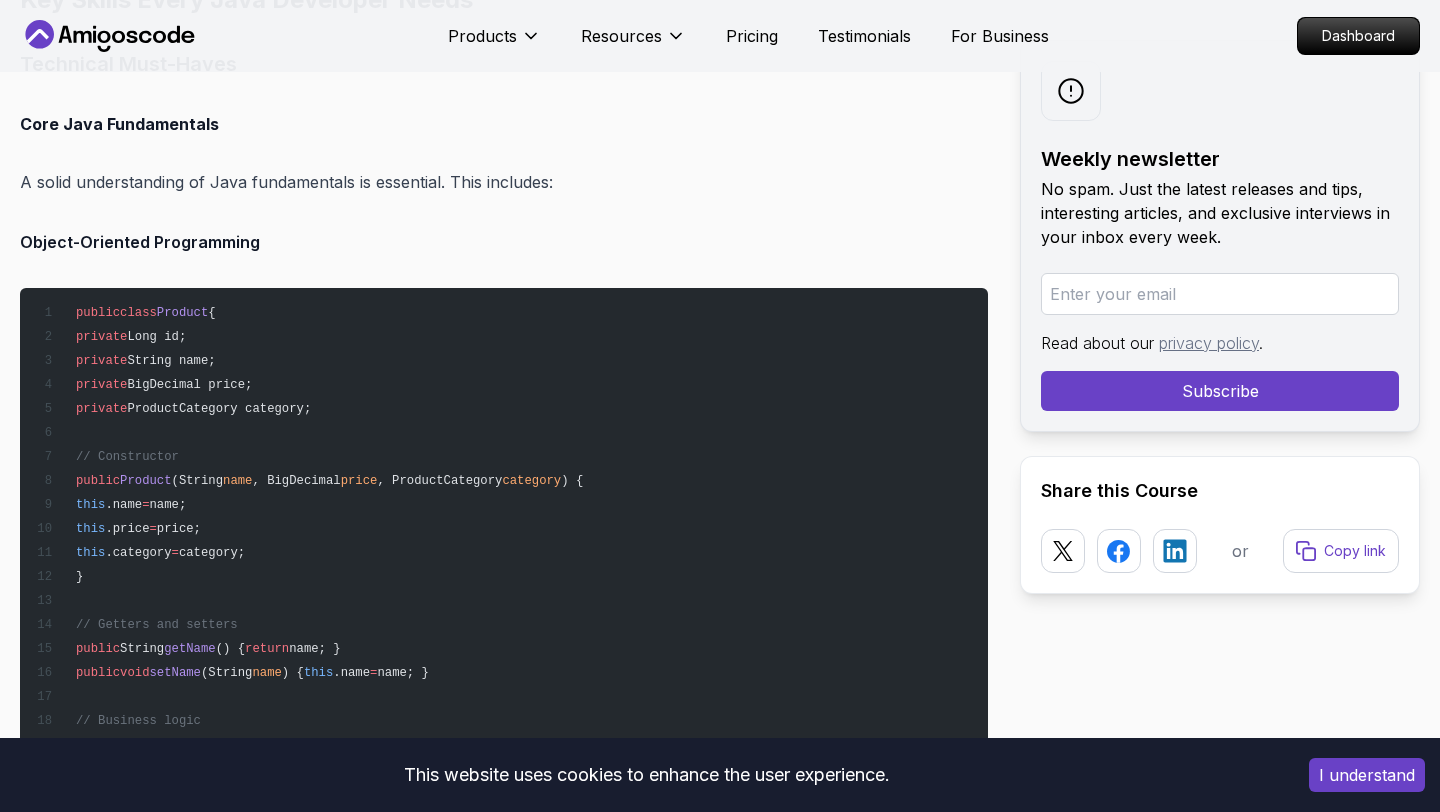 scroll, scrollTop: 4220, scrollLeft: 0, axis: vertical 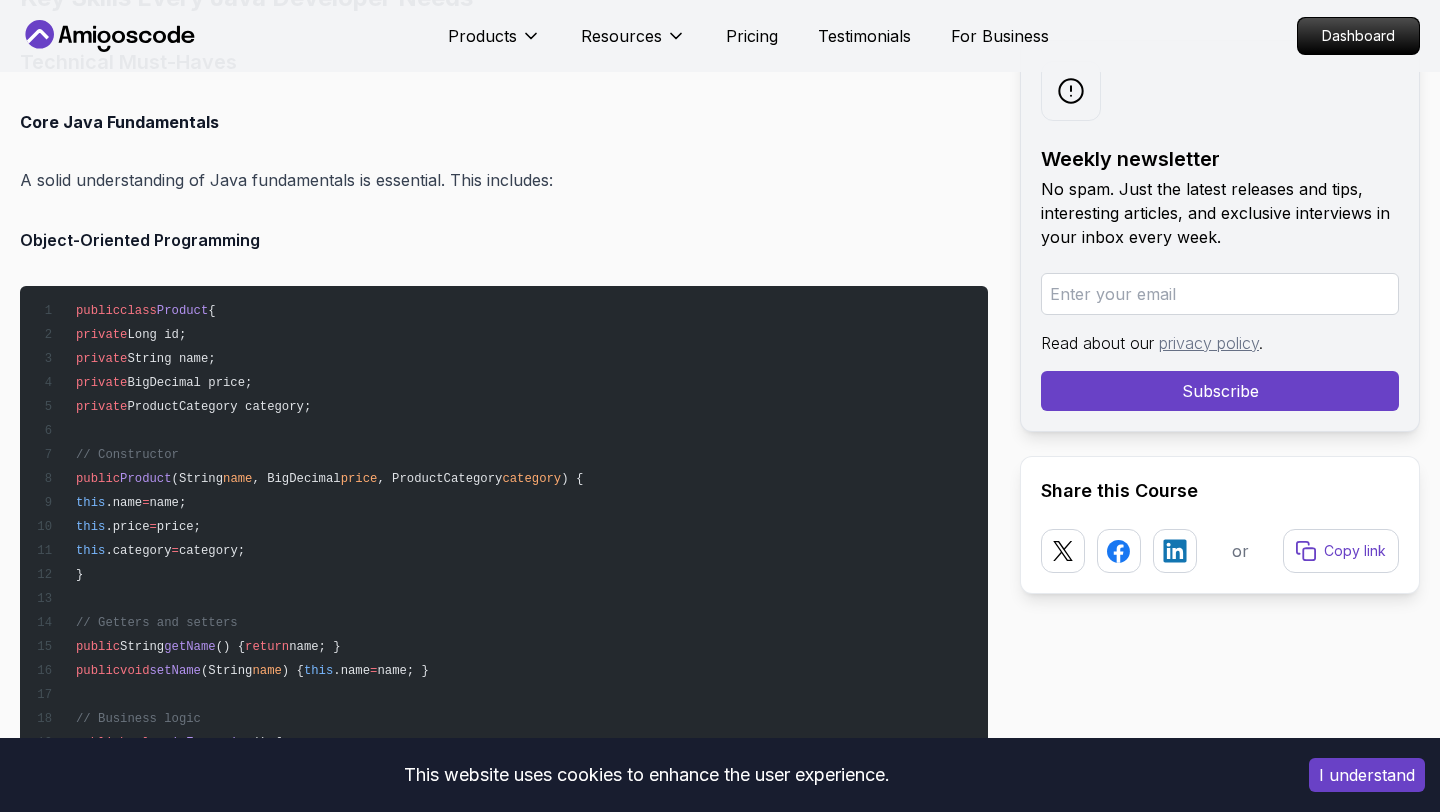 click on "// Getters and setters" at bounding box center [157, 623] 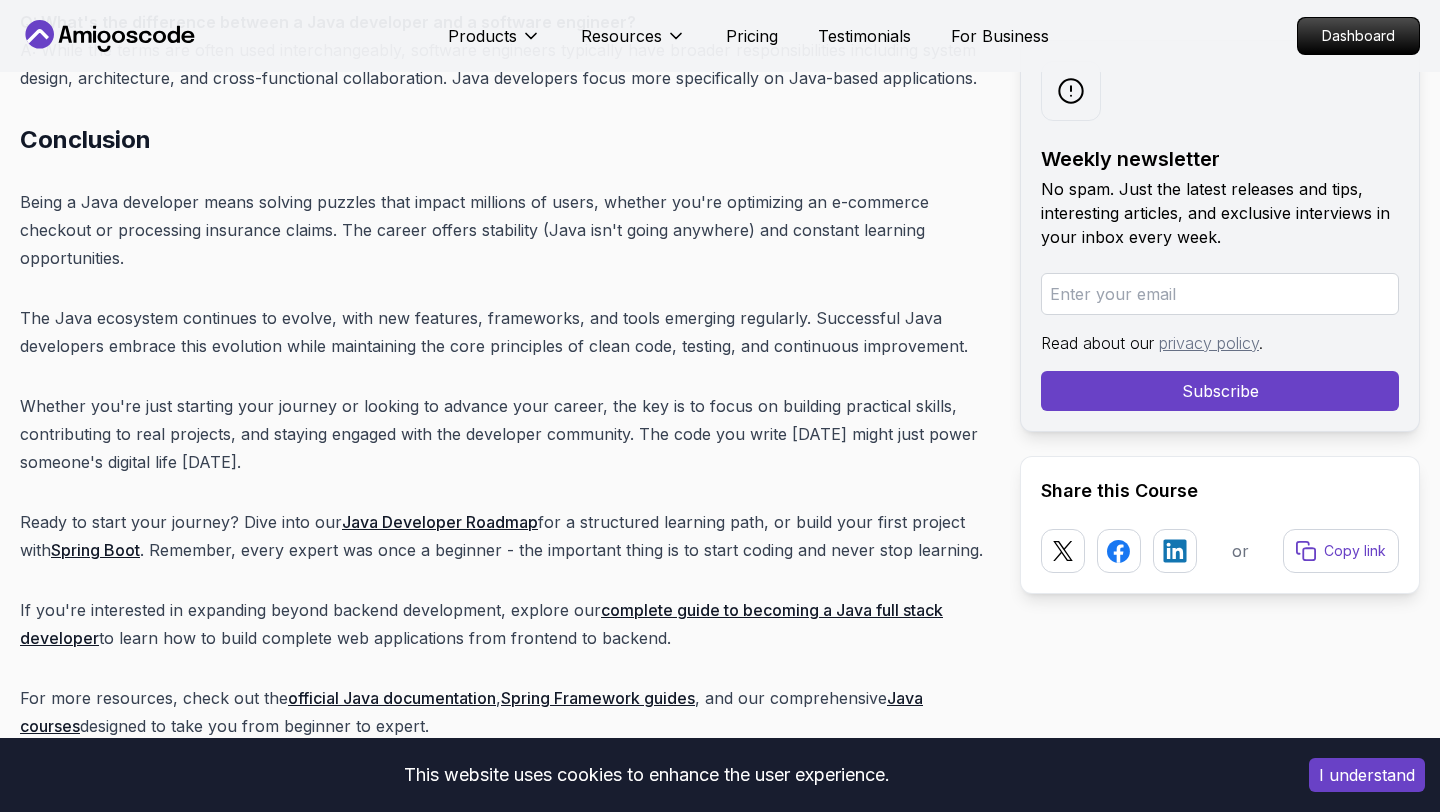 scroll, scrollTop: 15731, scrollLeft: 0, axis: vertical 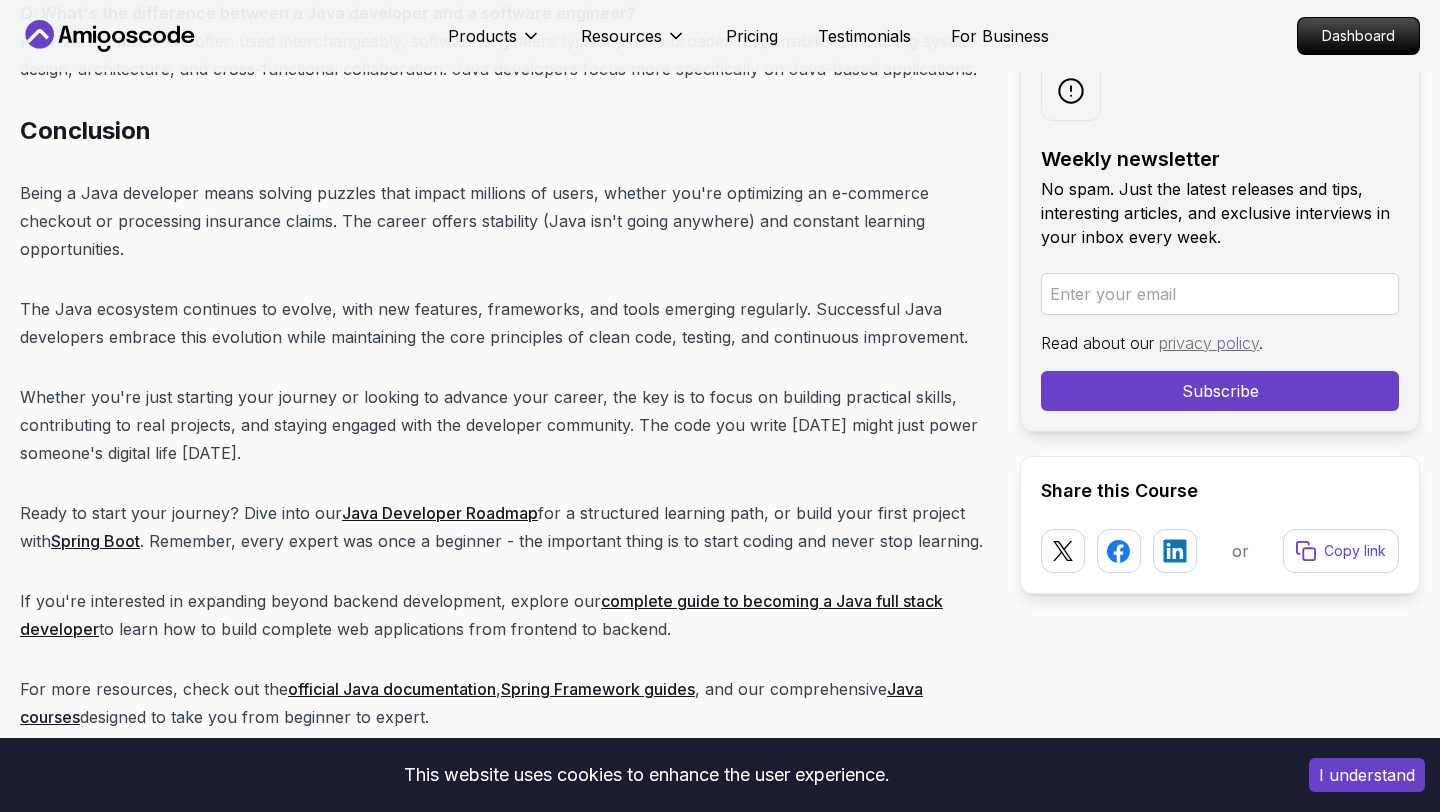 click 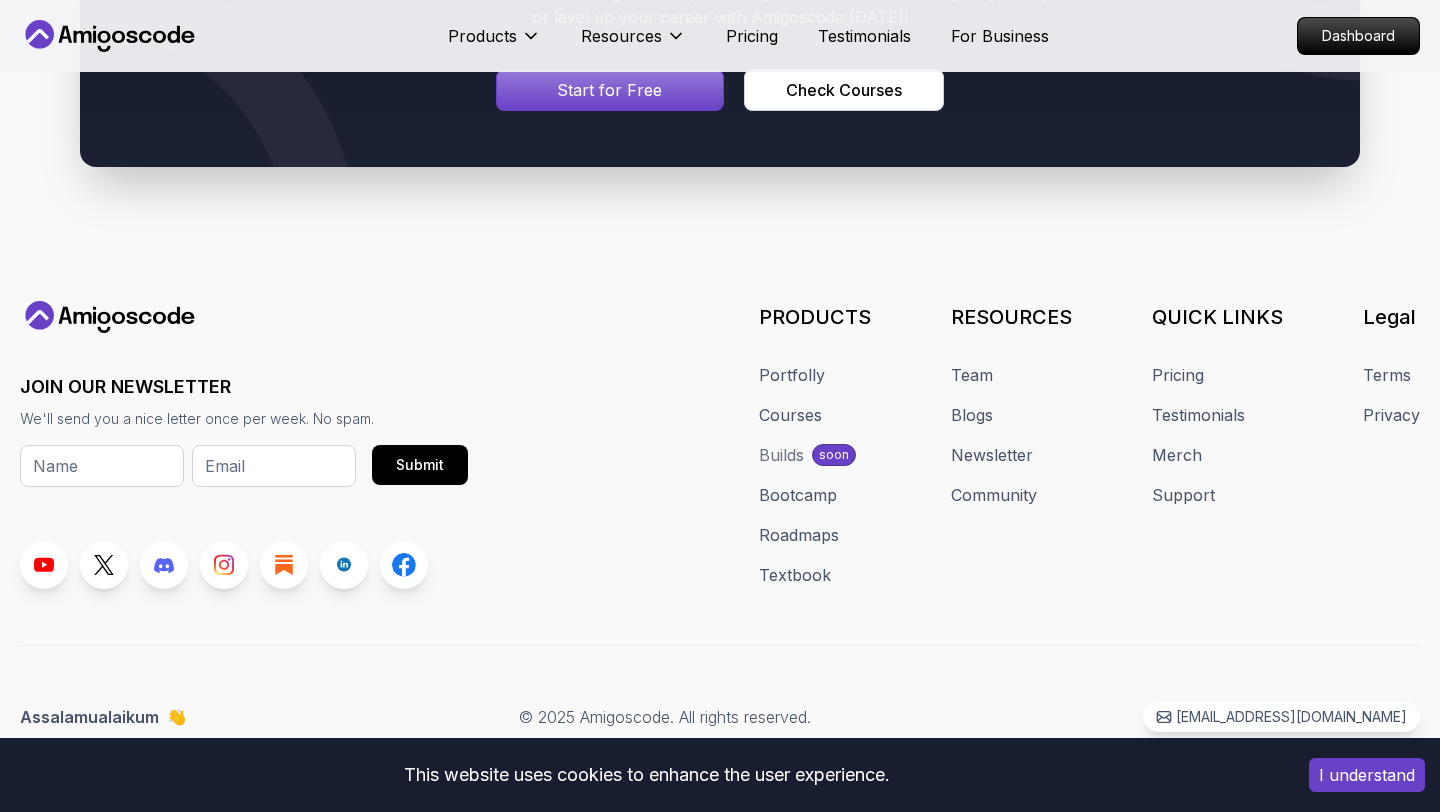 scroll, scrollTop: 0, scrollLeft: 0, axis: both 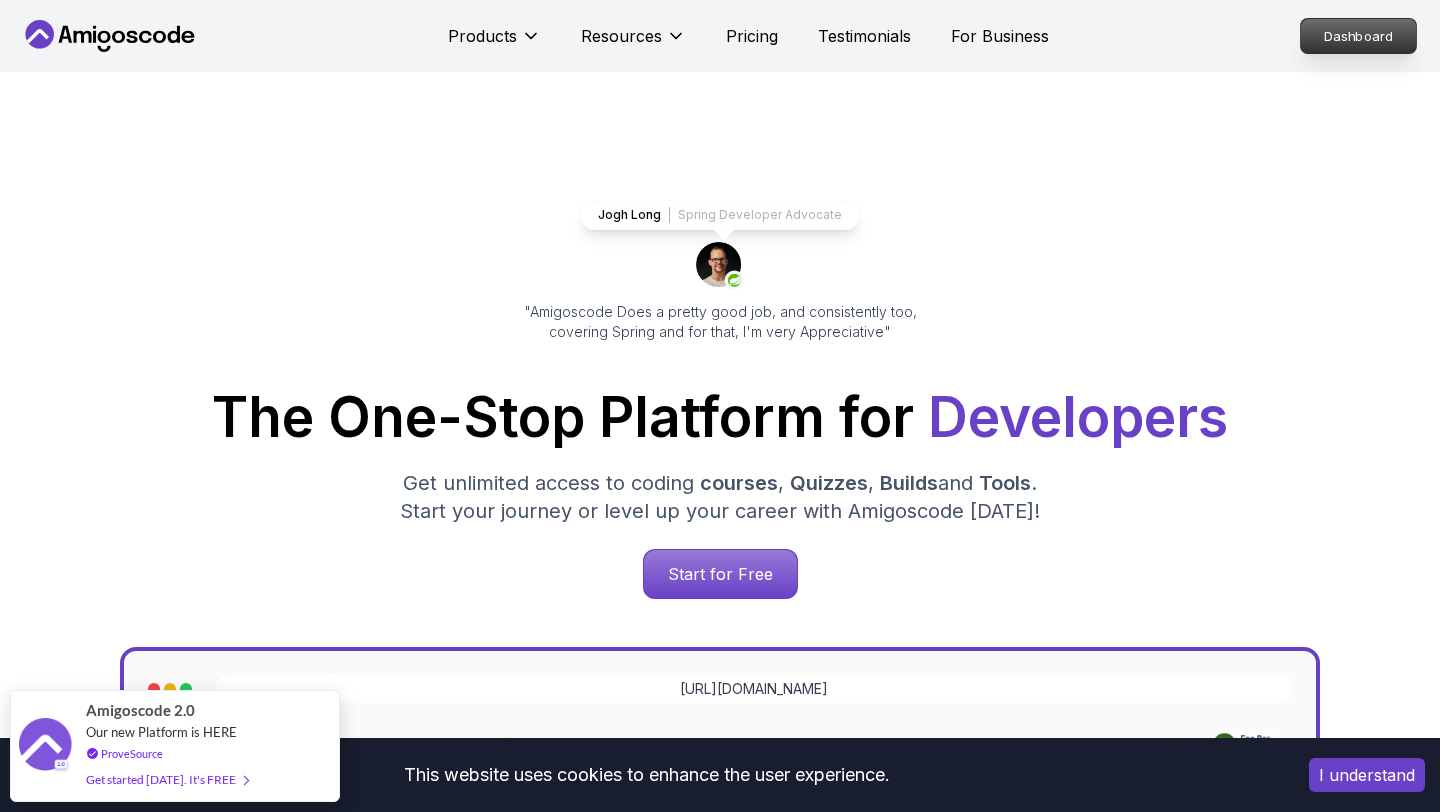 click on "Dashboard" at bounding box center (1358, 36) 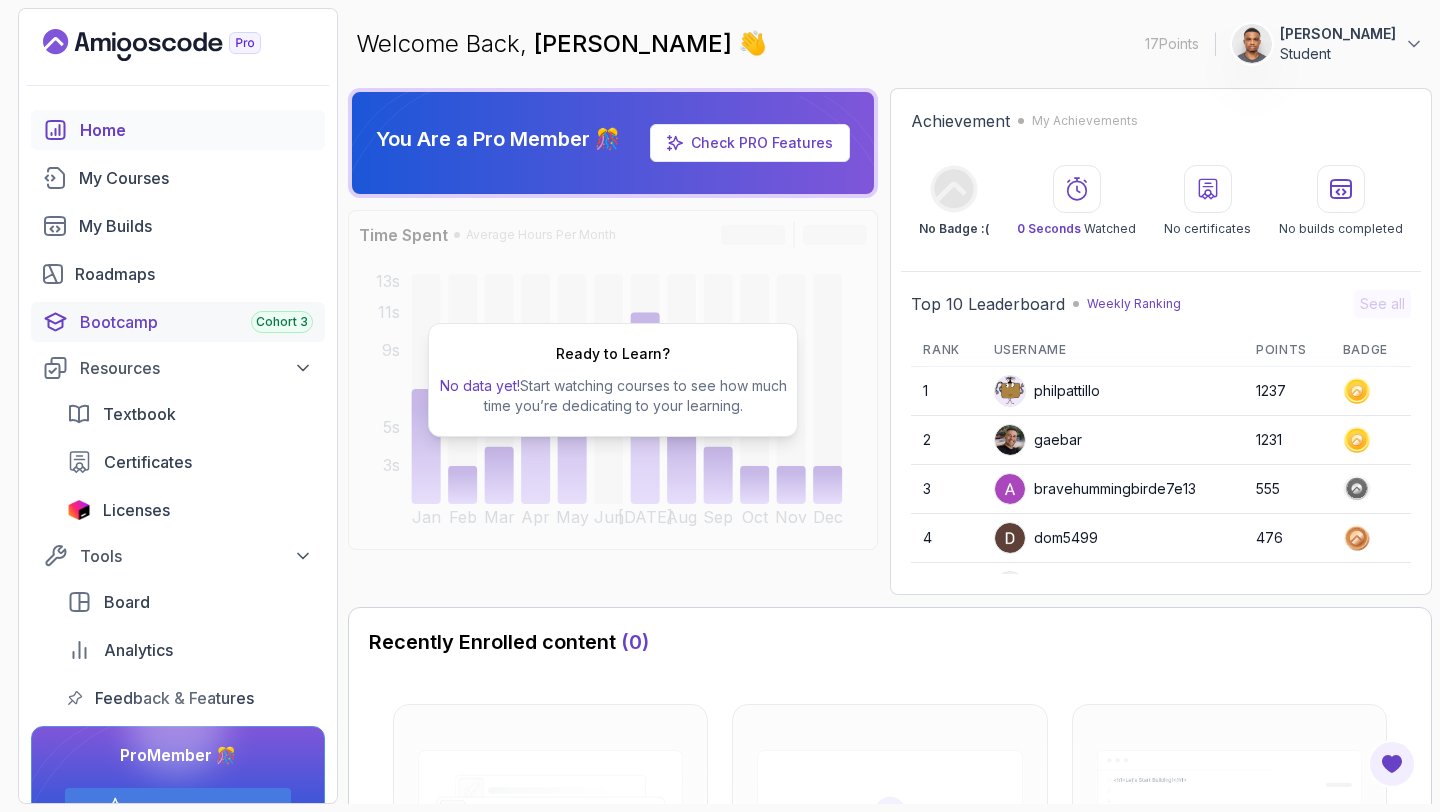click on "Bootcamp Cohort 3" at bounding box center [196, 322] 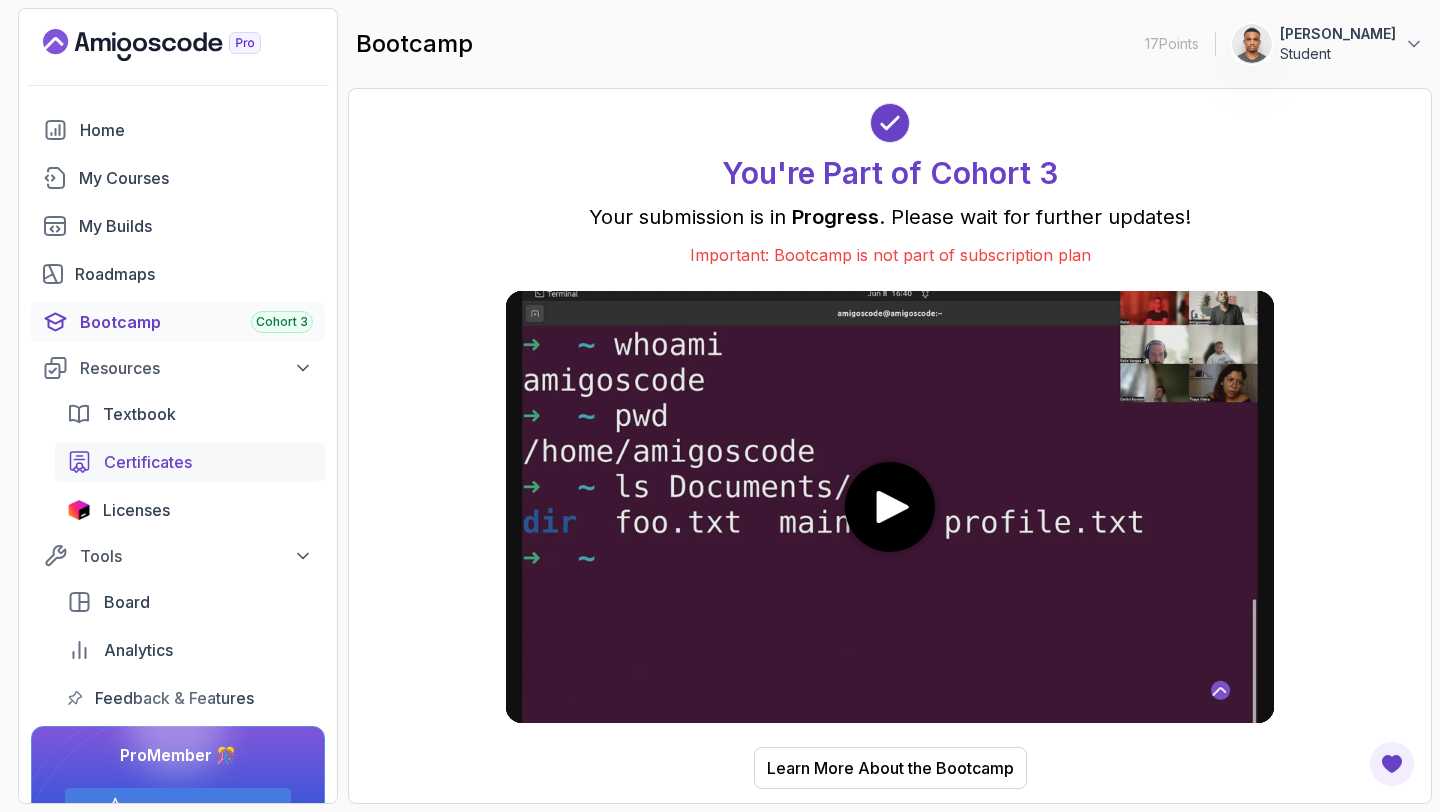 click on "Certificates" at bounding box center [148, 462] 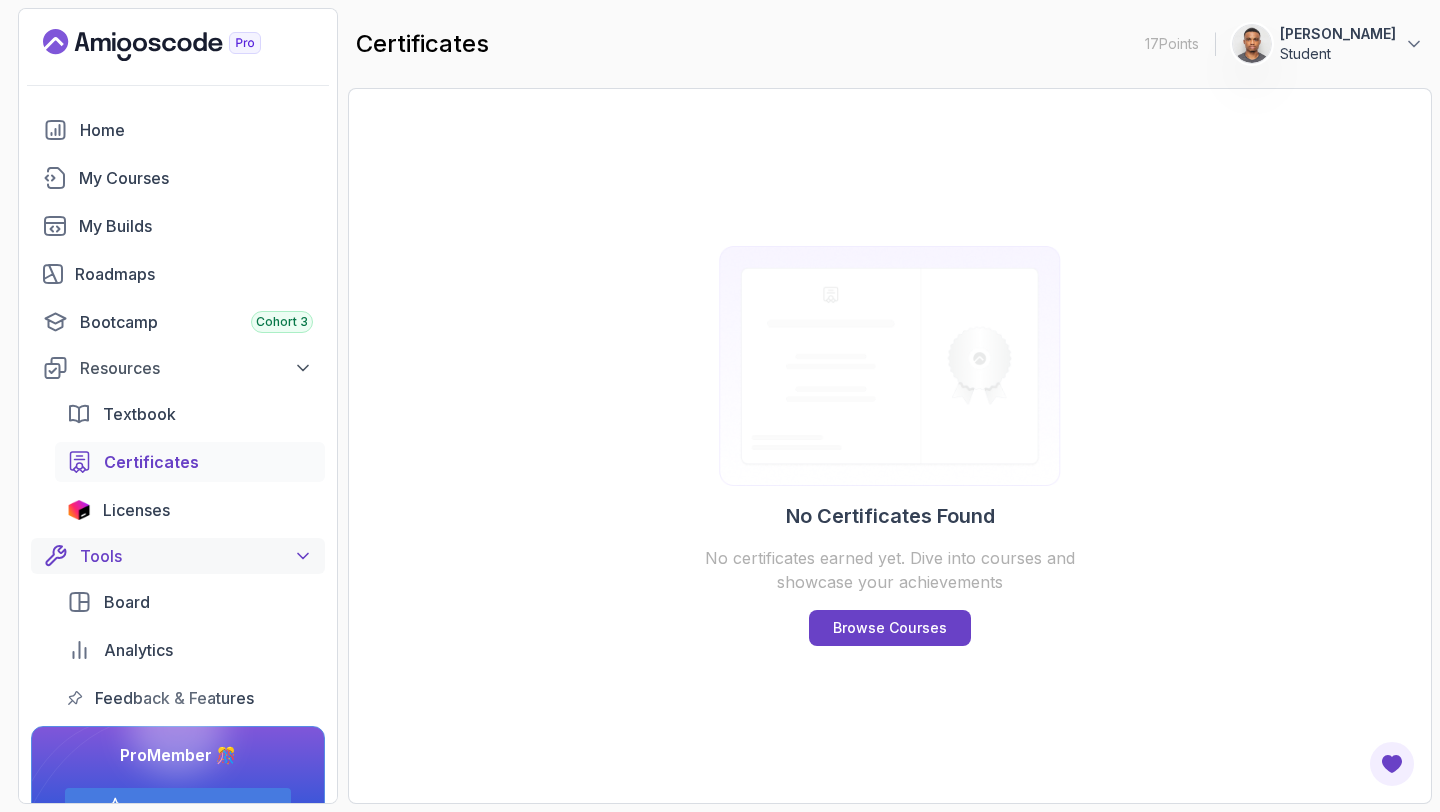 click on "Tools" at bounding box center (196, 556) 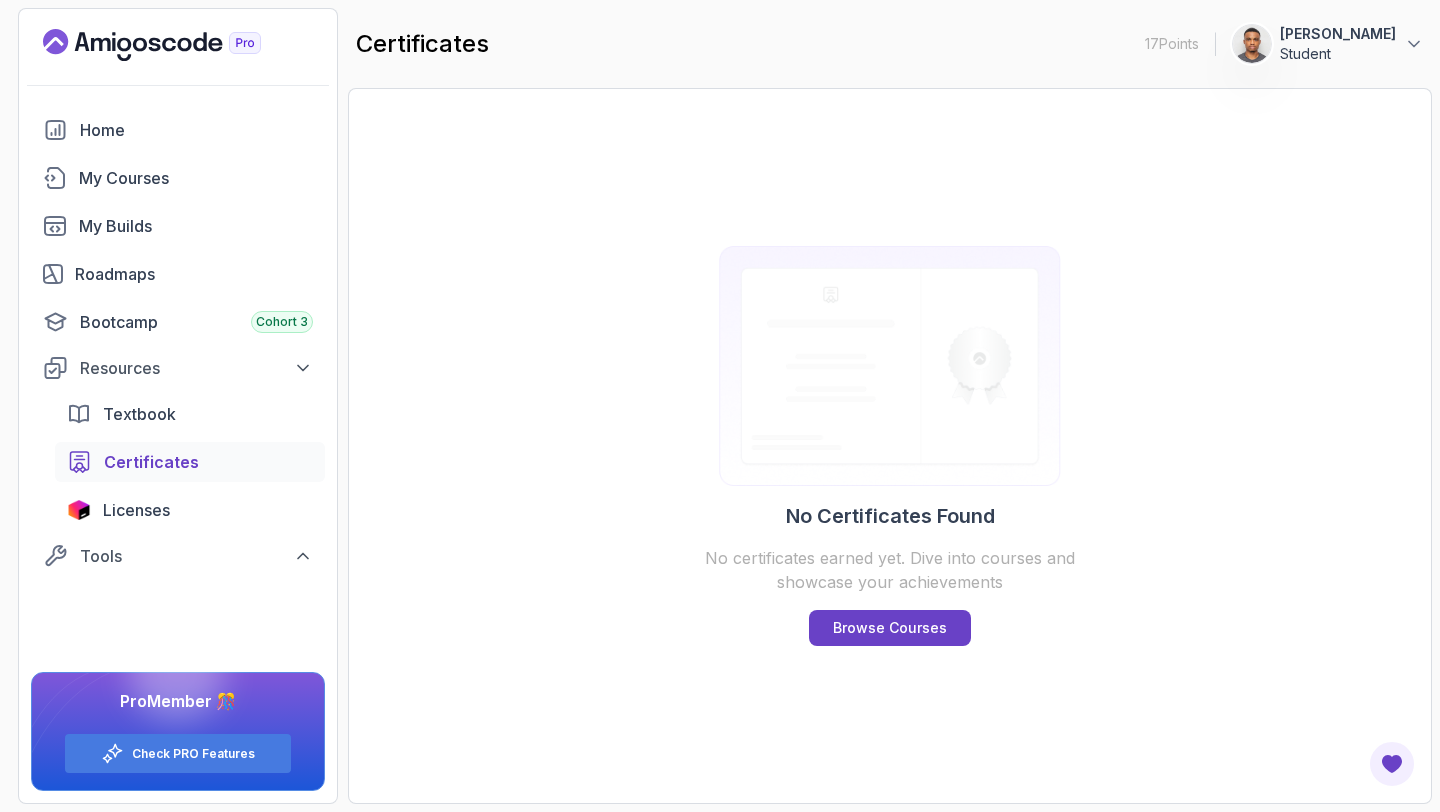 drag, startPoint x: 114, startPoint y: 371, endPoint x: 99, endPoint y: 436, distance: 66.70832 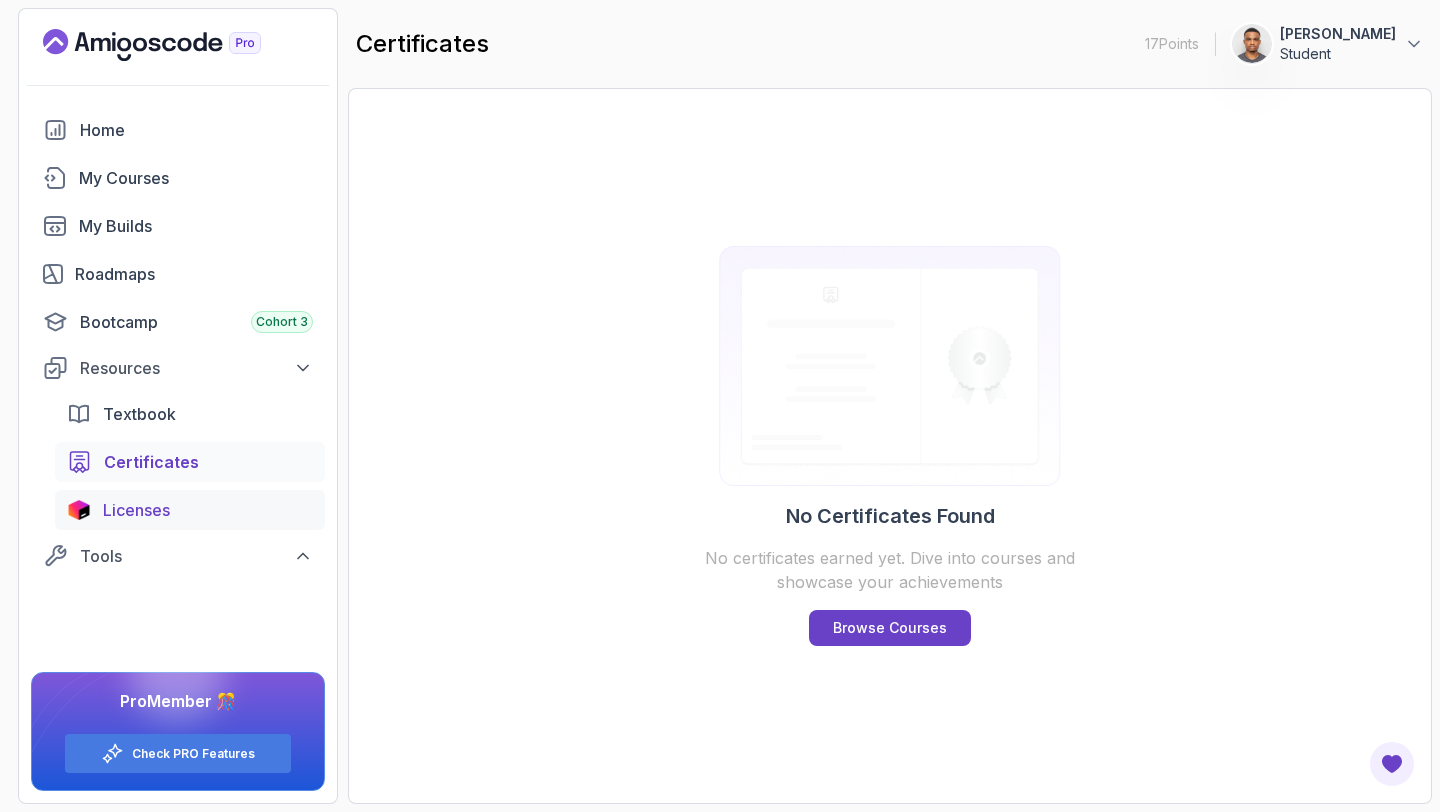 click on "Licenses" at bounding box center (136, 510) 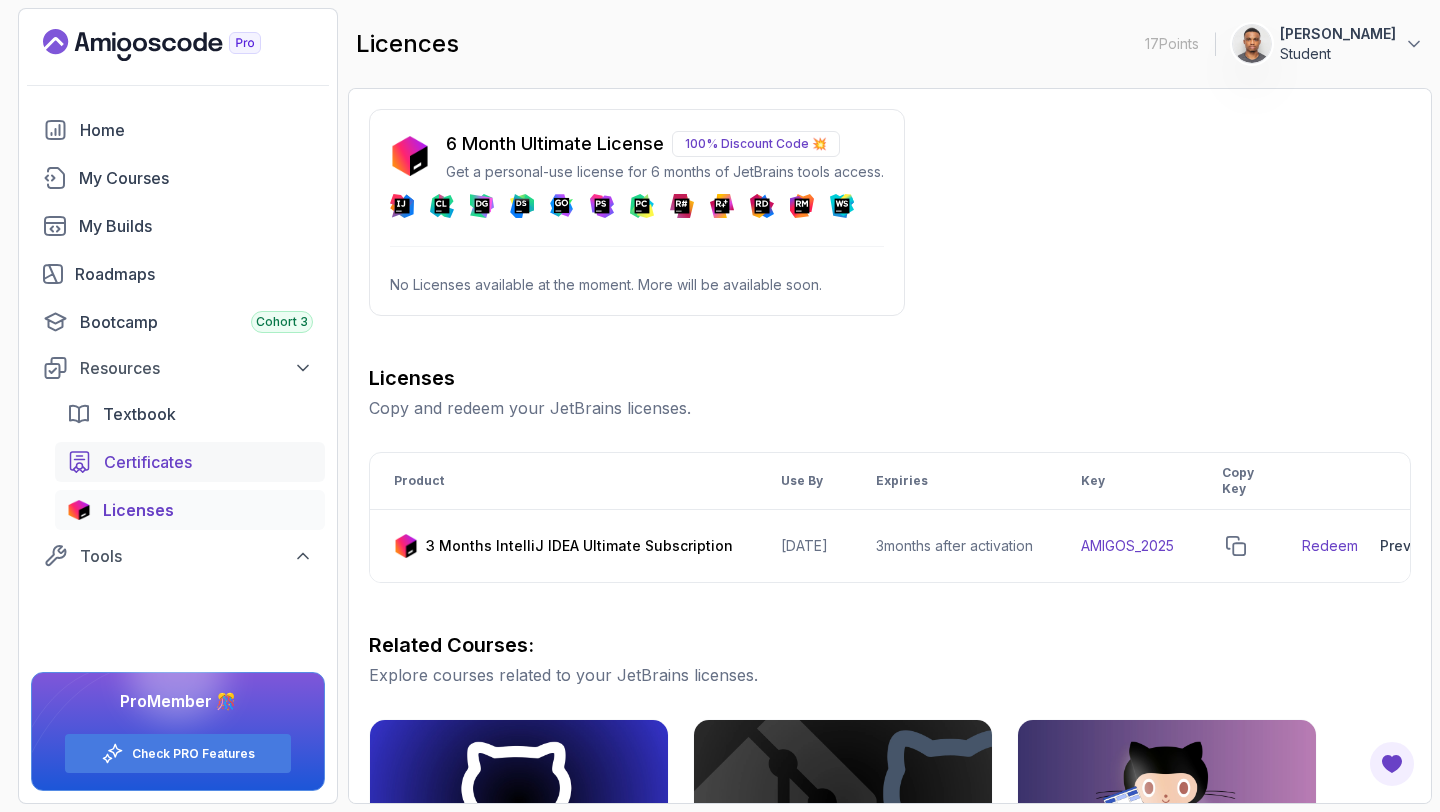 click on "Certificates" at bounding box center [148, 462] 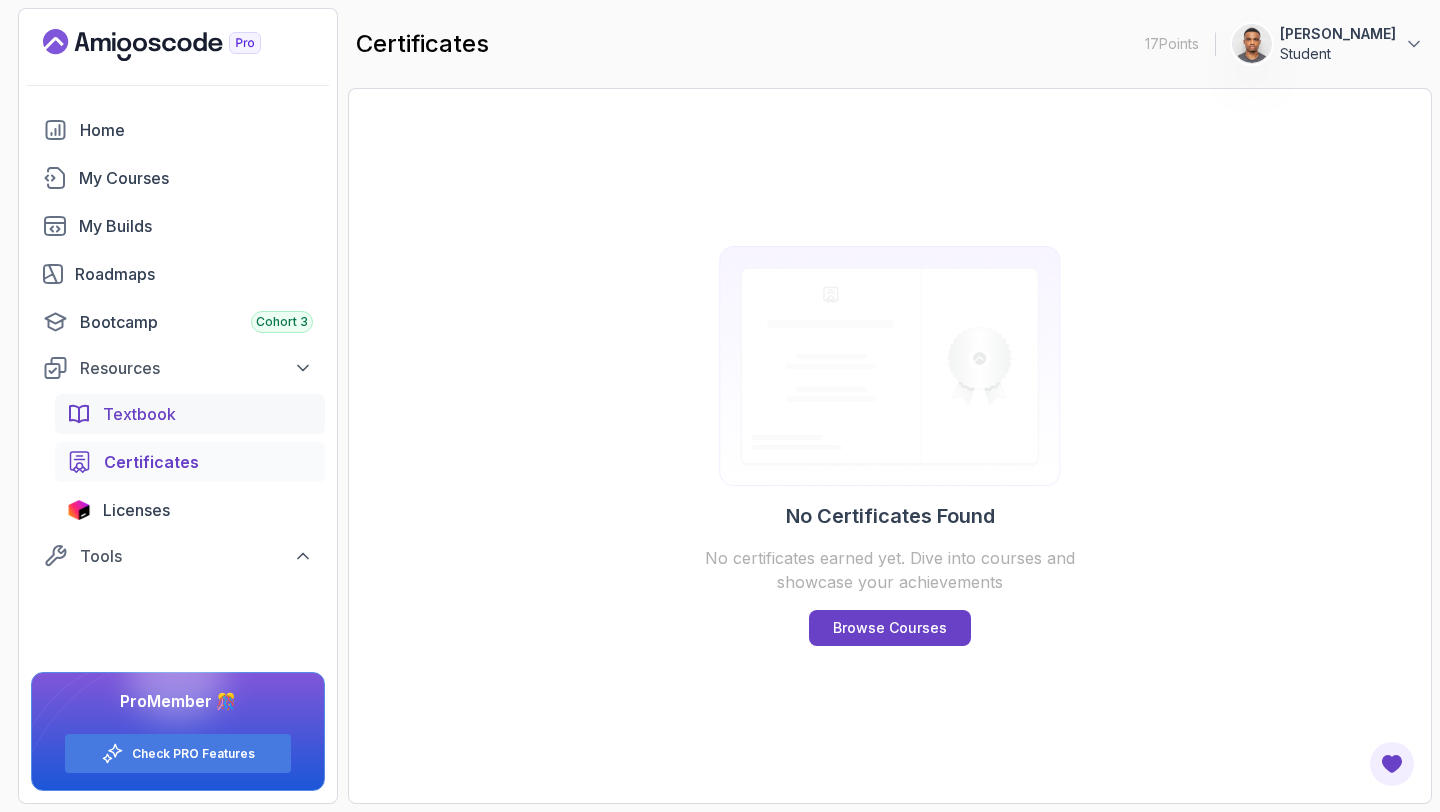 click on "Textbook" at bounding box center [139, 414] 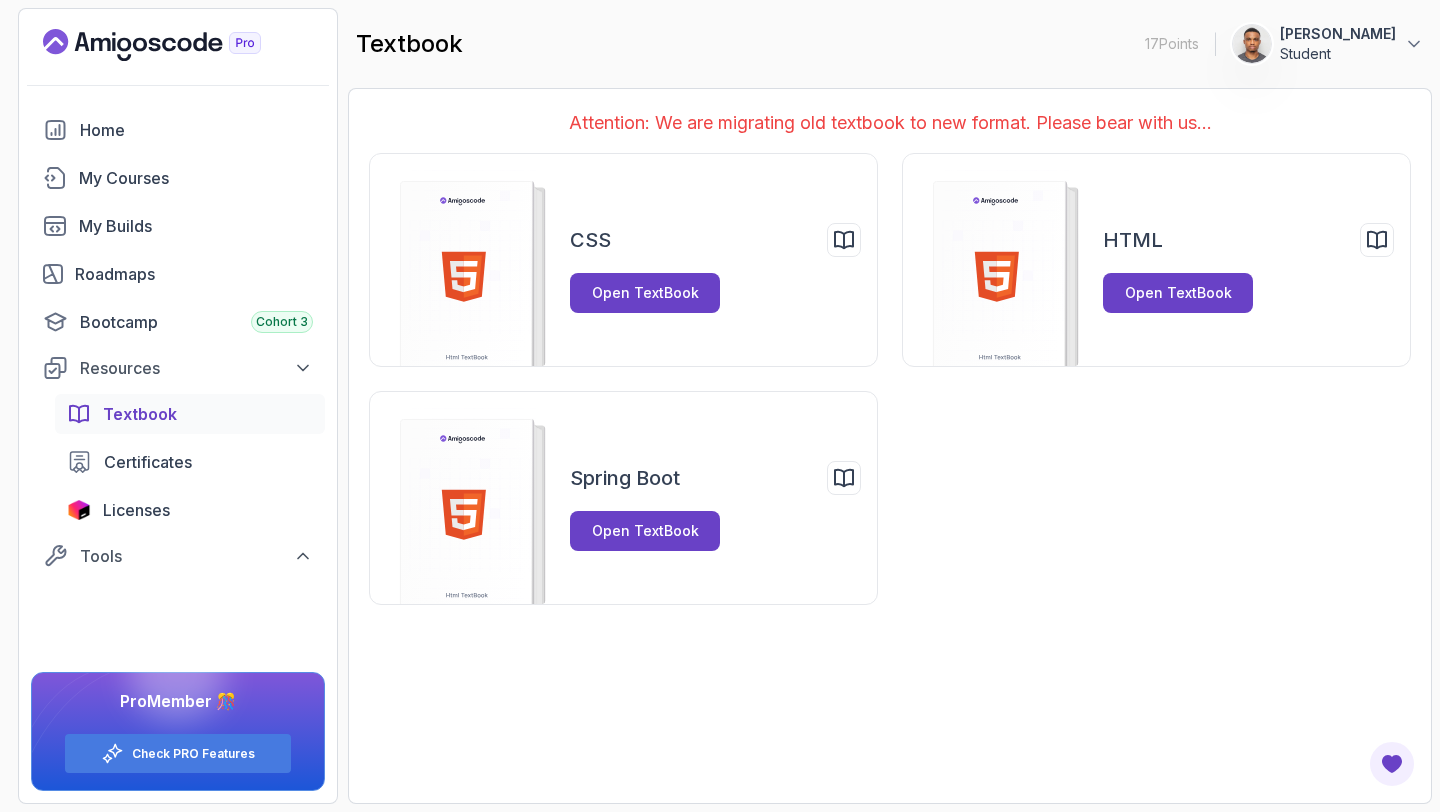 click on "Textbook" at bounding box center (140, 414) 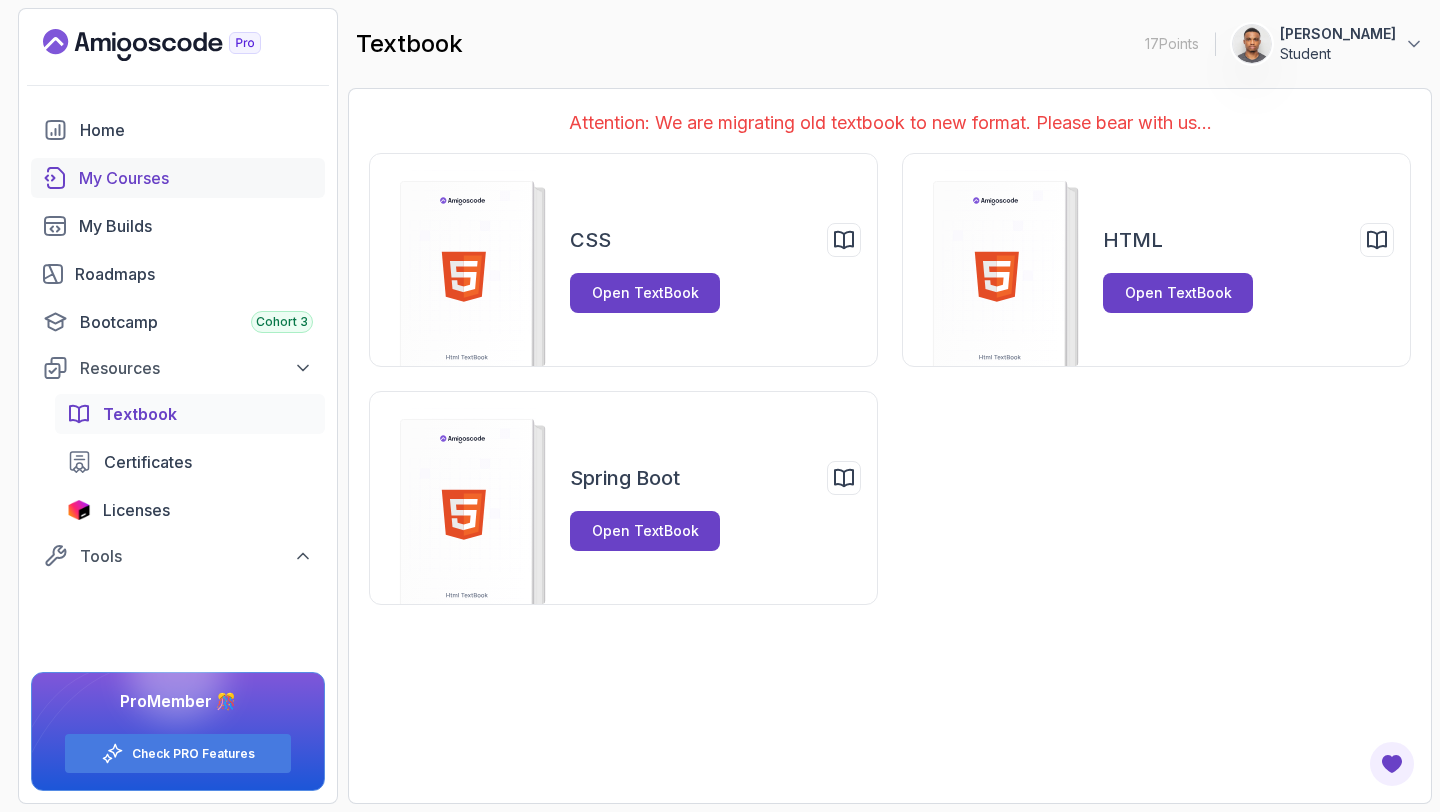 click on "My Courses" at bounding box center (196, 178) 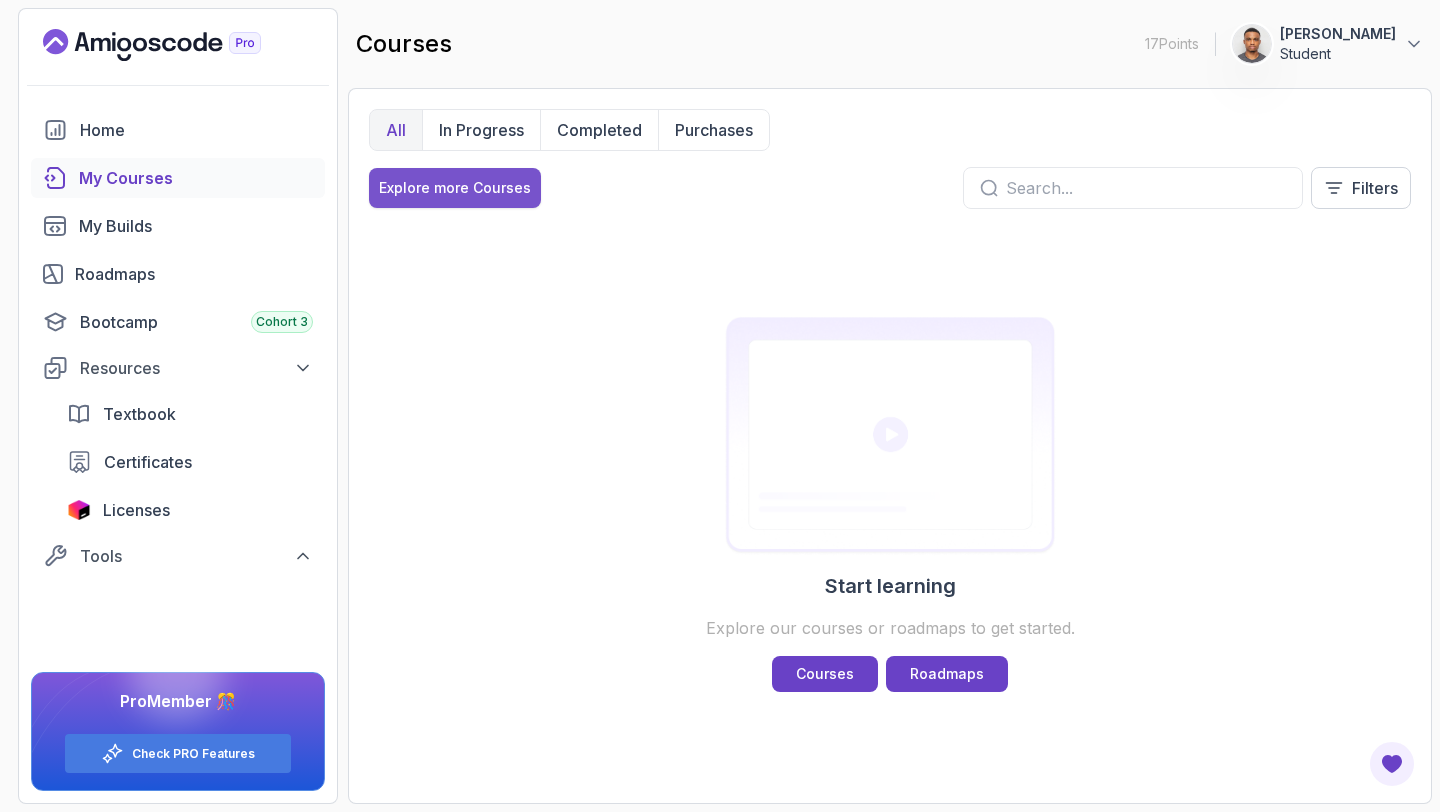 click on "Explore more Courses" at bounding box center [455, 188] 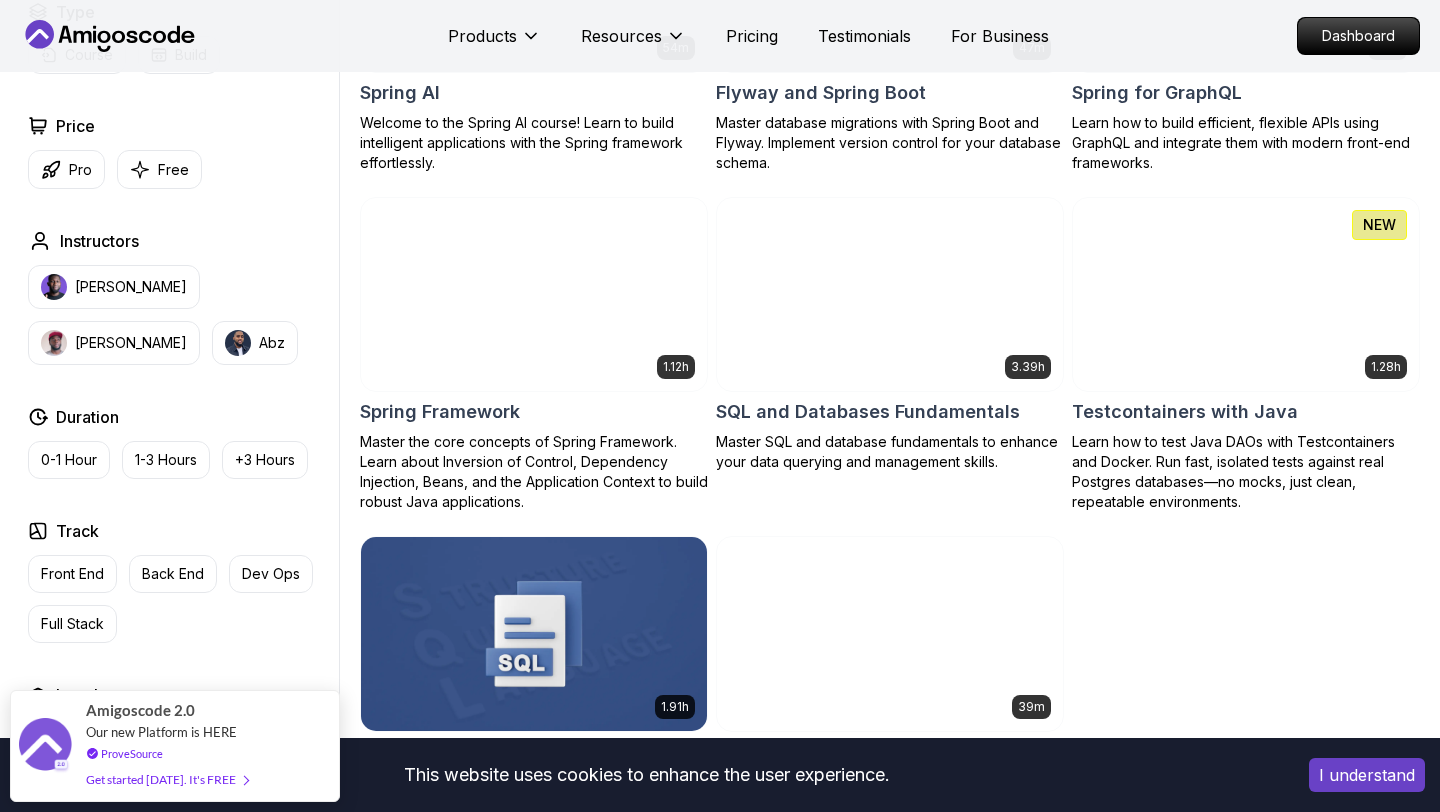 scroll, scrollTop: 4617, scrollLeft: 0, axis: vertical 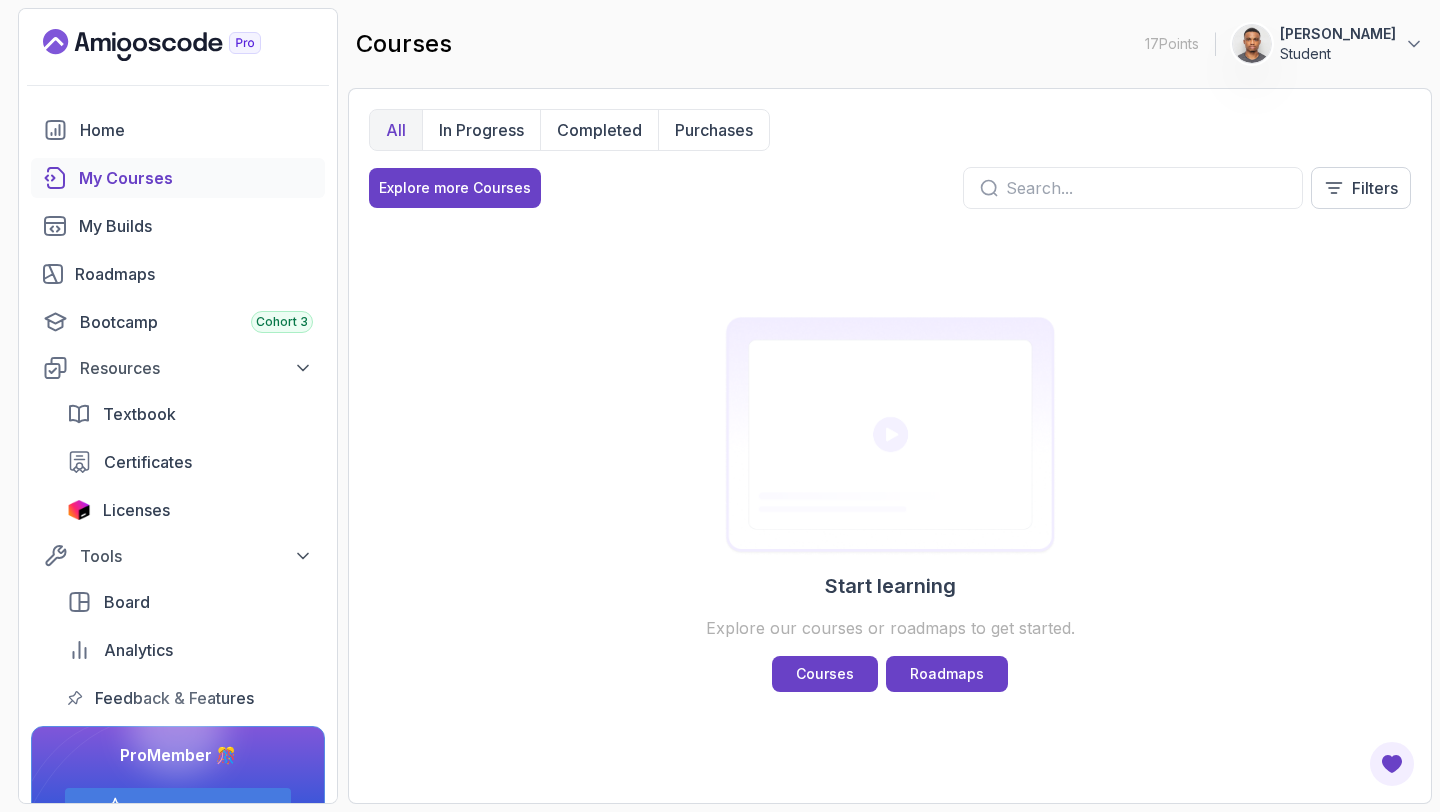 click at bounding box center [890, 436] 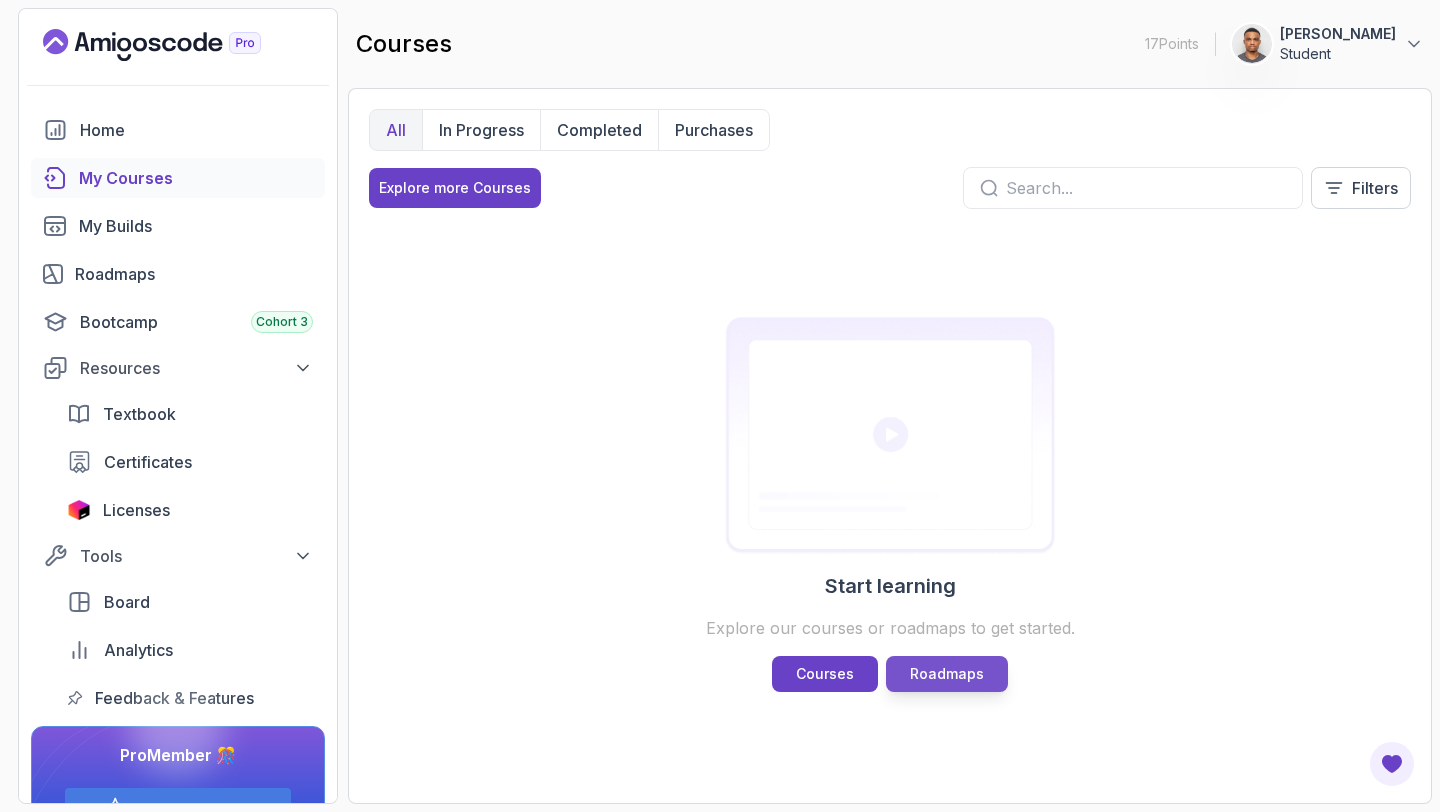 click on "Roadmaps" at bounding box center (947, 674) 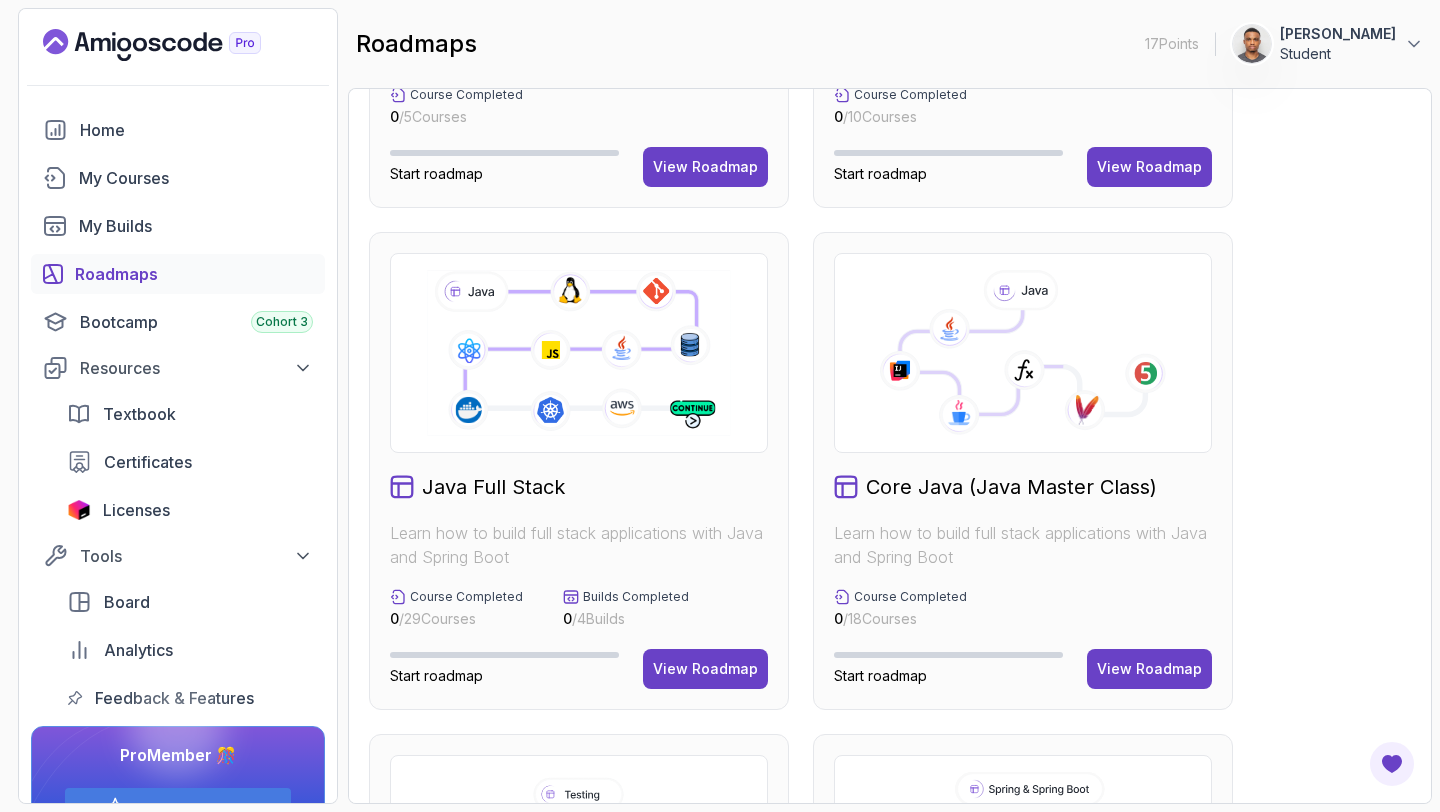 scroll, scrollTop: 384, scrollLeft: 0, axis: vertical 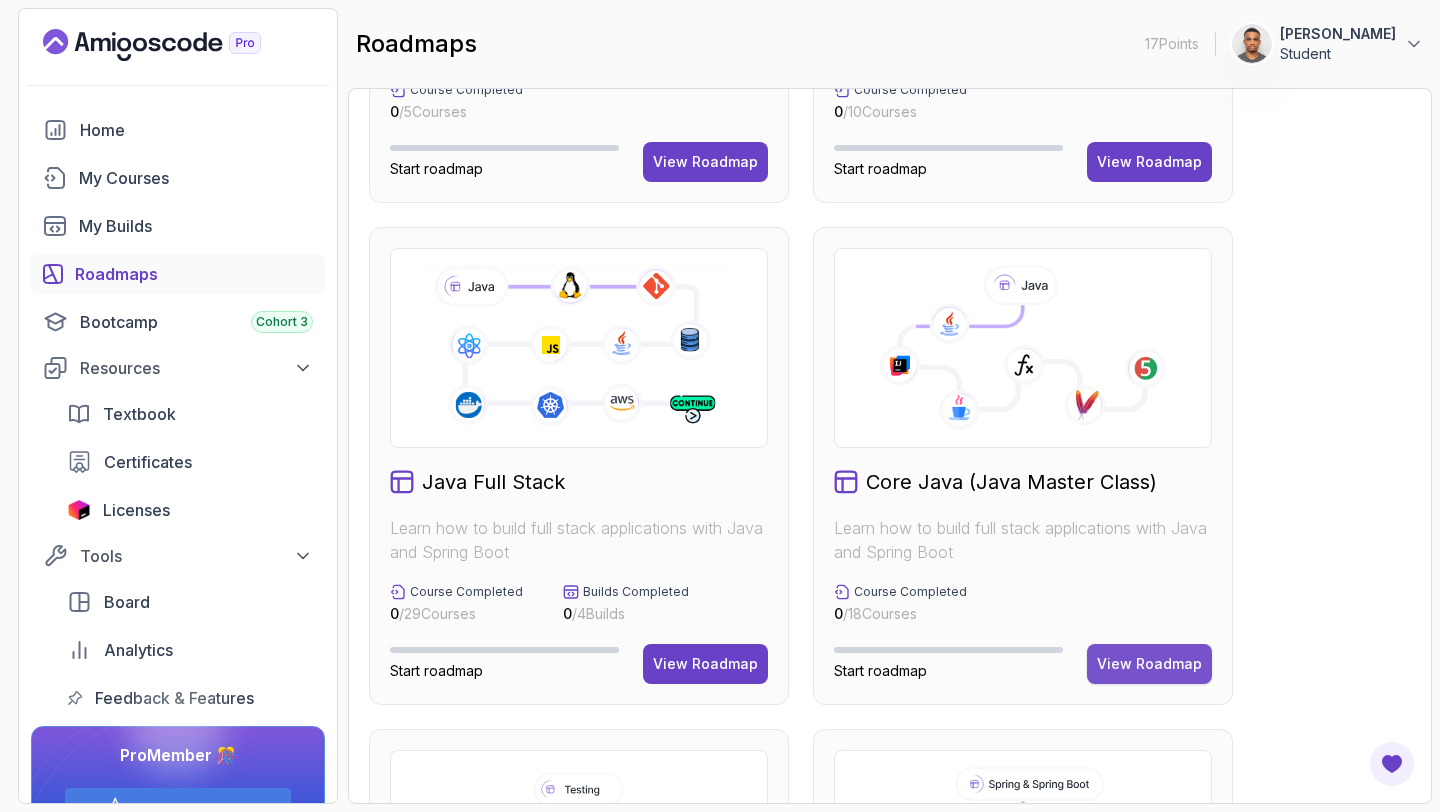 click on "View Roadmap" at bounding box center (1149, 664) 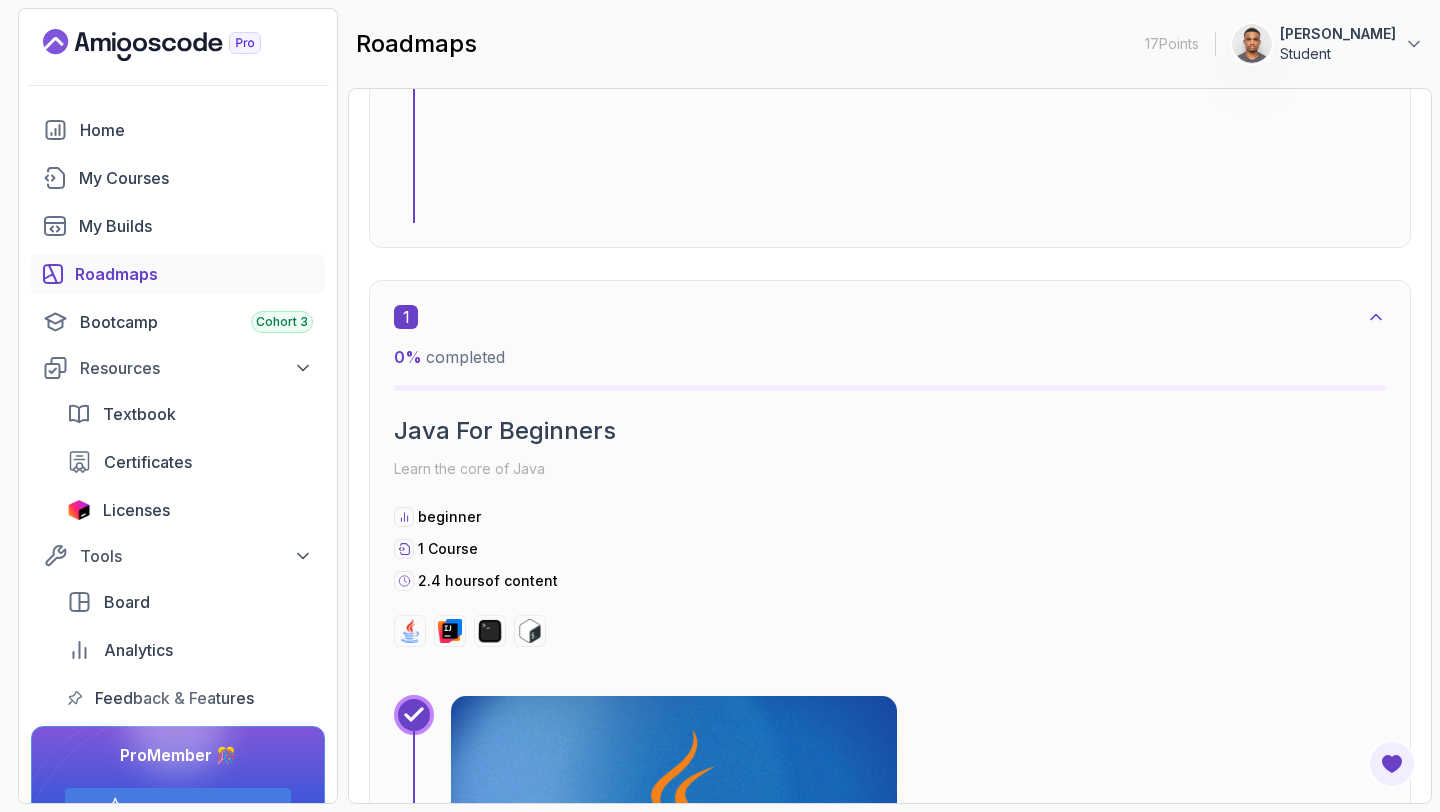 scroll, scrollTop: 390, scrollLeft: 0, axis: vertical 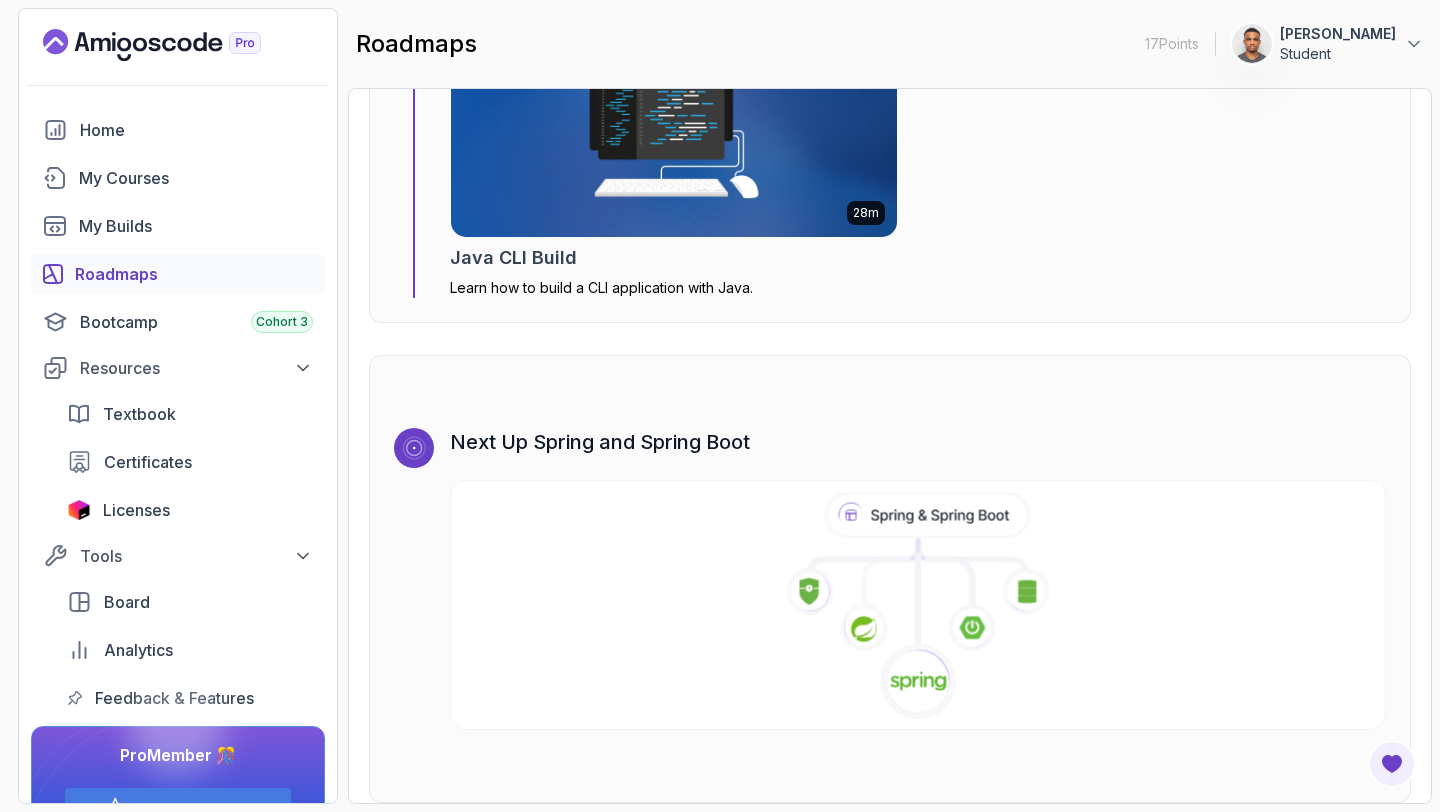 click 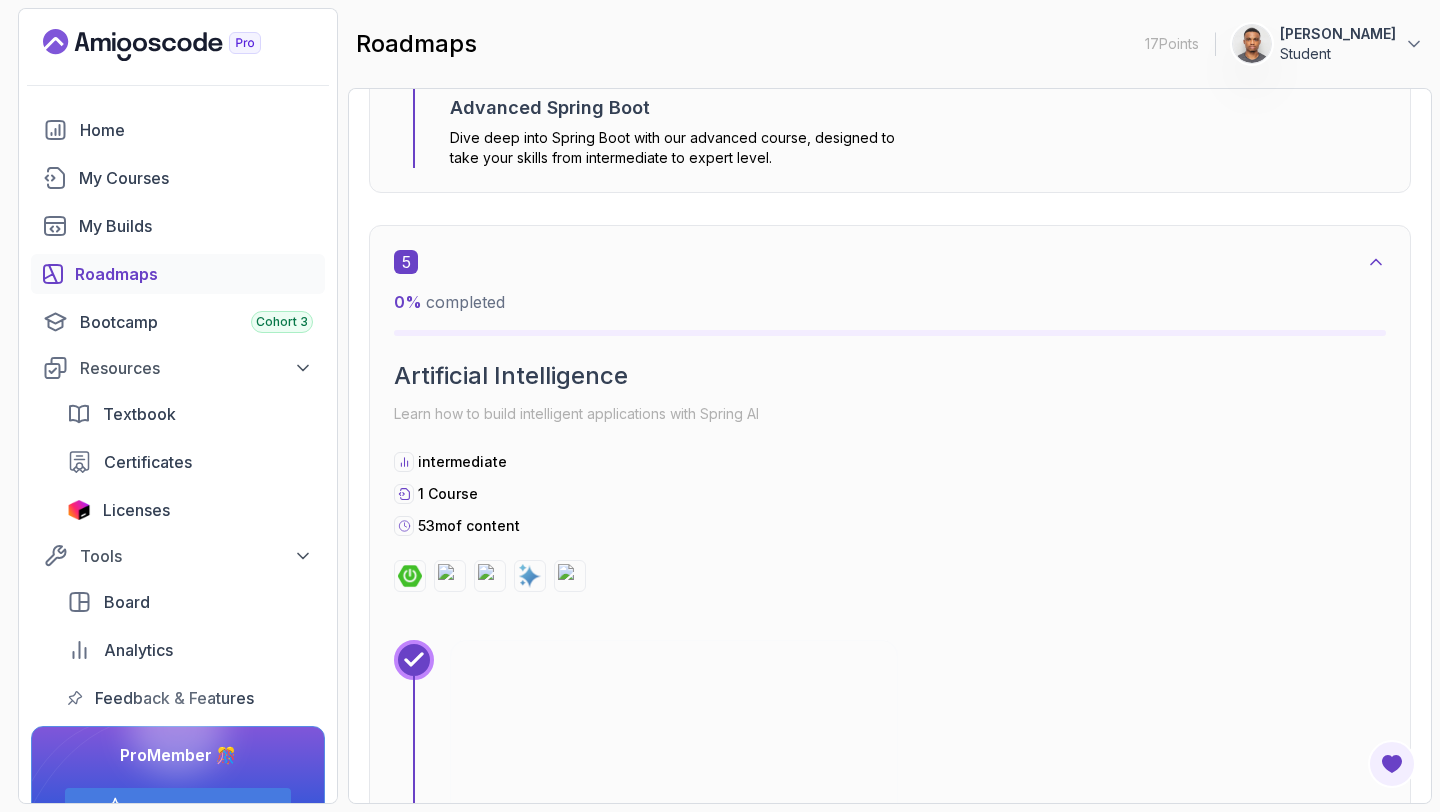 scroll, scrollTop: 3833, scrollLeft: 0, axis: vertical 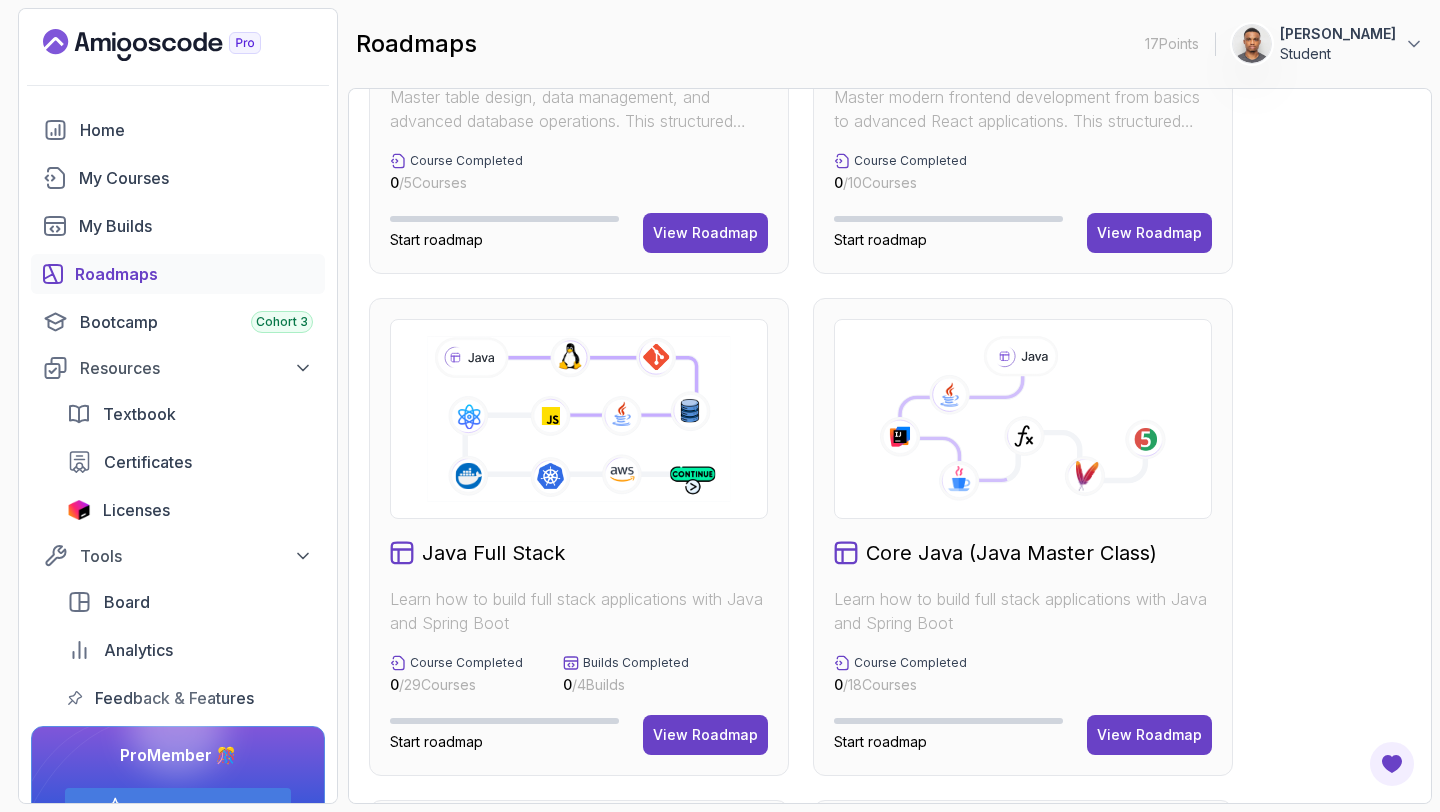 click 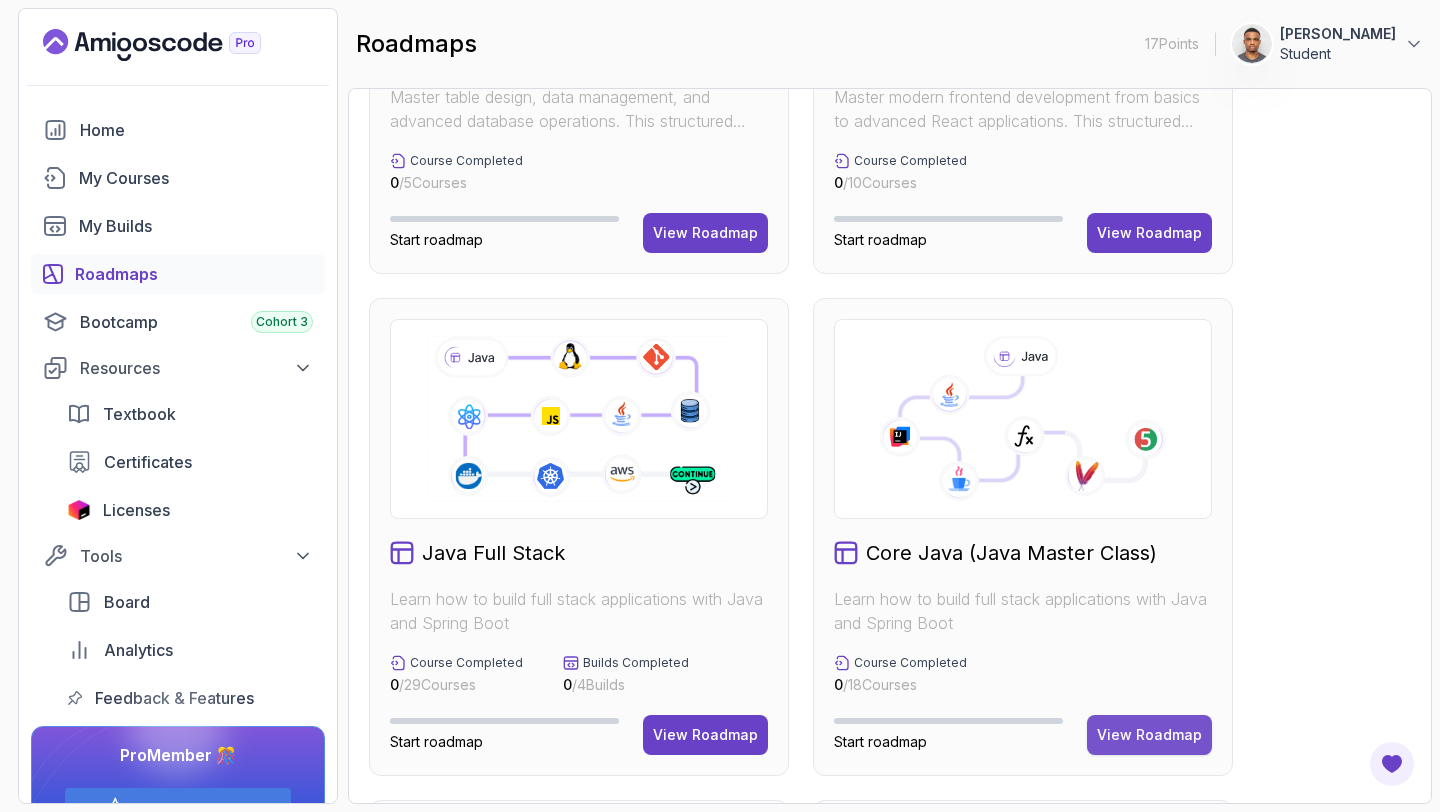 click on "View Roadmap" at bounding box center (1149, 735) 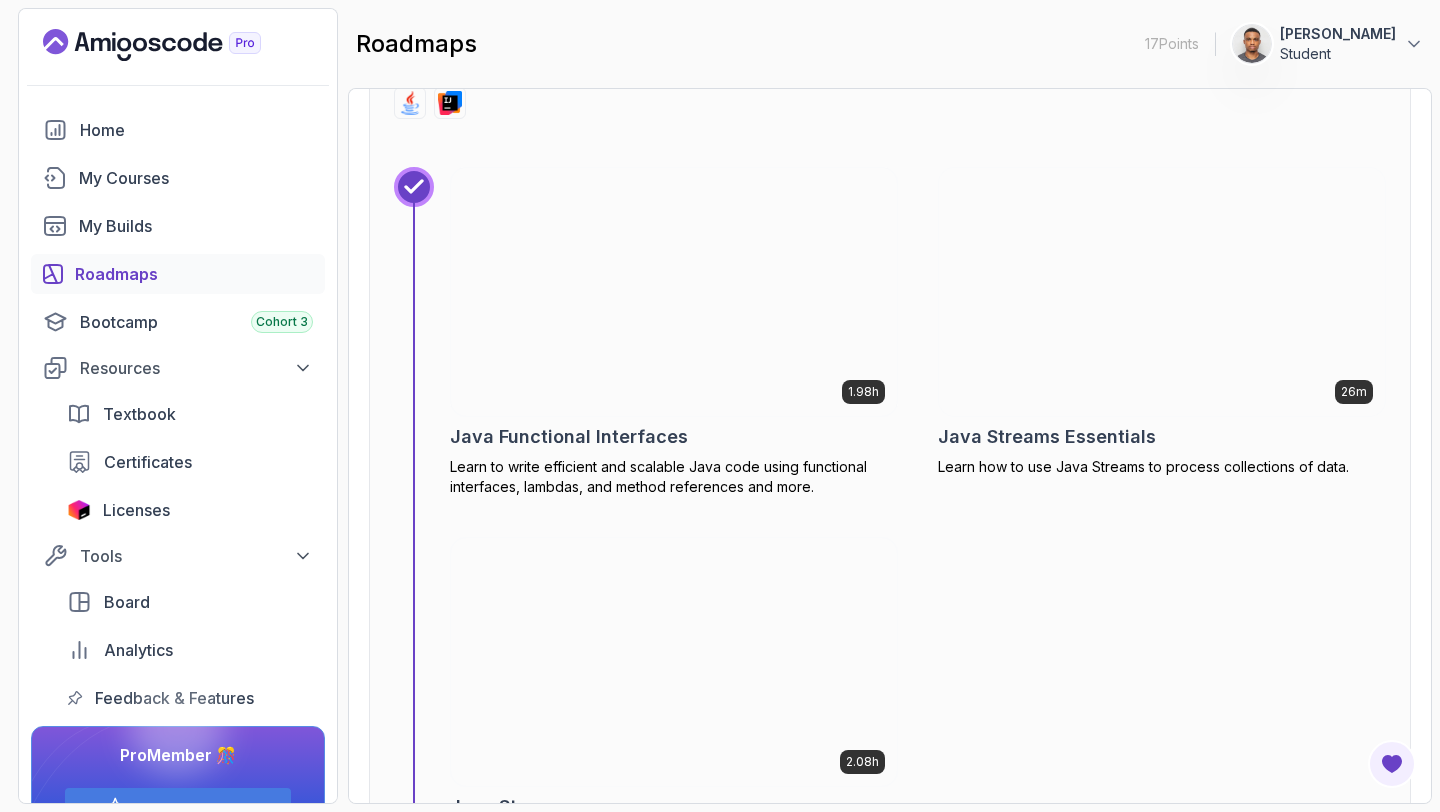 scroll, scrollTop: 8066, scrollLeft: 0, axis: vertical 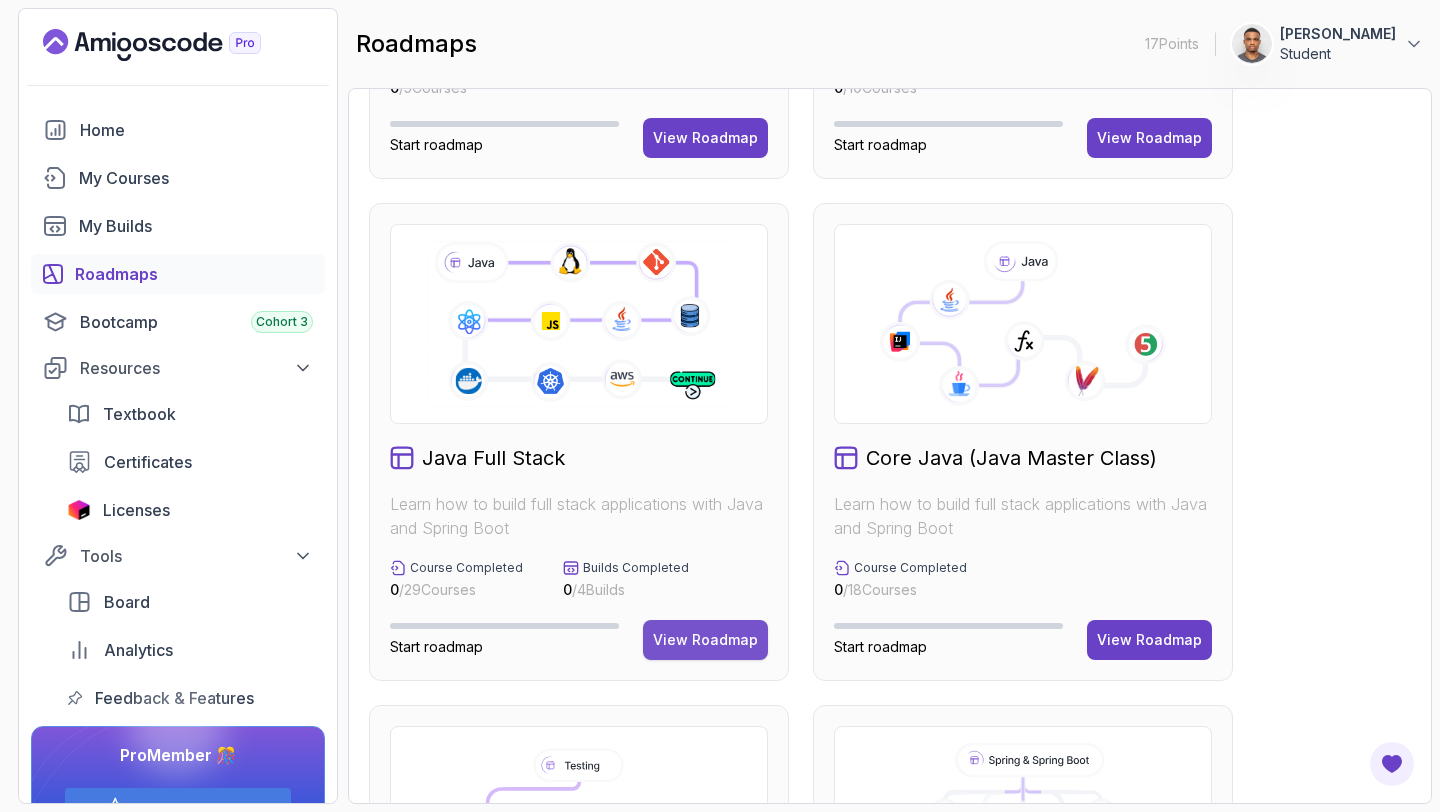 click on "View Roadmap" at bounding box center [705, 640] 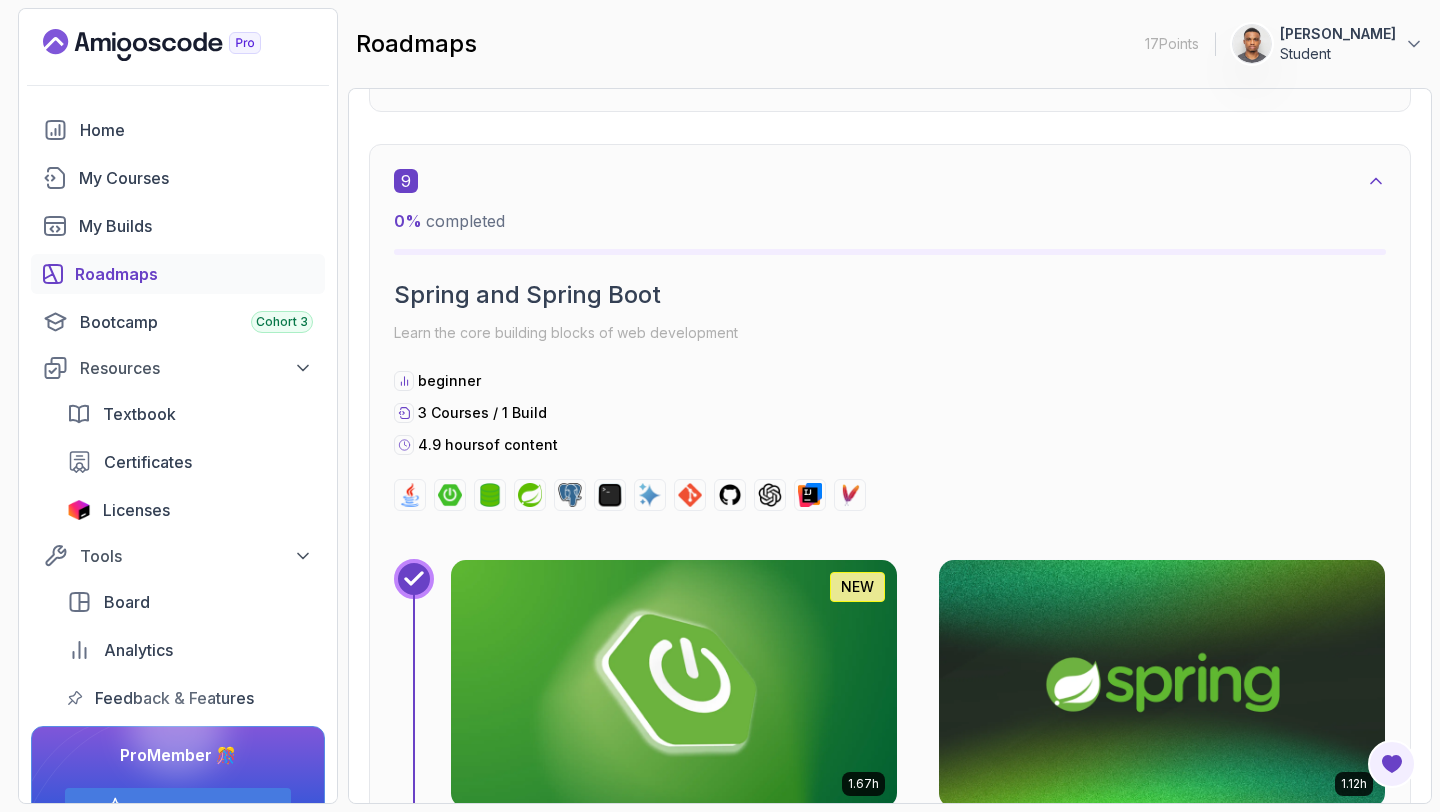 scroll, scrollTop: 7260, scrollLeft: 0, axis: vertical 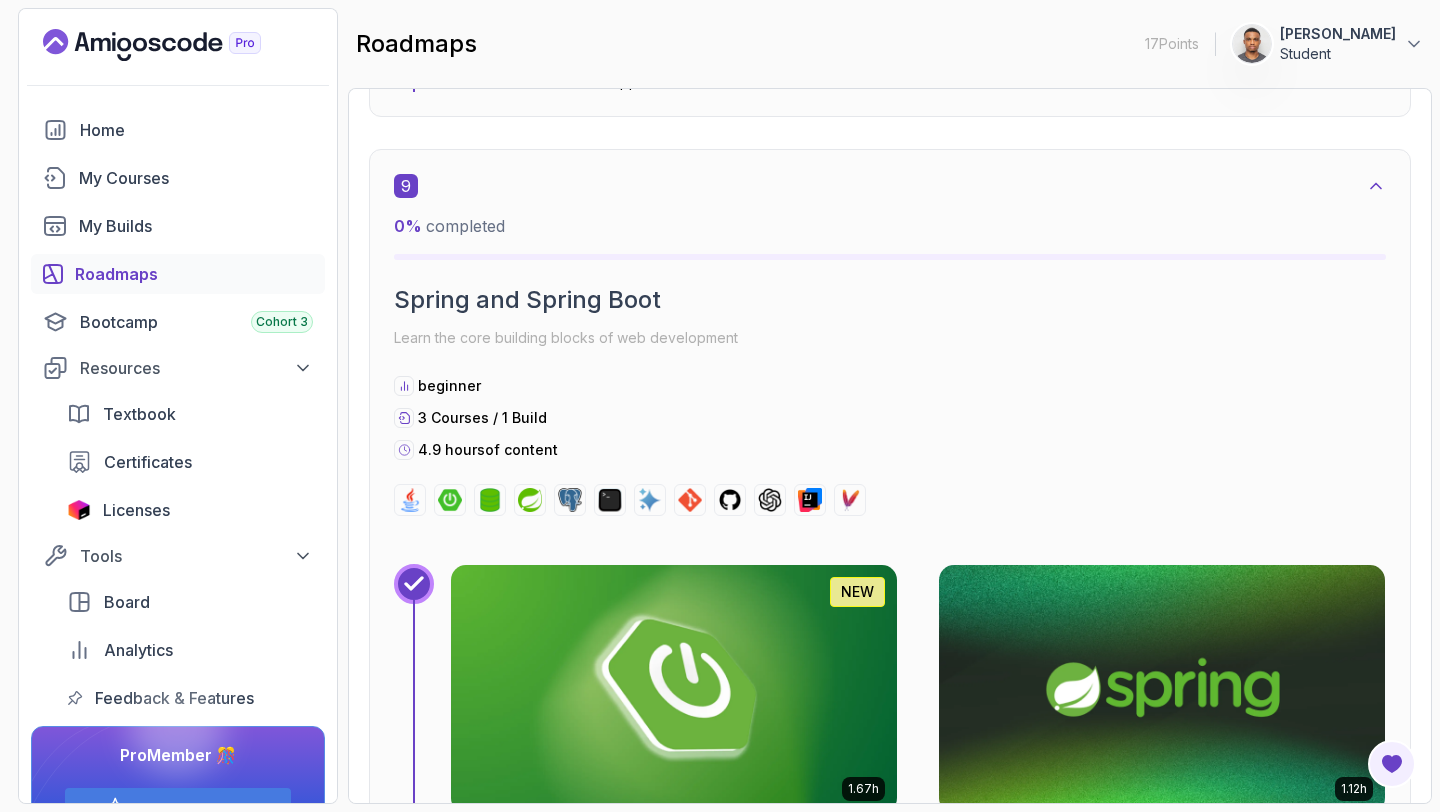click 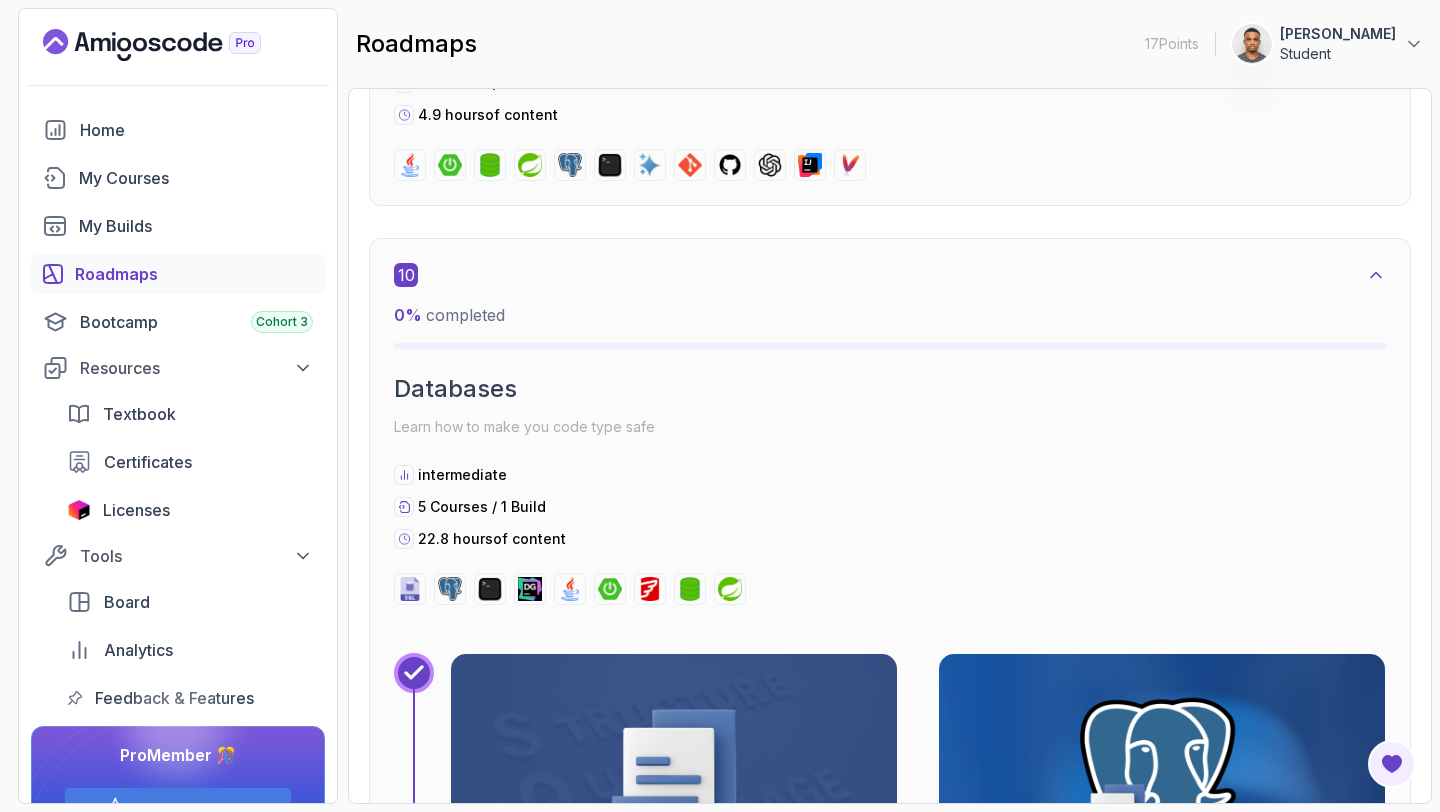 scroll, scrollTop: 7560, scrollLeft: 0, axis: vertical 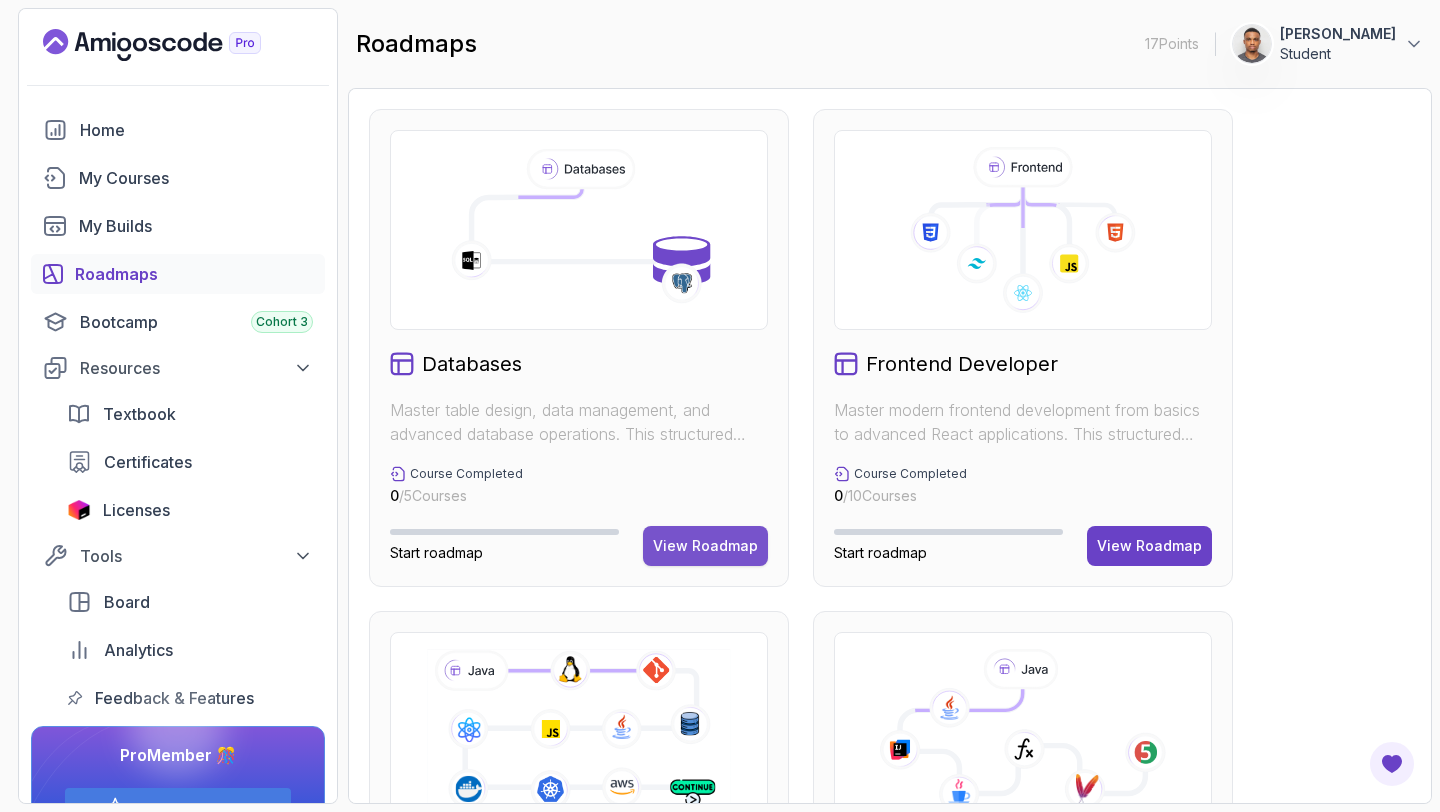click on "View Roadmap" at bounding box center (705, 546) 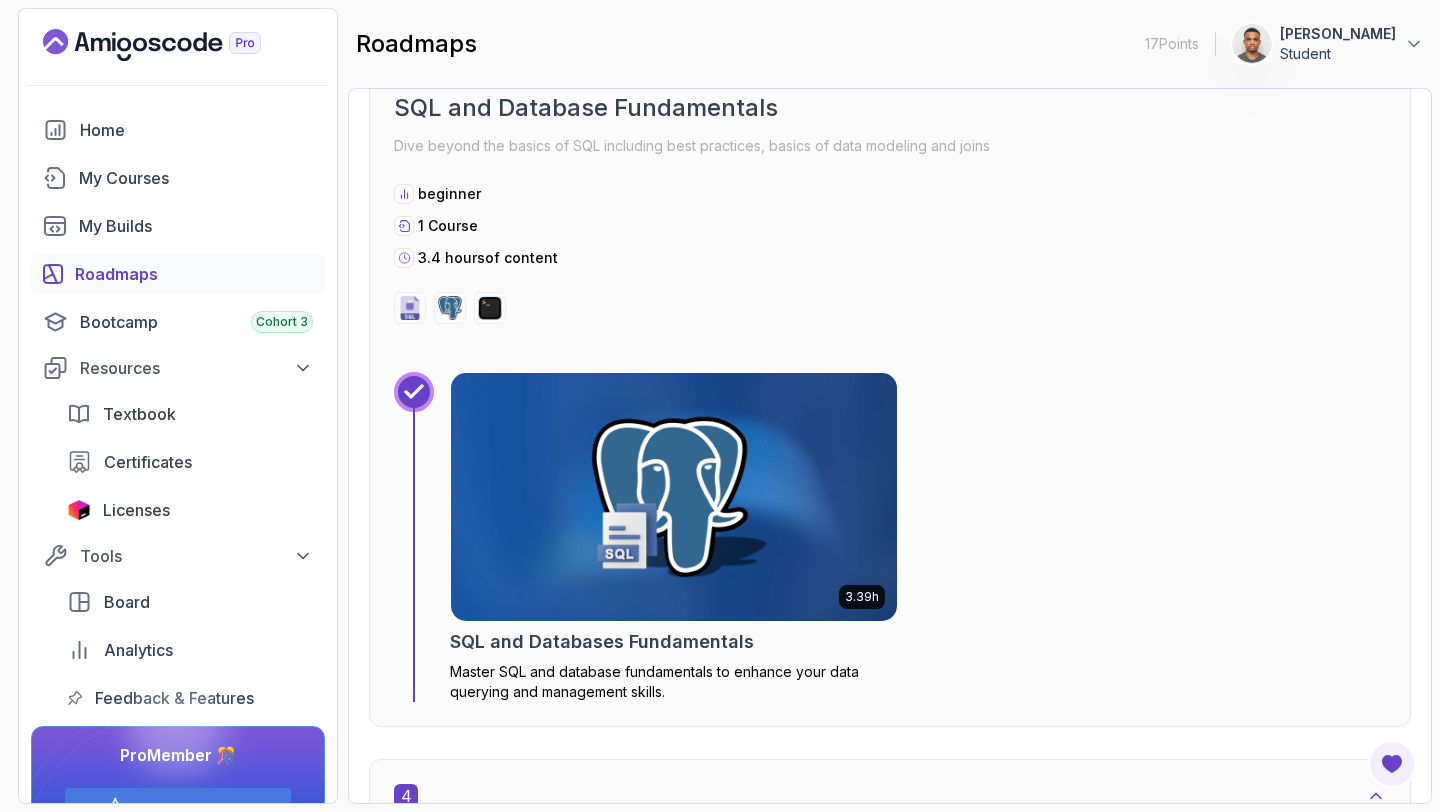 scroll, scrollTop: 2236, scrollLeft: 0, axis: vertical 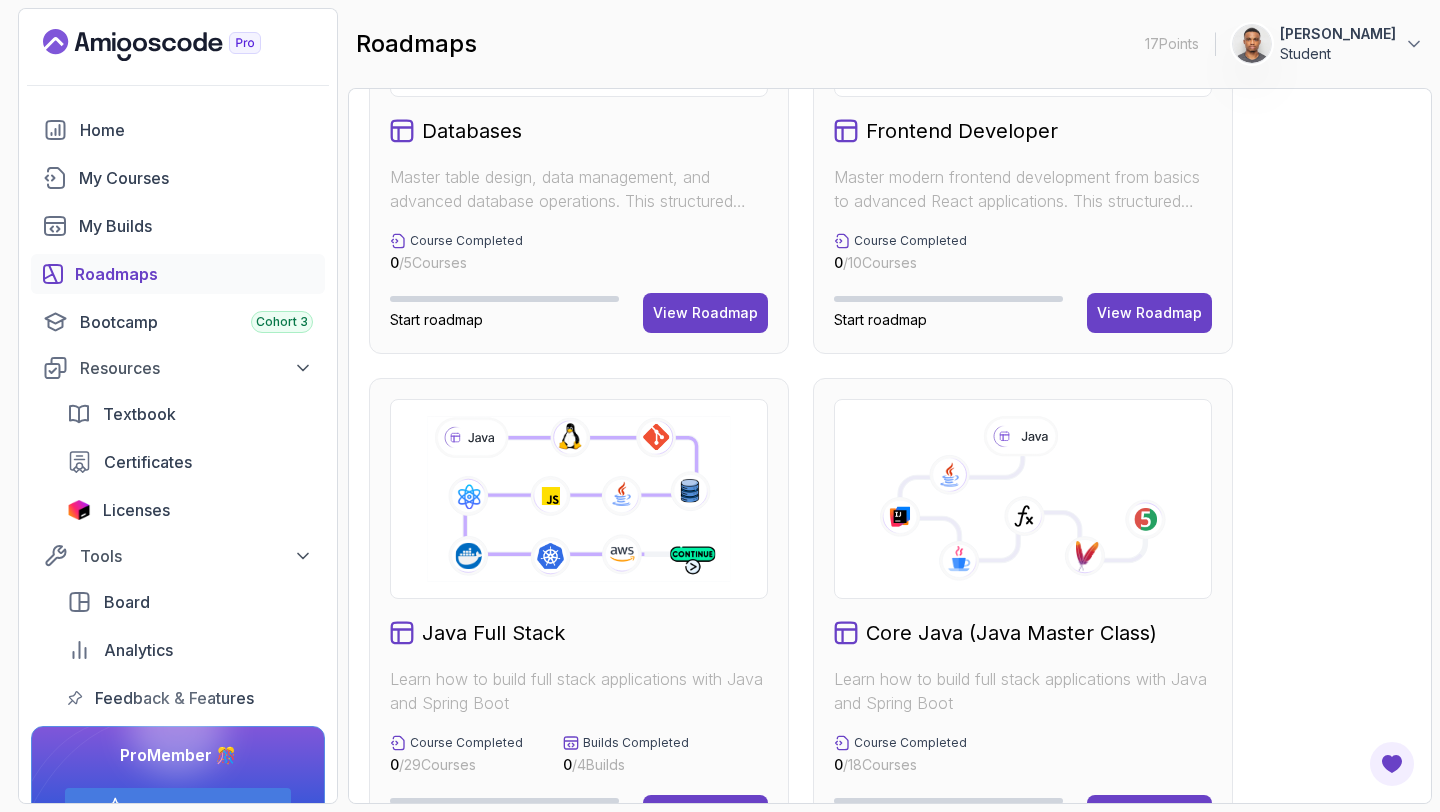 click 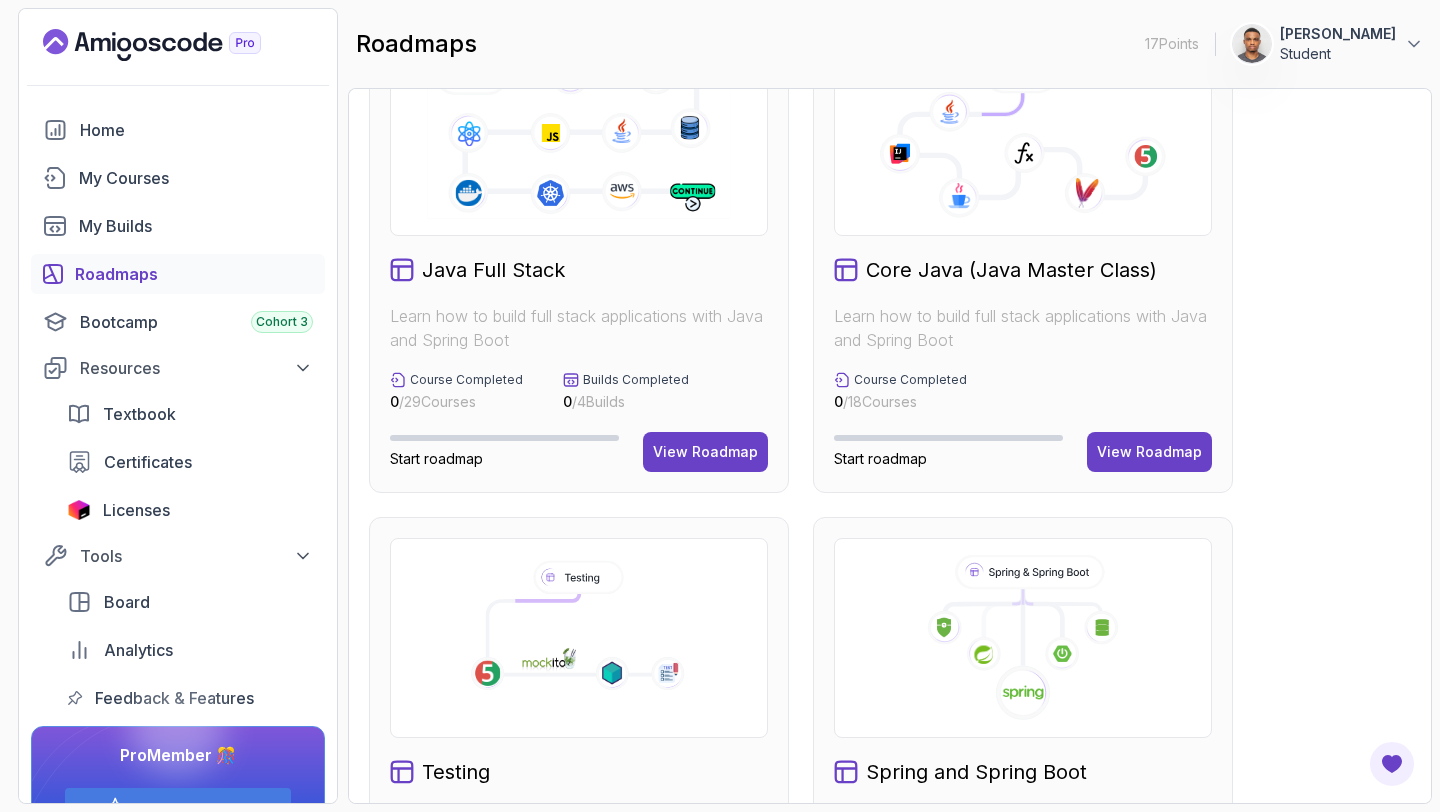 scroll, scrollTop: 720, scrollLeft: 0, axis: vertical 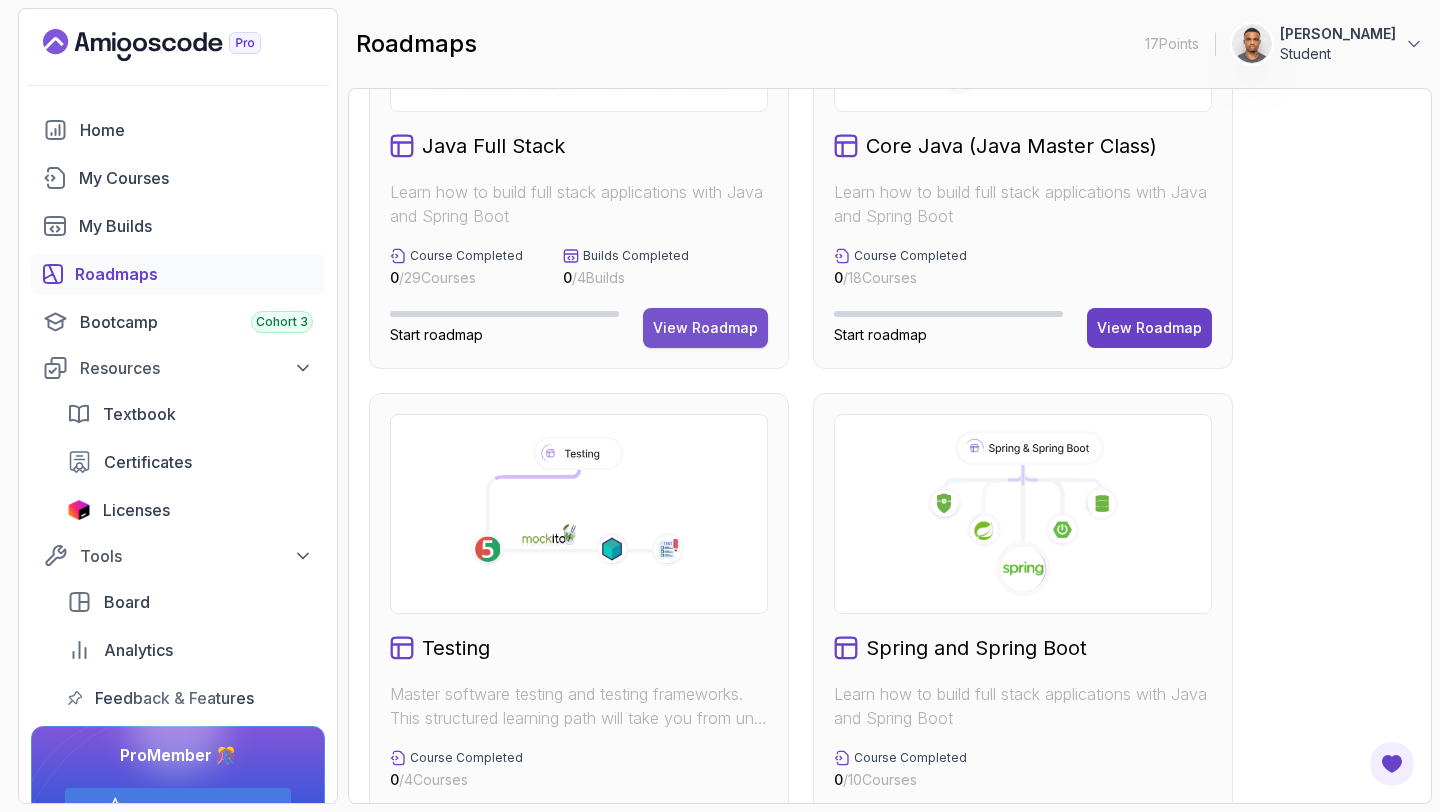 click on "View Roadmap" at bounding box center [705, 328] 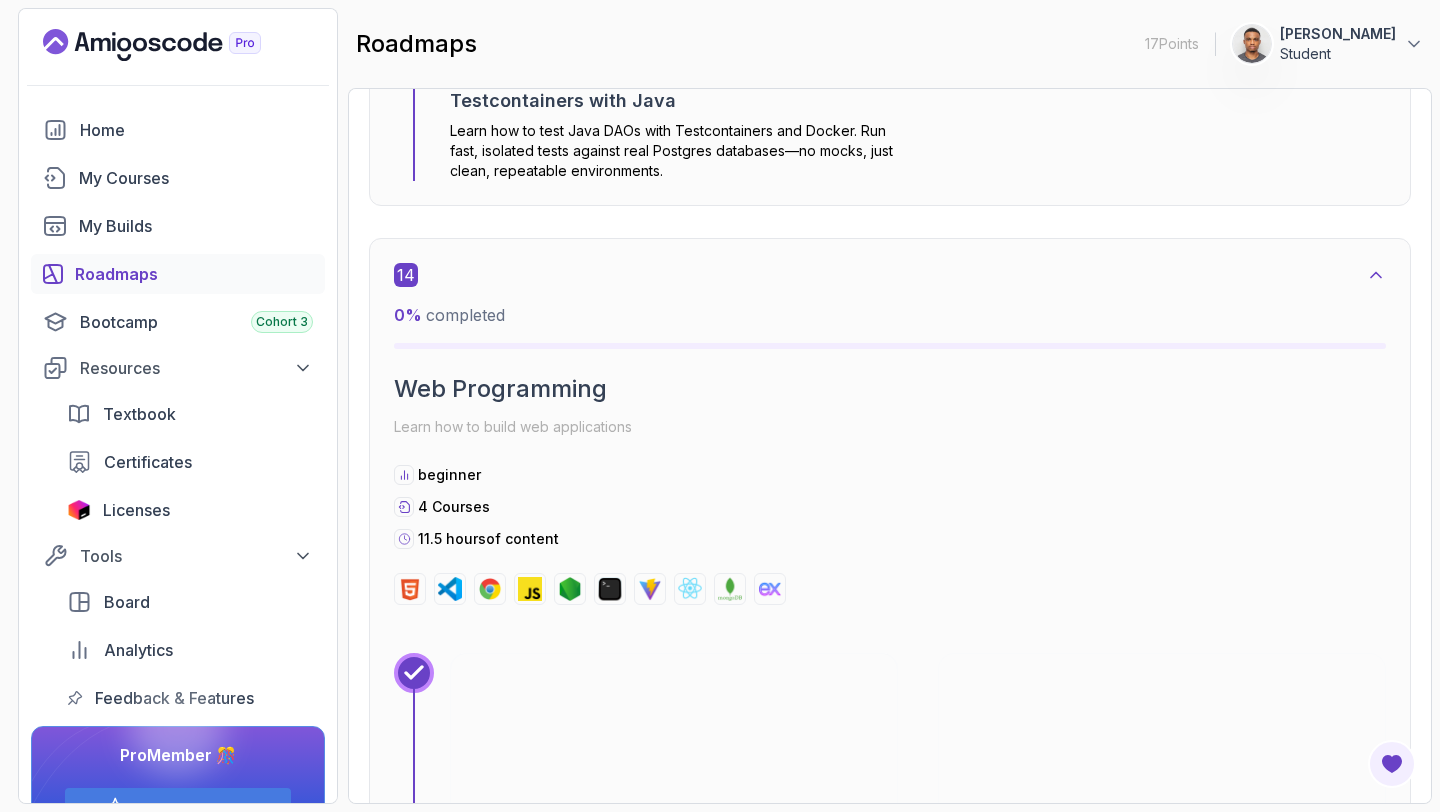 scroll, scrollTop: 12720, scrollLeft: 0, axis: vertical 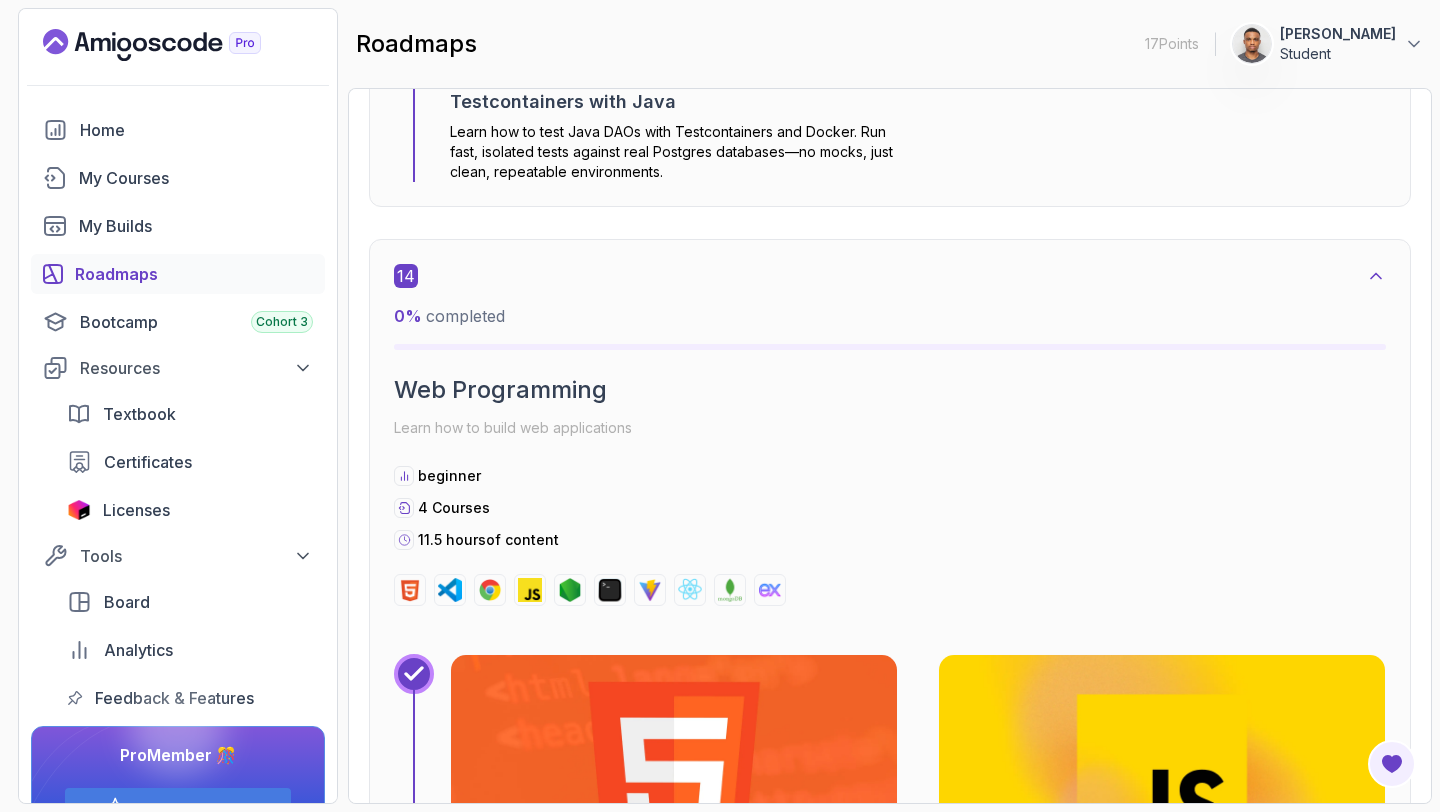 click 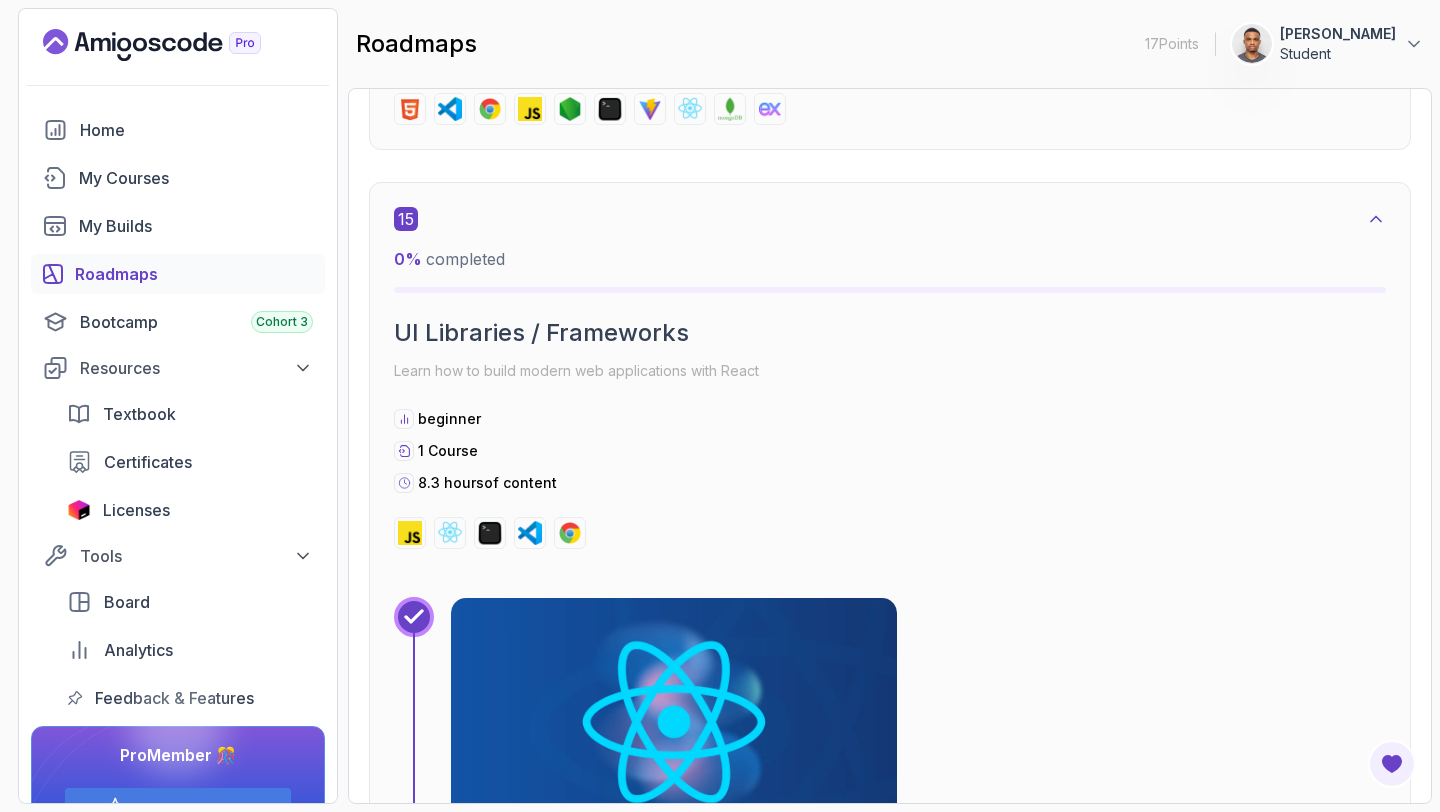 scroll, scrollTop: 13221, scrollLeft: 0, axis: vertical 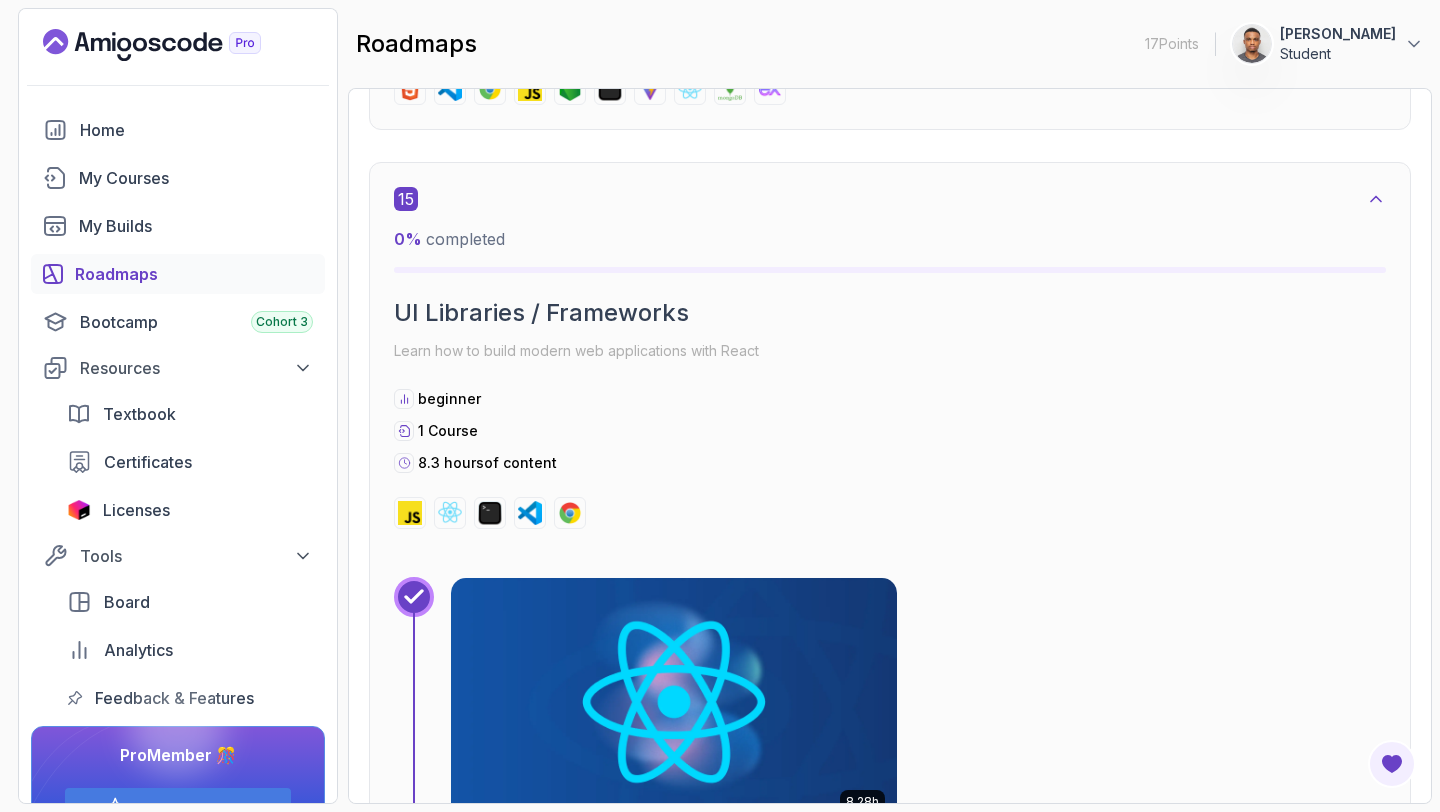 click 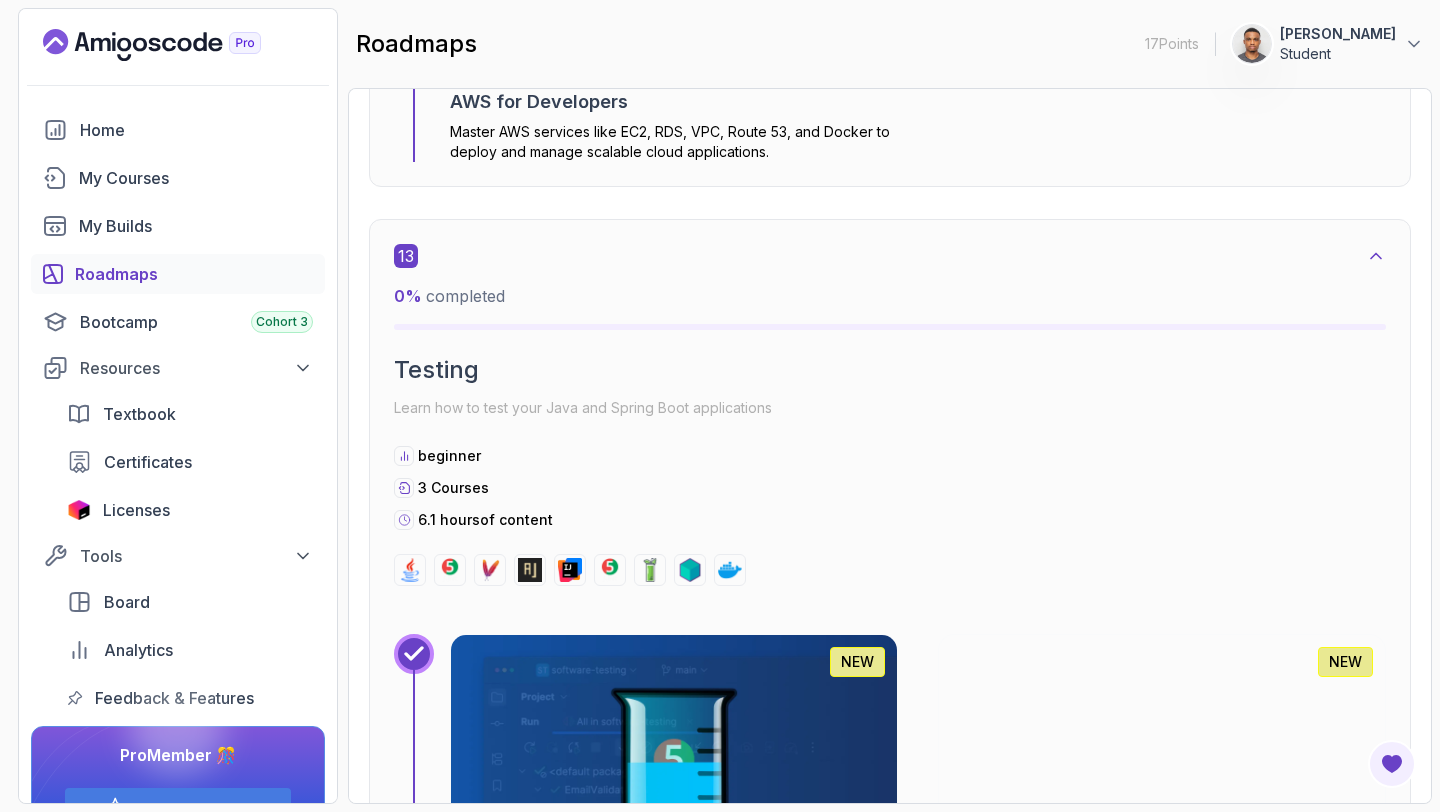 scroll, scrollTop: 11523, scrollLeft: 0, axis: vertical 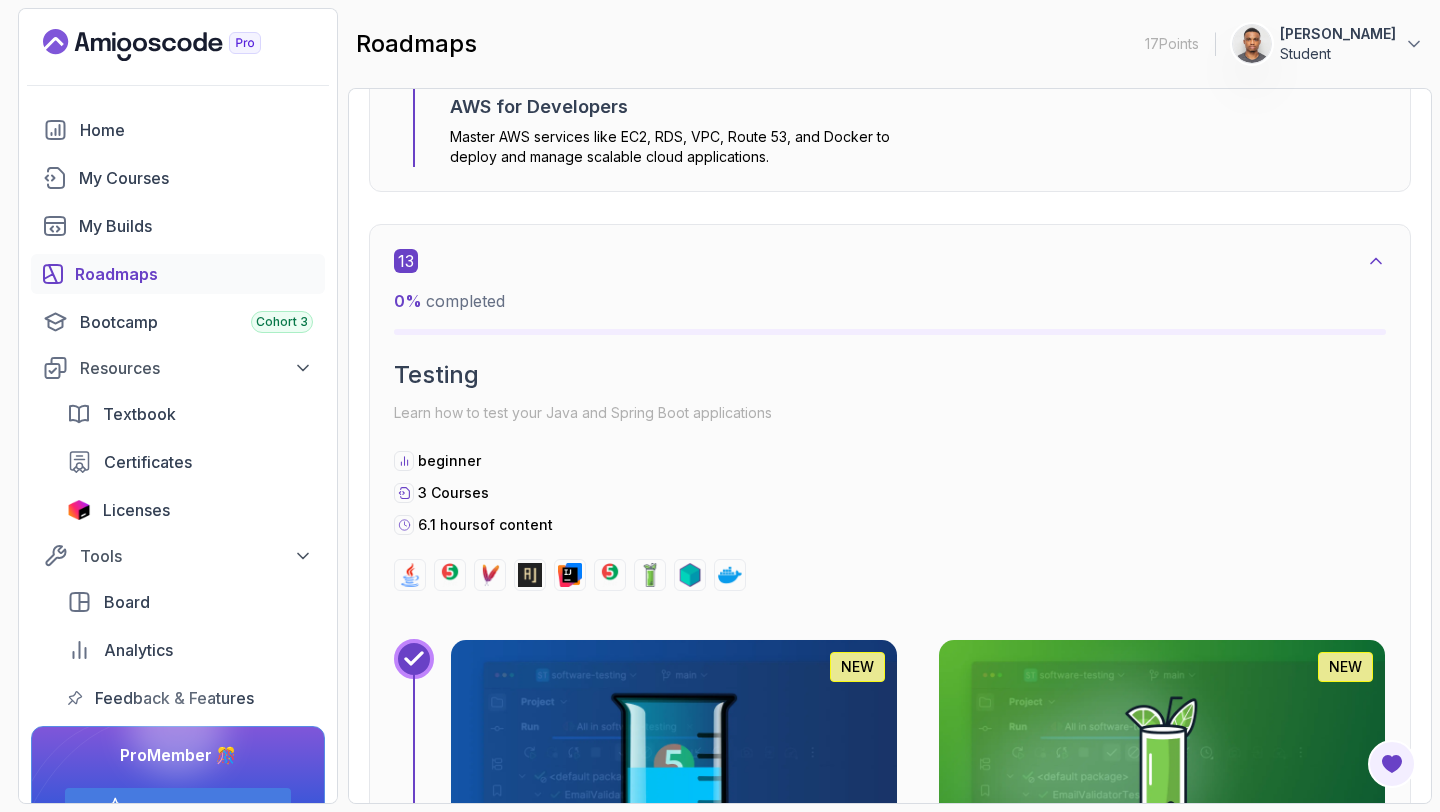 click 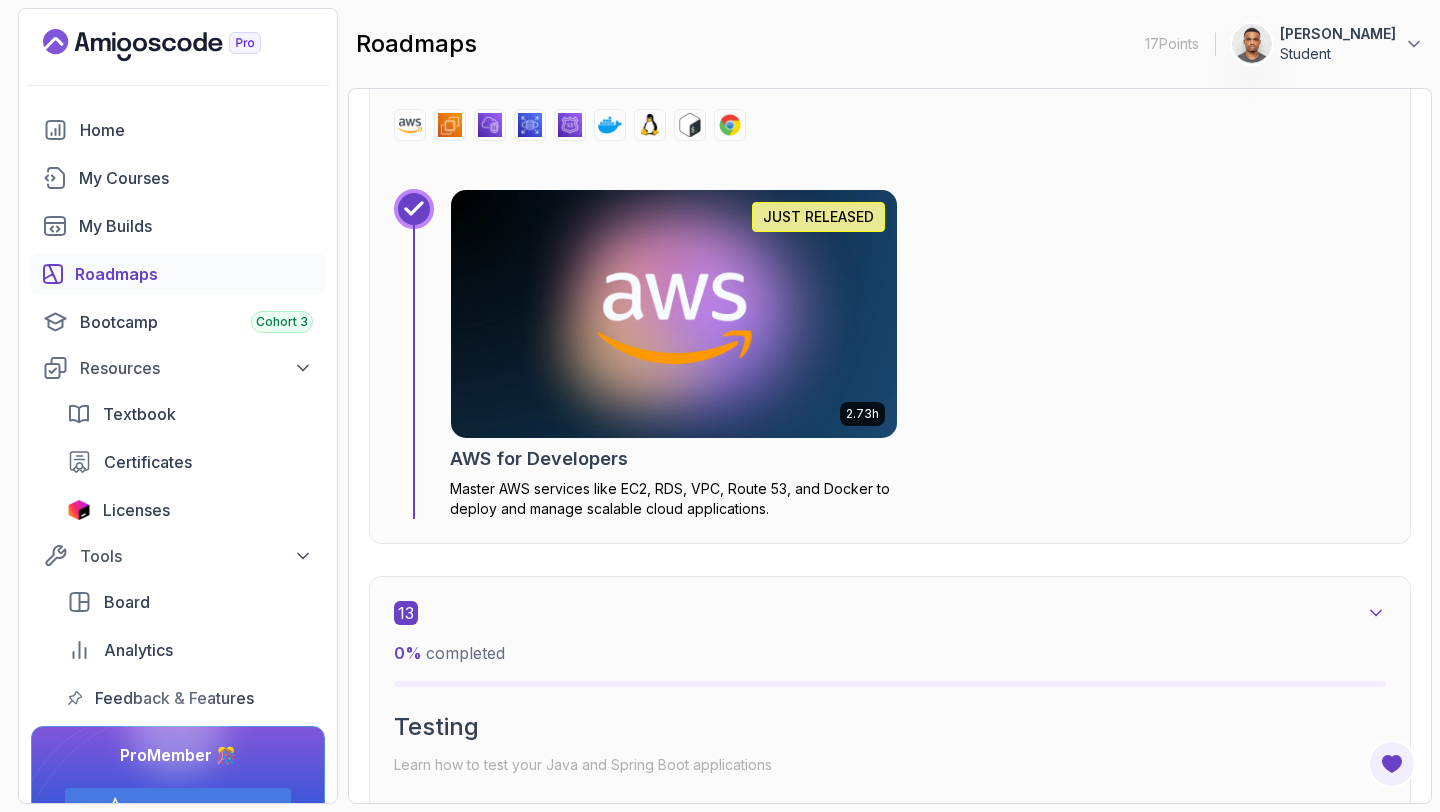 scroll, scrollTop: 10867, scrollLeft: 0, axis: vertical 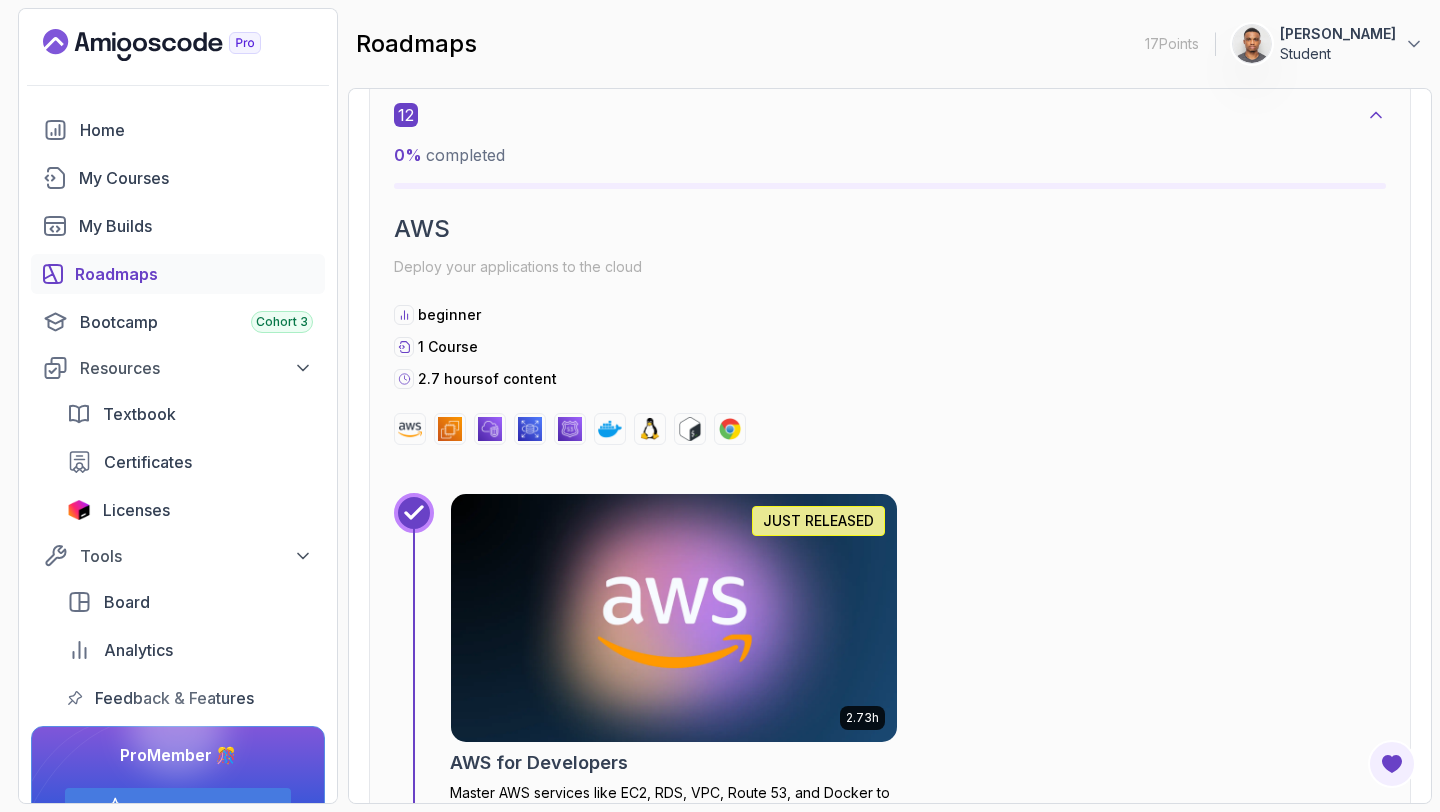 click 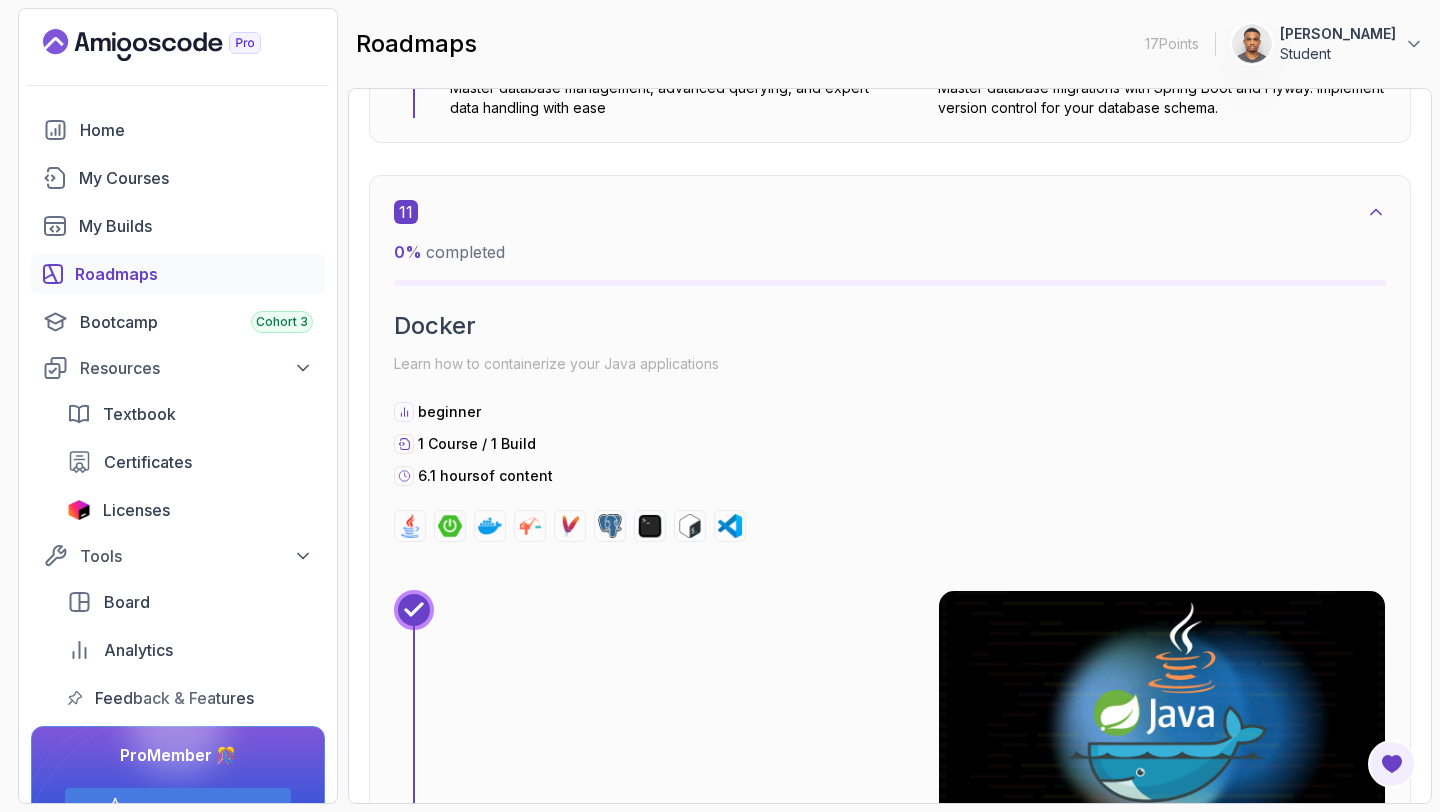 scroll, scrollTop: 9945, scrollLeft: 0, axis: vertical 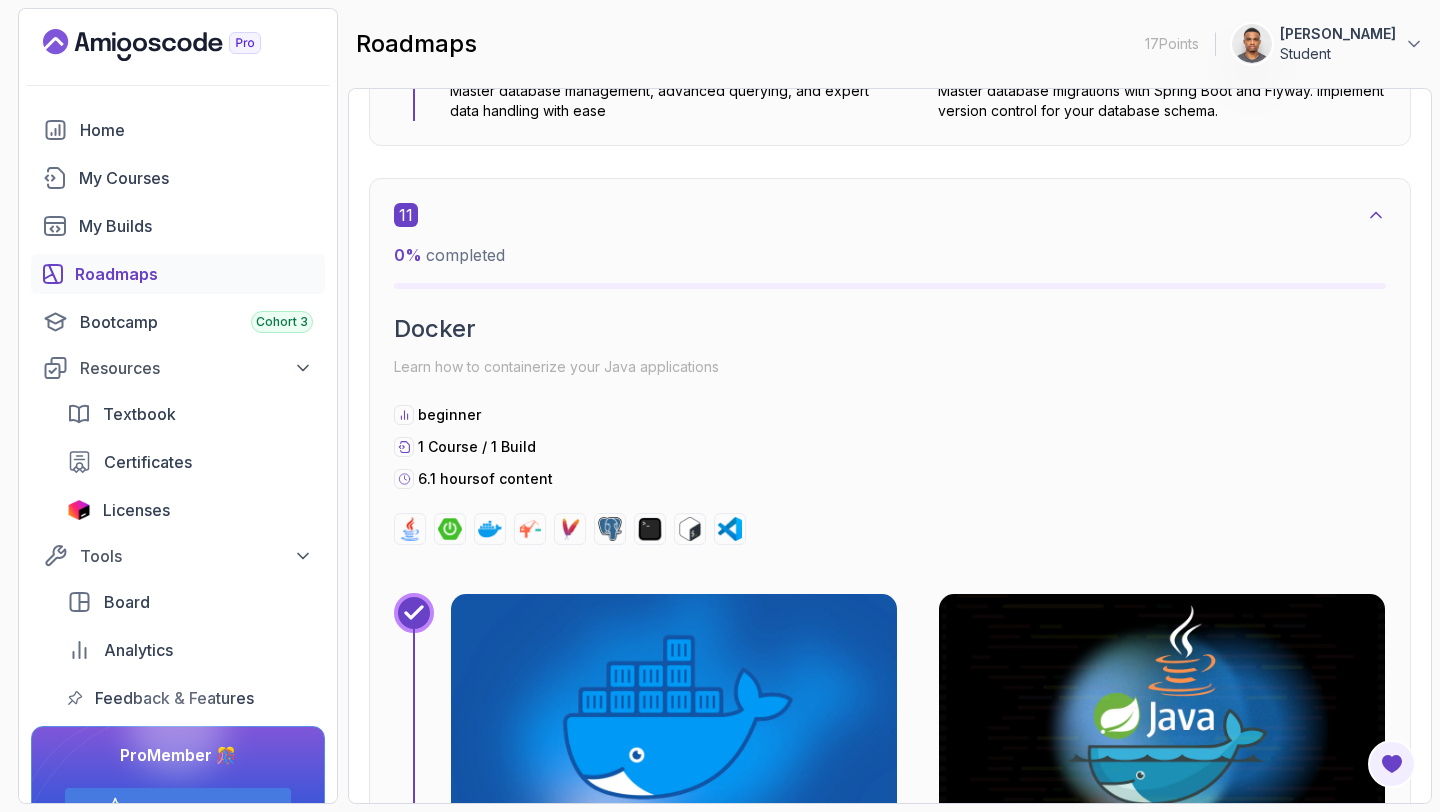 click 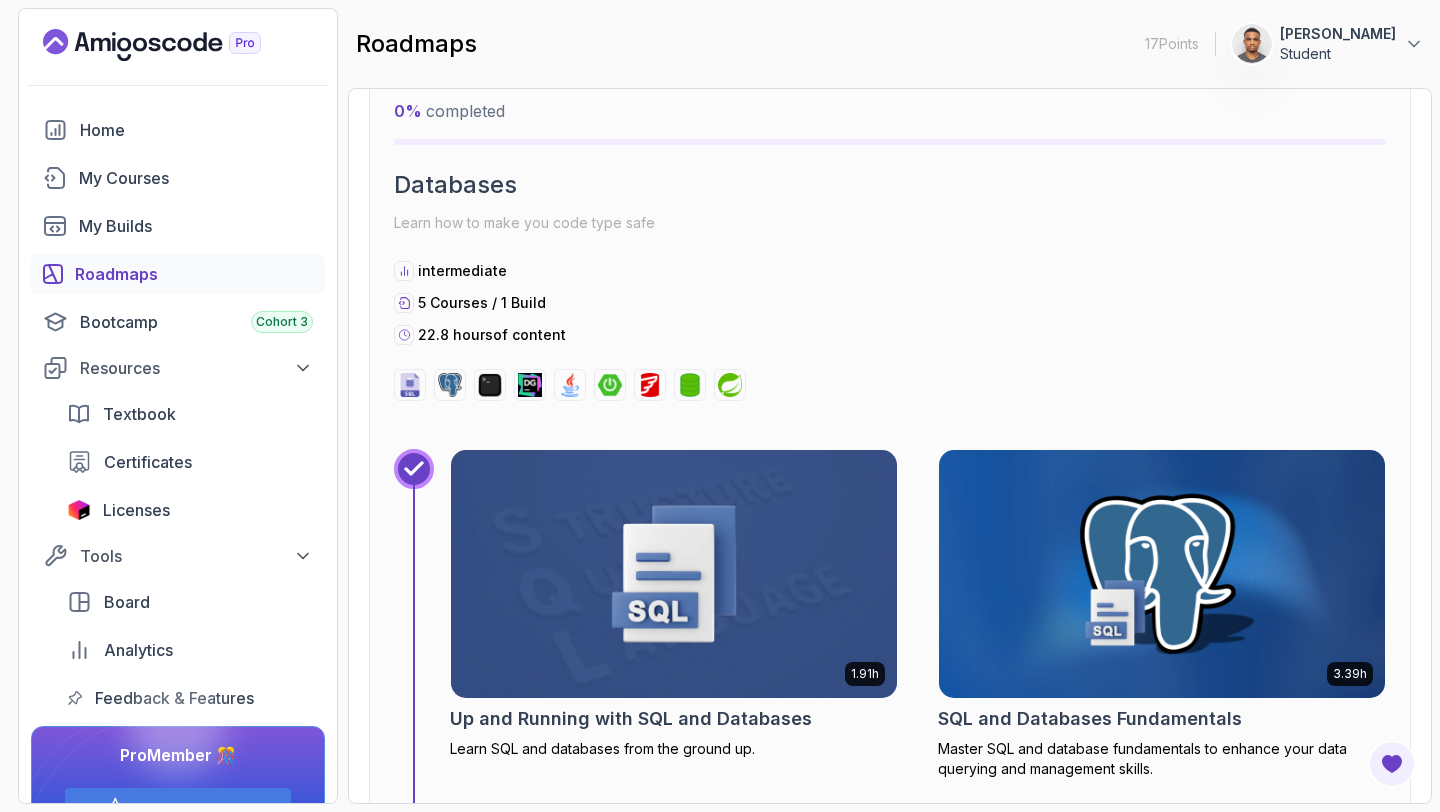 scroll, scrollTop: 8462, scrollLeft: 0, axis: vertical 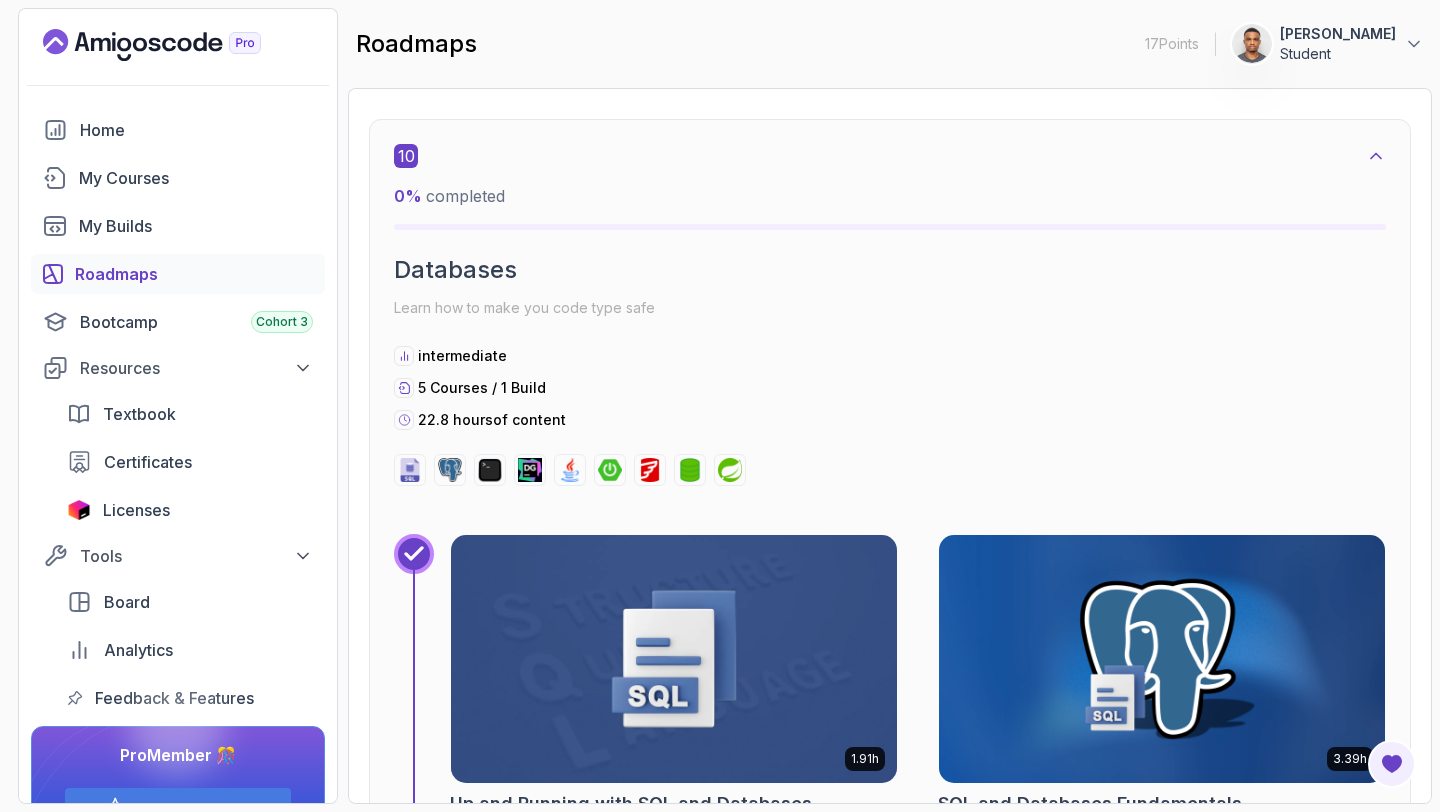 click 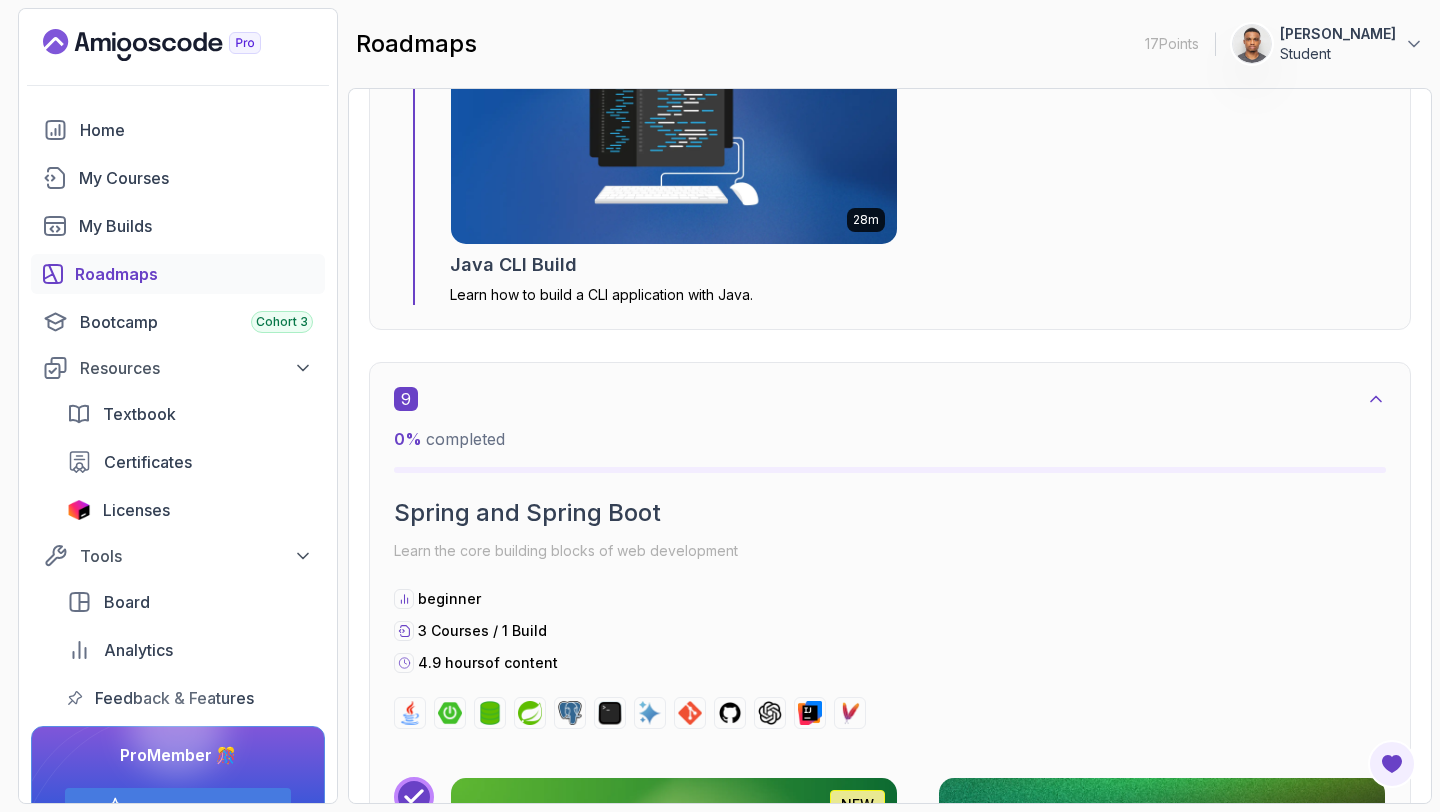 scroll, scrollTop: 7059, scrollLeft: 0, axis: vertical 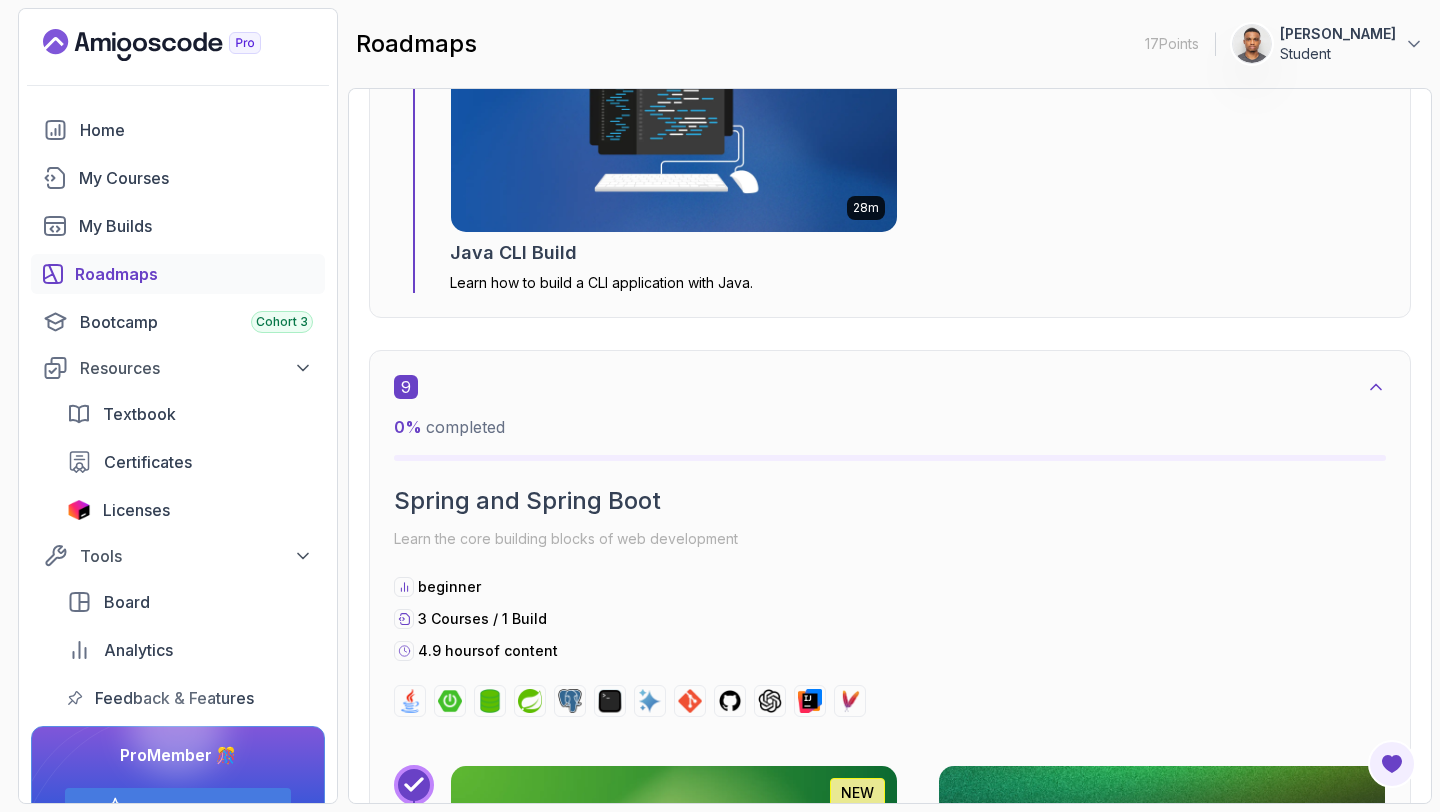 click 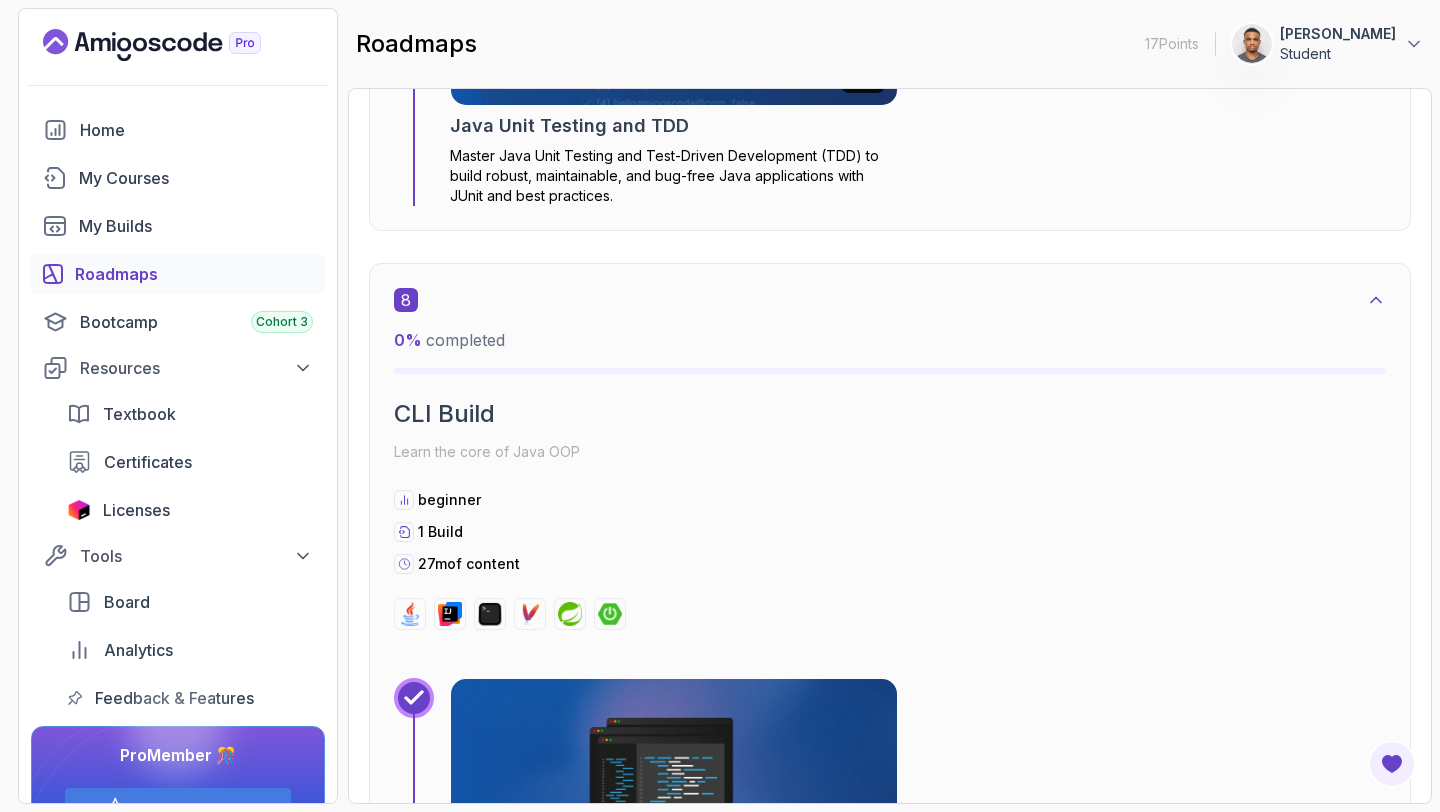 scroll, scrollTop: 6267, scrollLeft: 0, axis: vertical 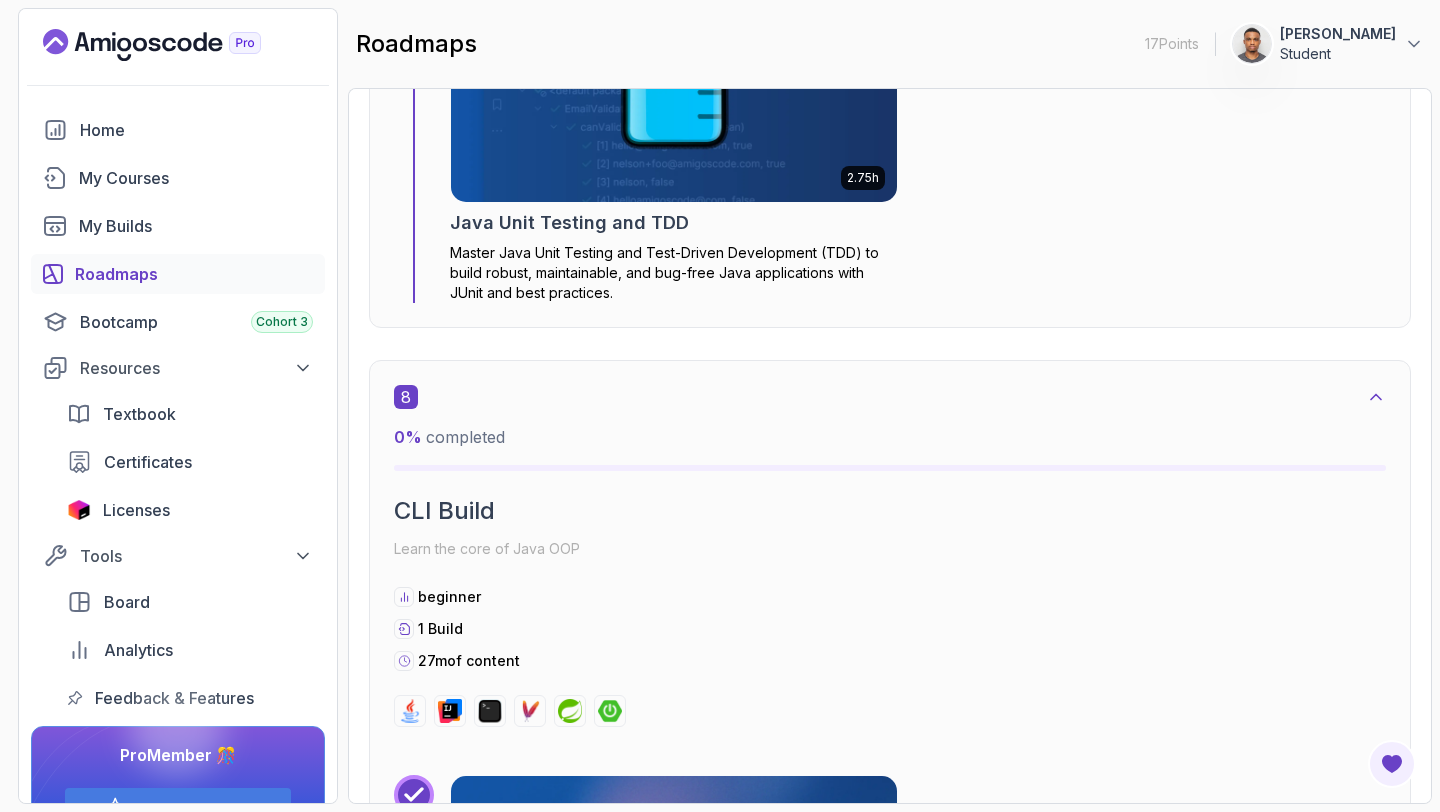 click 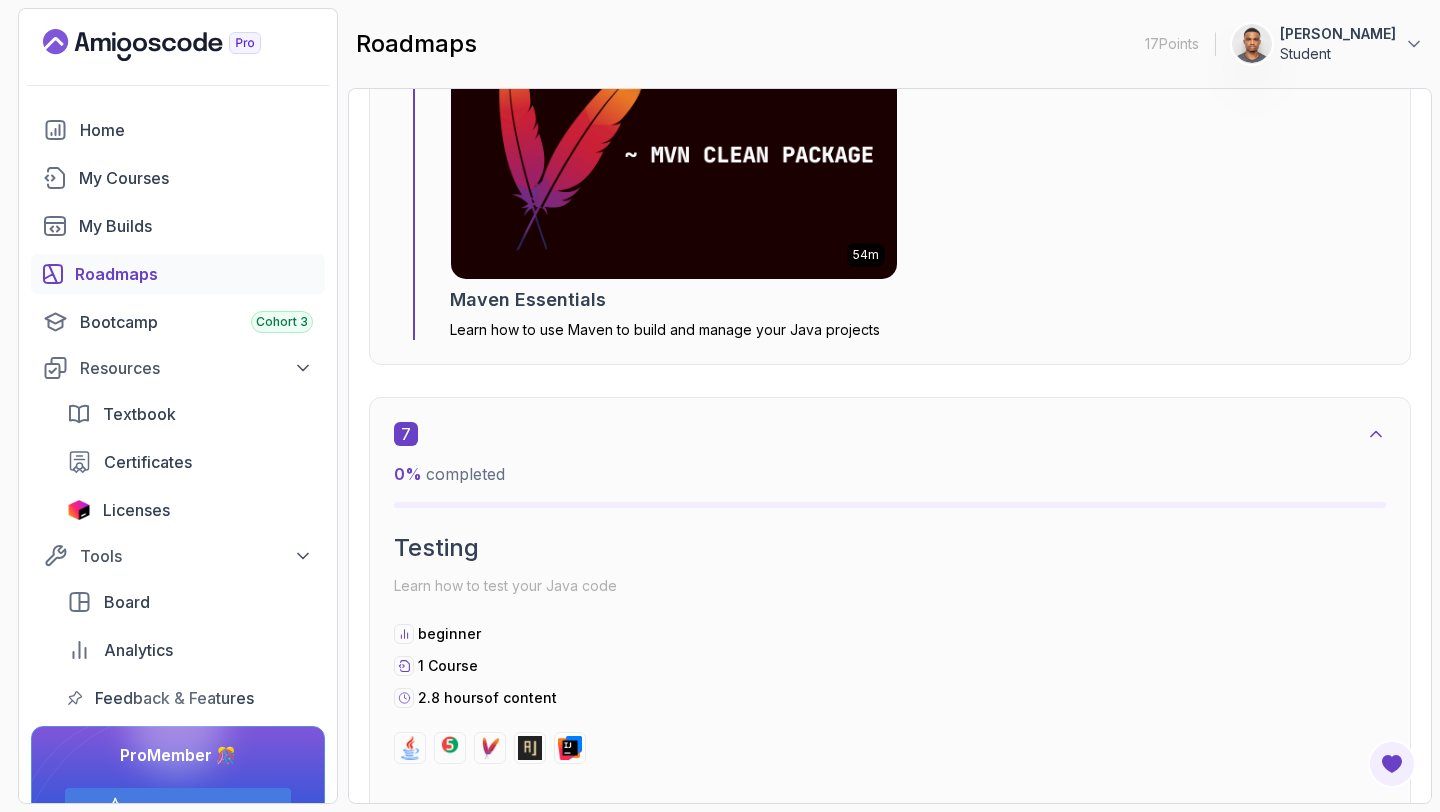scroll, scrollTop: 5314, scrollLeft: 0, axis: vertical 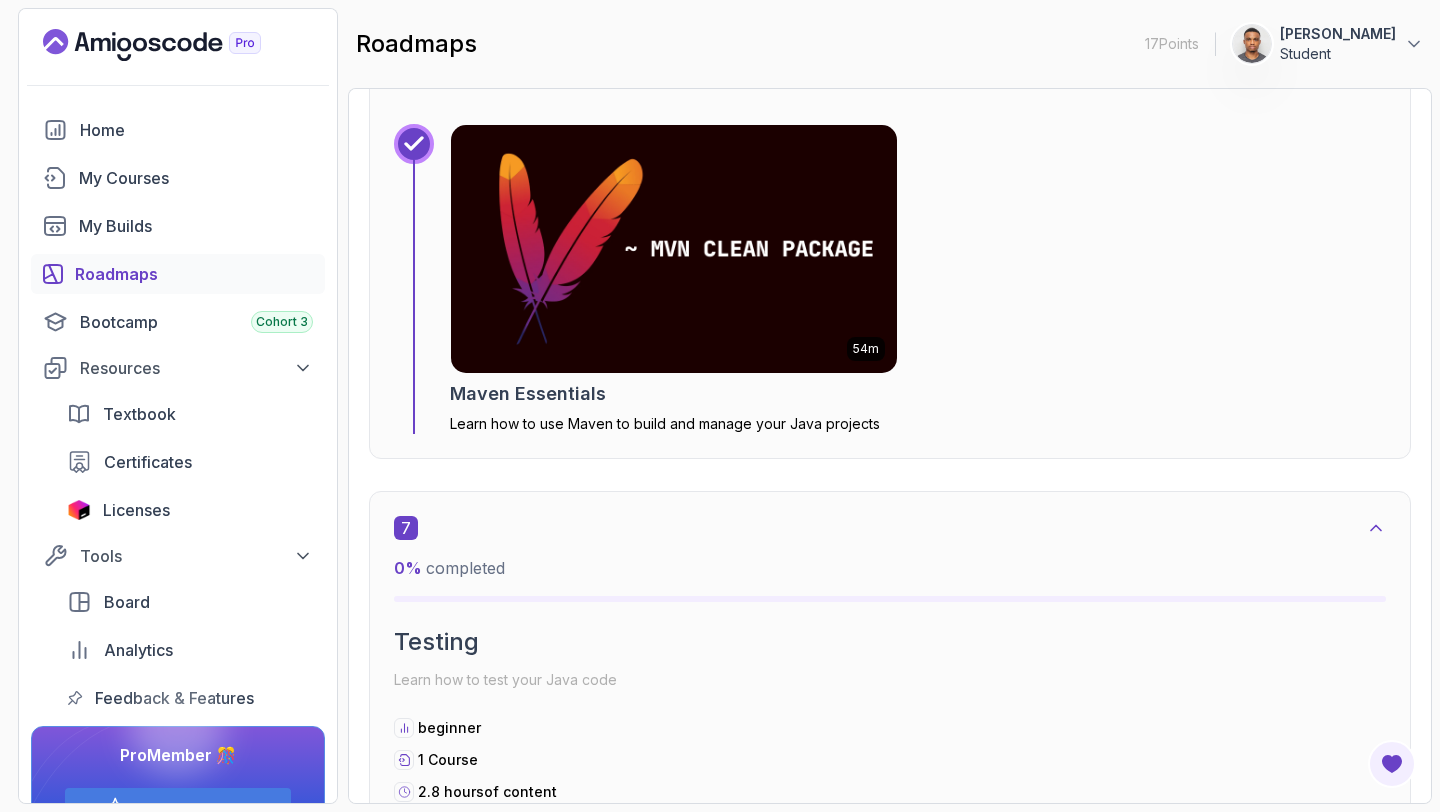click 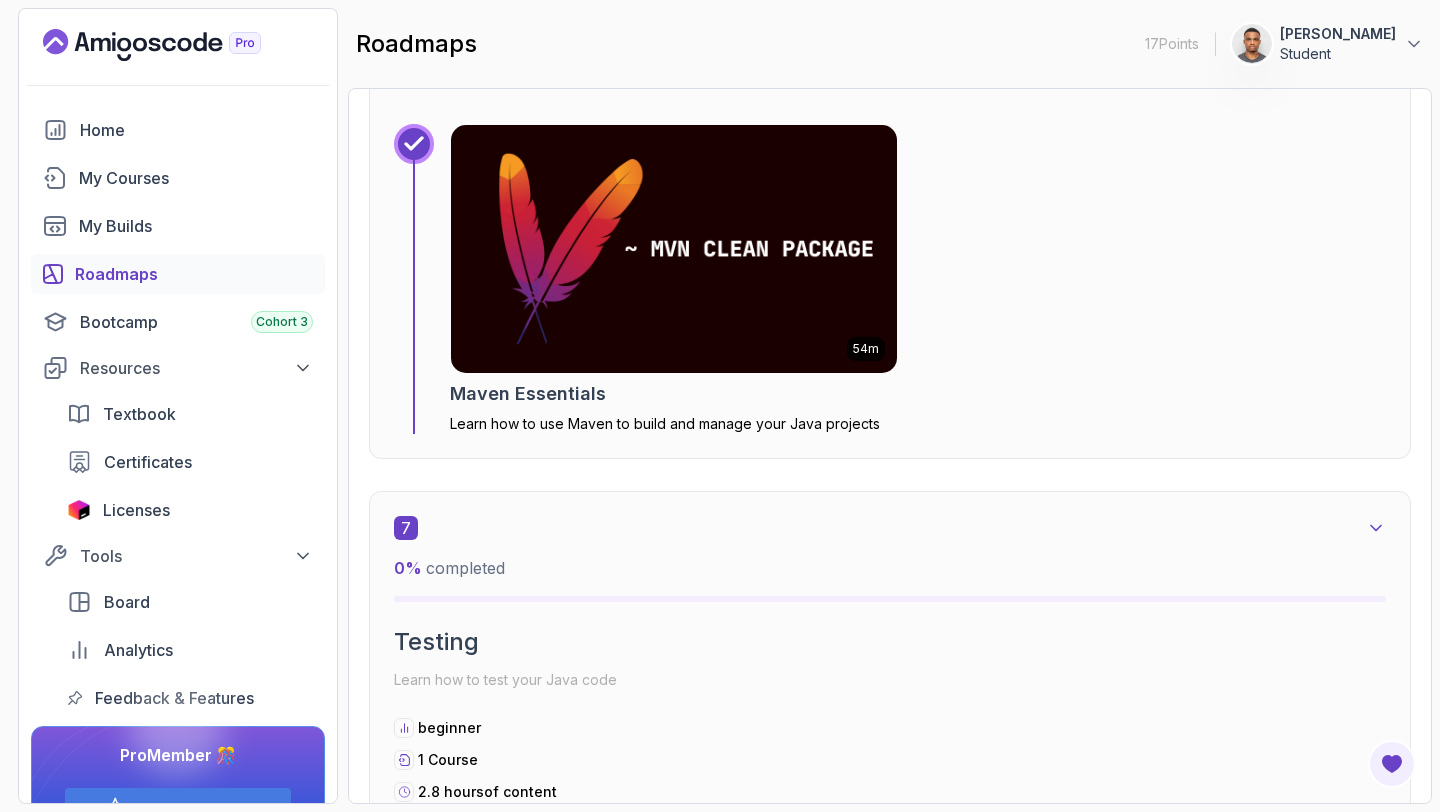 click 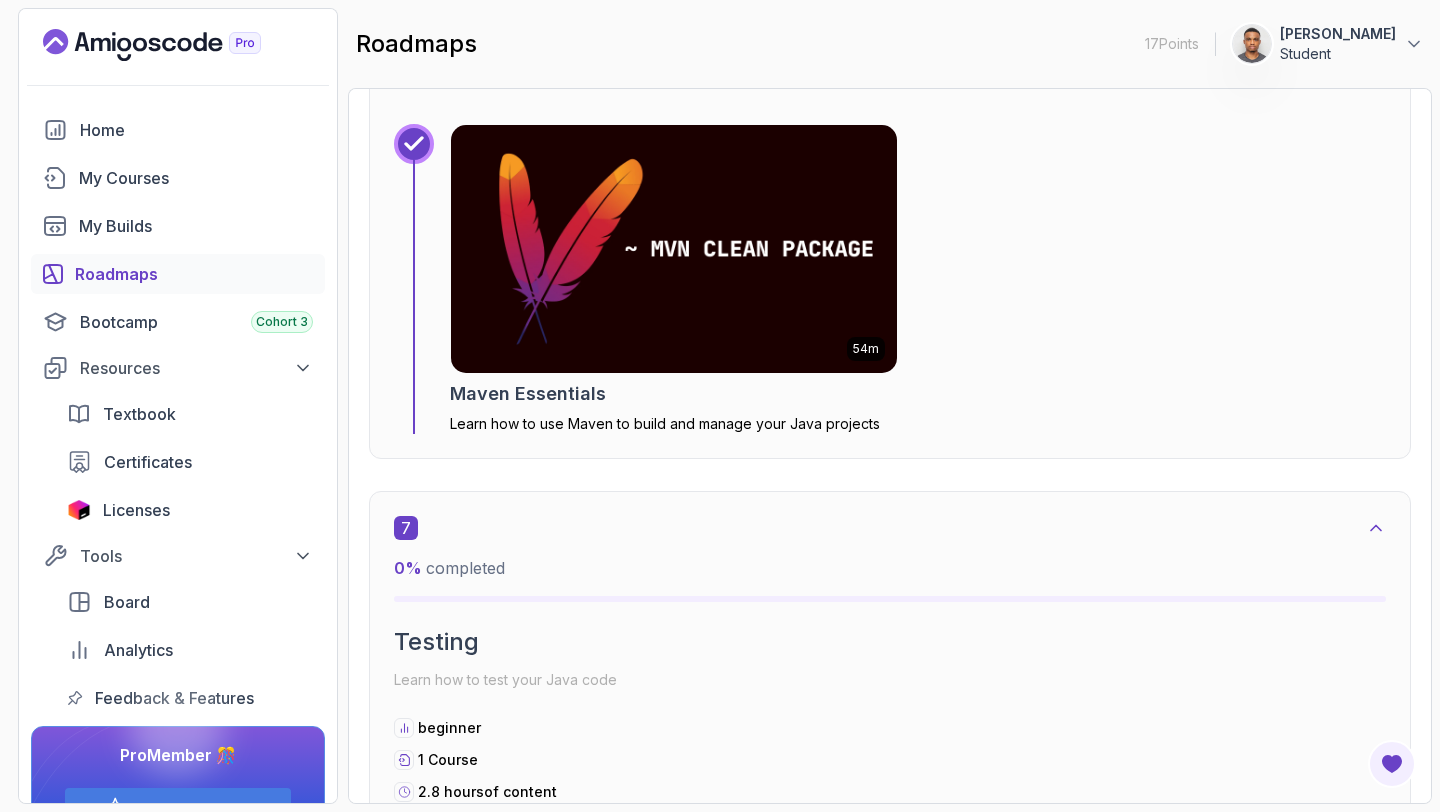 click on "Home My Courses My Builds Roadmaps Bootcamp Cohort 3 Resources Textbook Certificates Licenses Tools Board Analytics Feedback & Features" at bounding box center [178, 414] 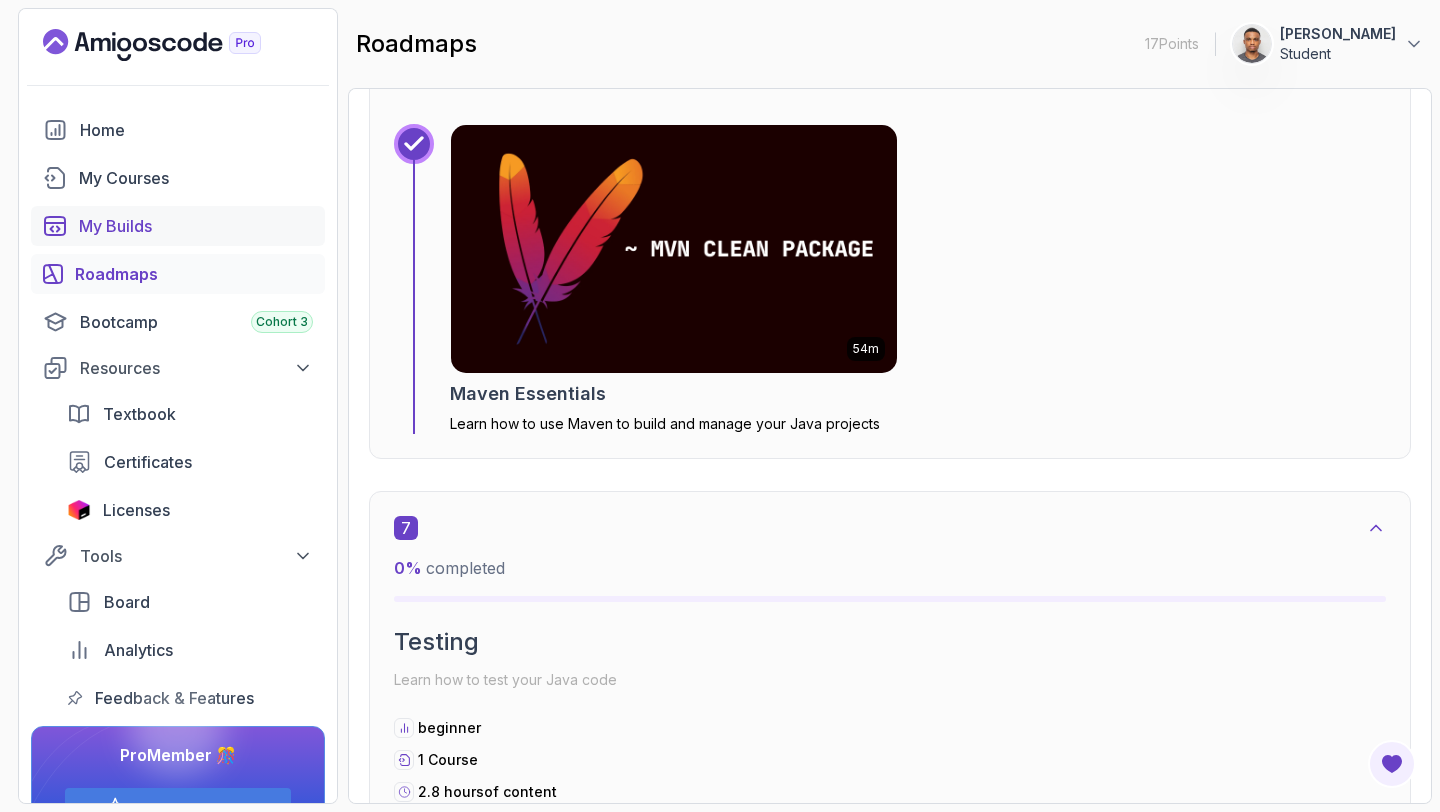 click on "My Builds" at bounding box center [178, 226] 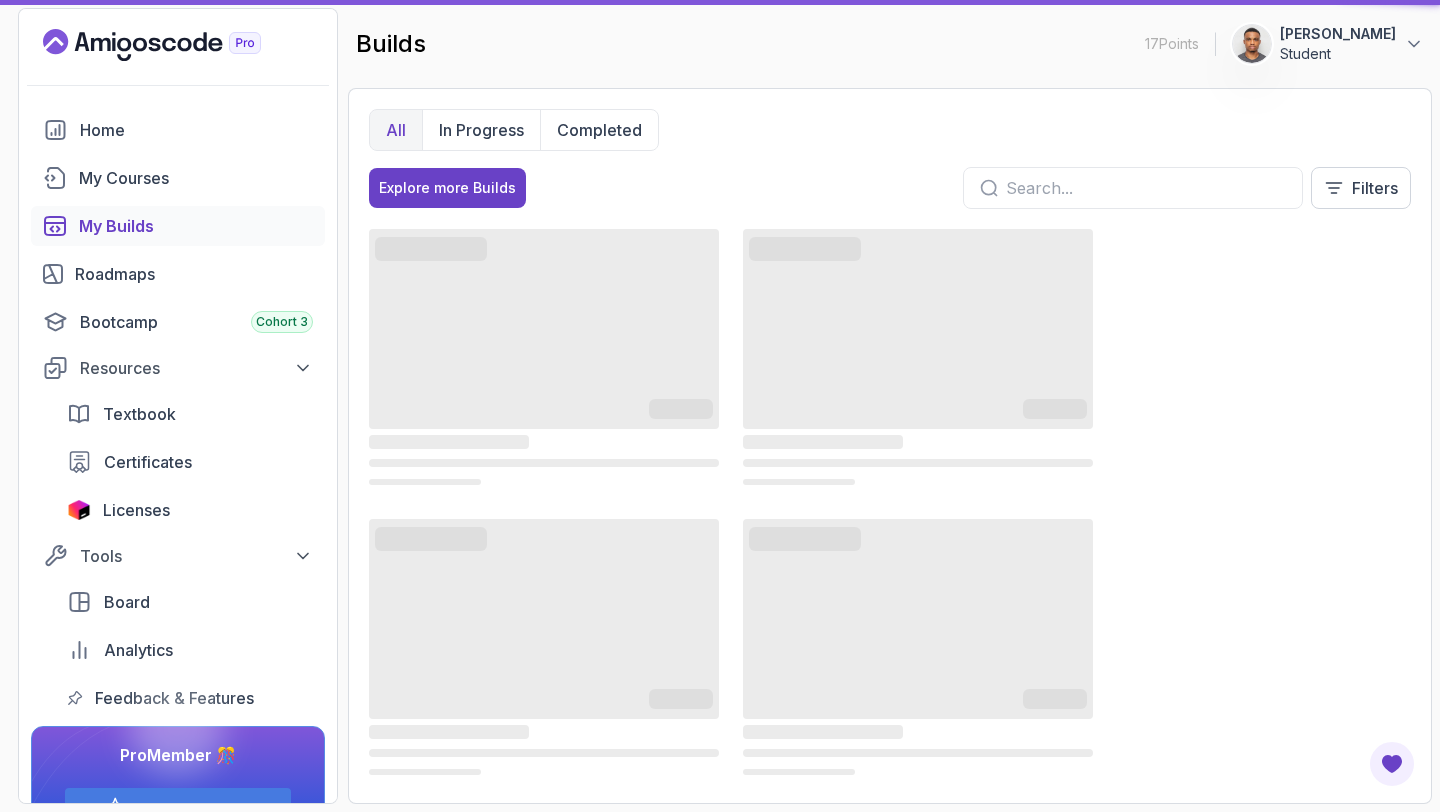 scroll, scrollTop: 0, scrollLeft: 0, axis: both 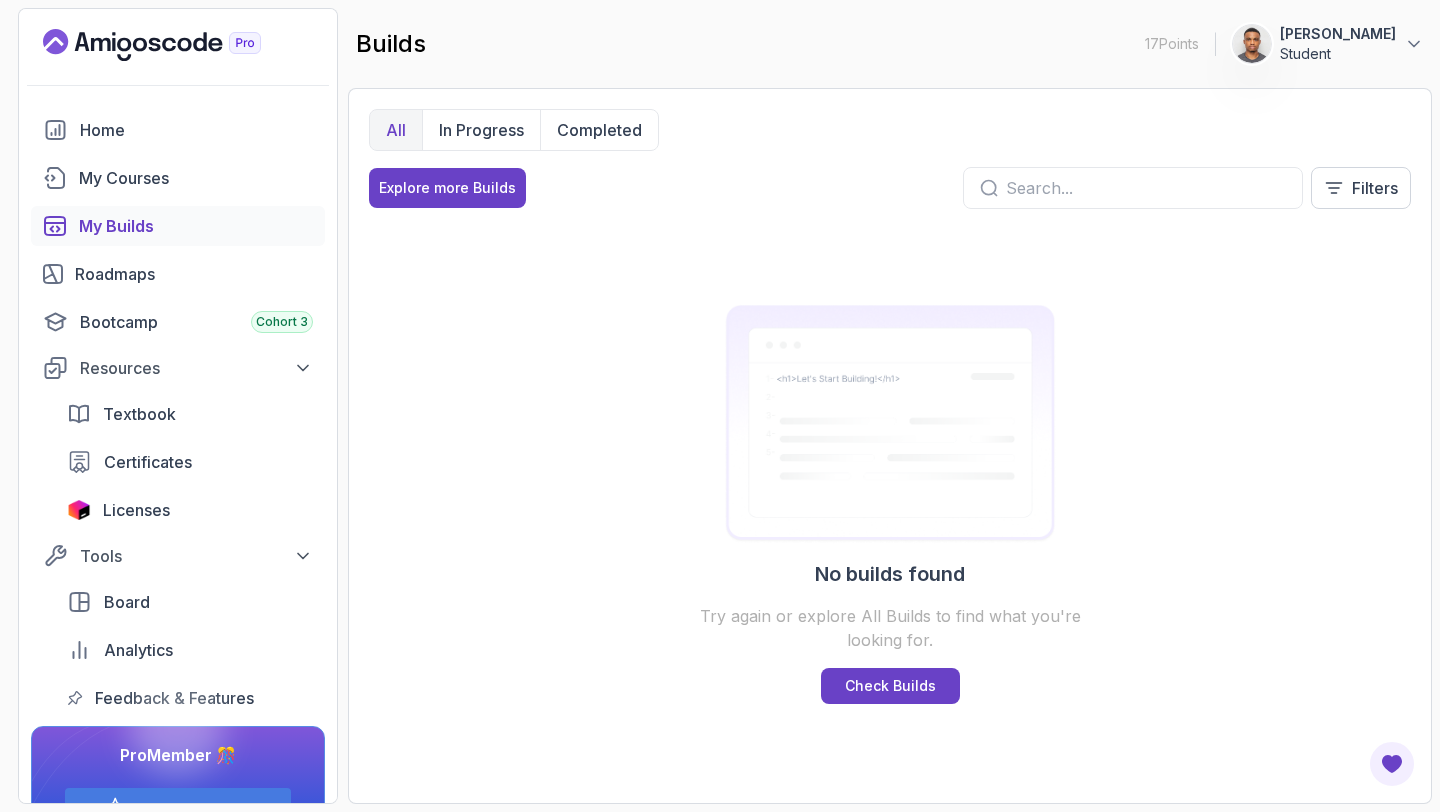 click on "My Builds" at bounding box center [196, 226] 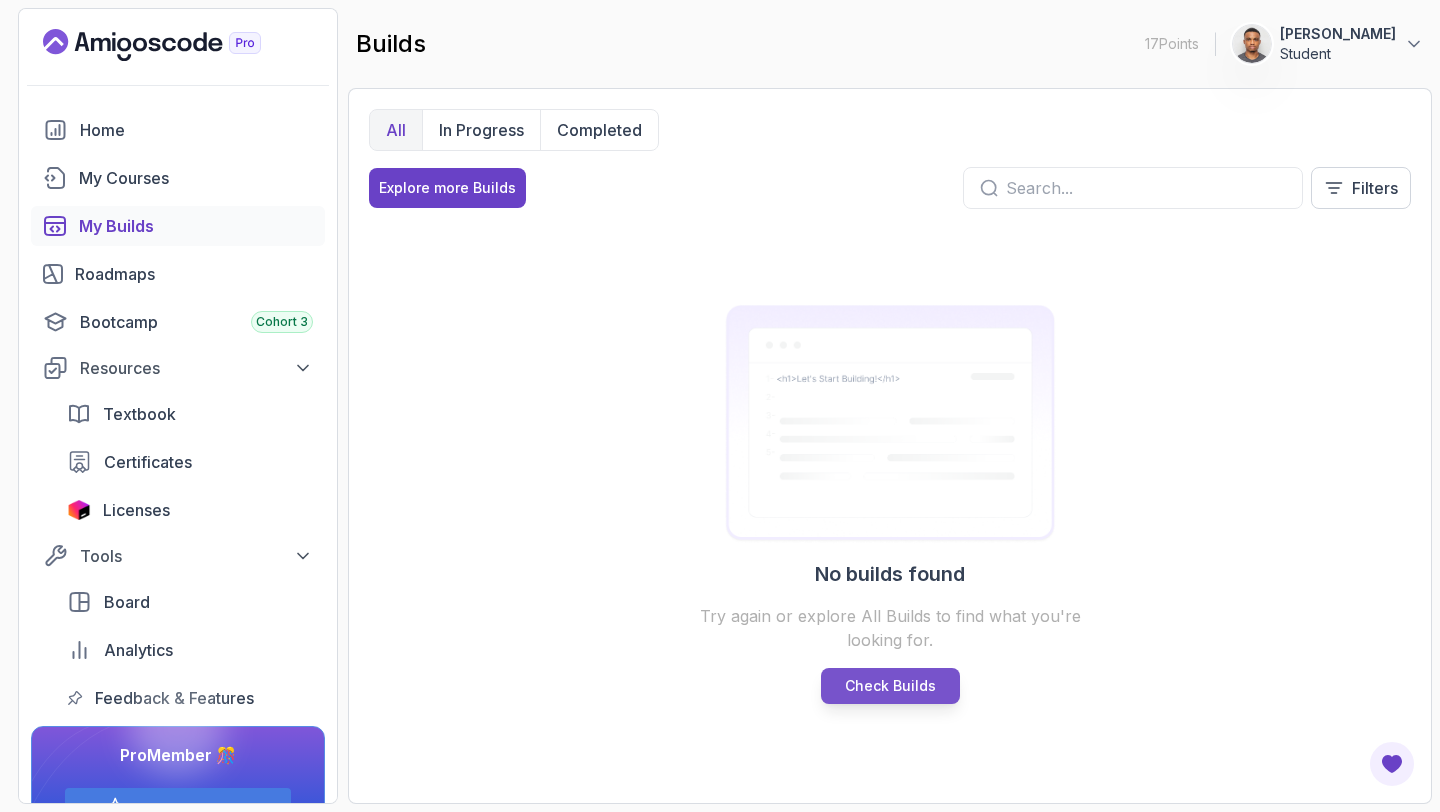 click on "Check Builds" at bounding box center (890, 686) 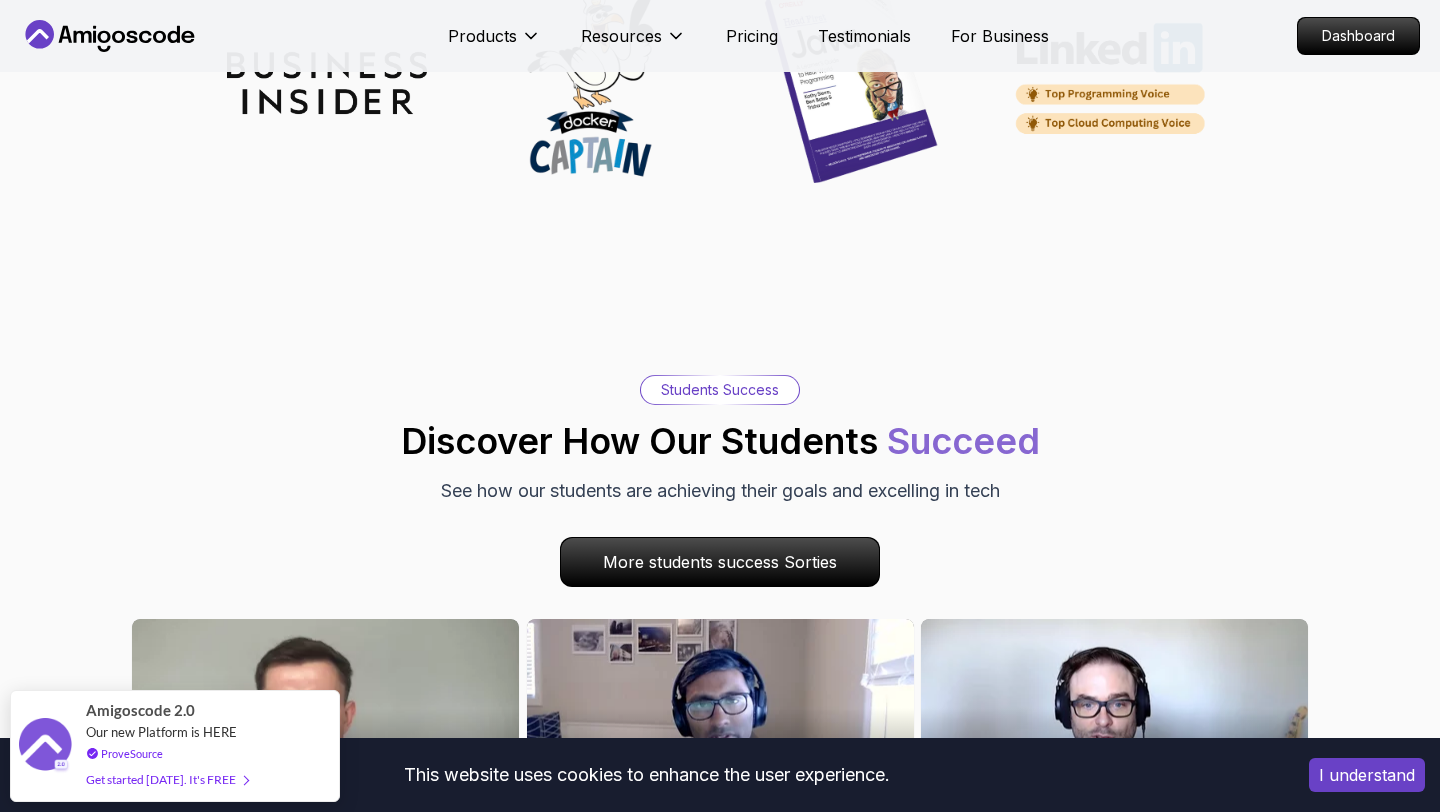 scroll, scrollTop: 370, scrollLeft: 0, axis: vertical 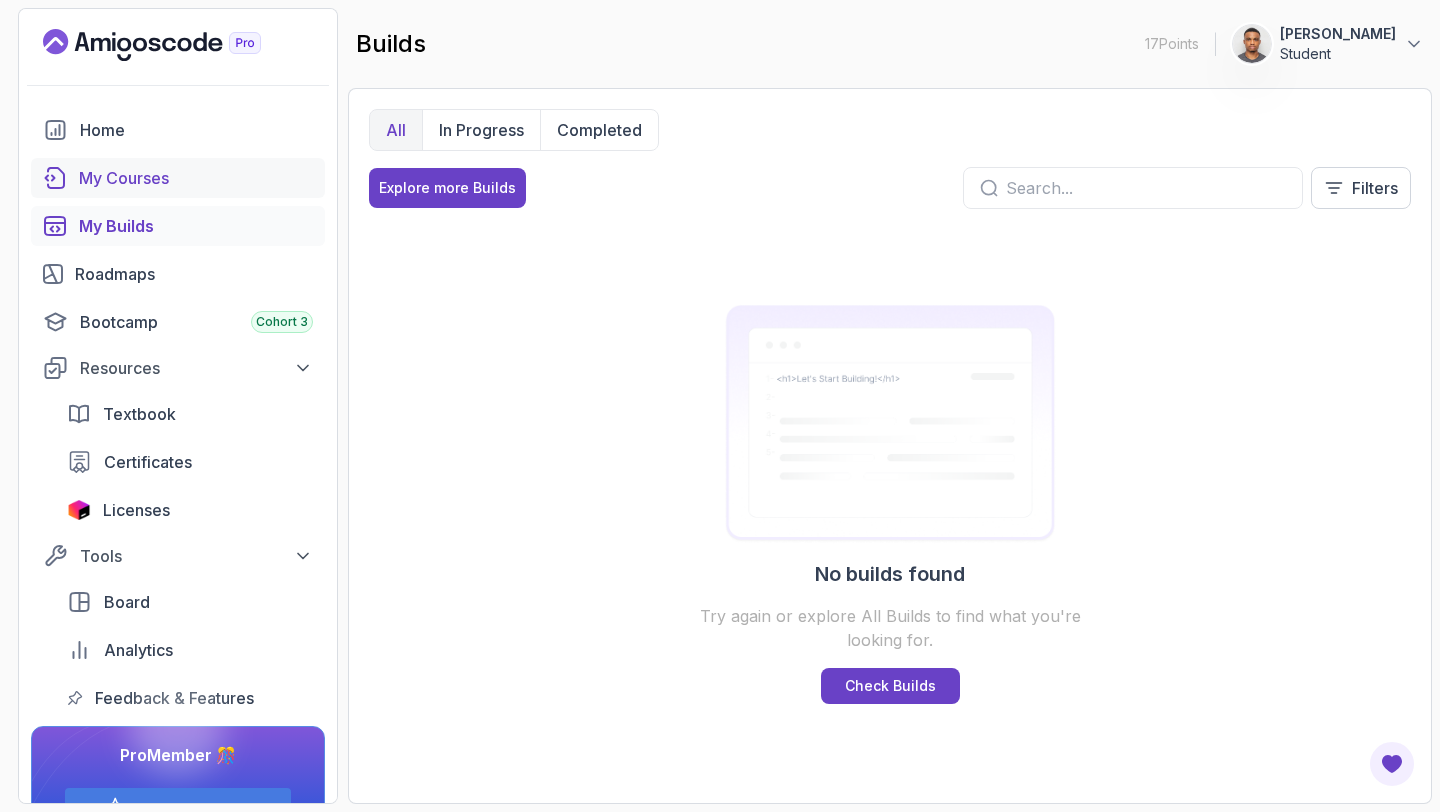 click on "My Courses" at bounding box center [196, 178] 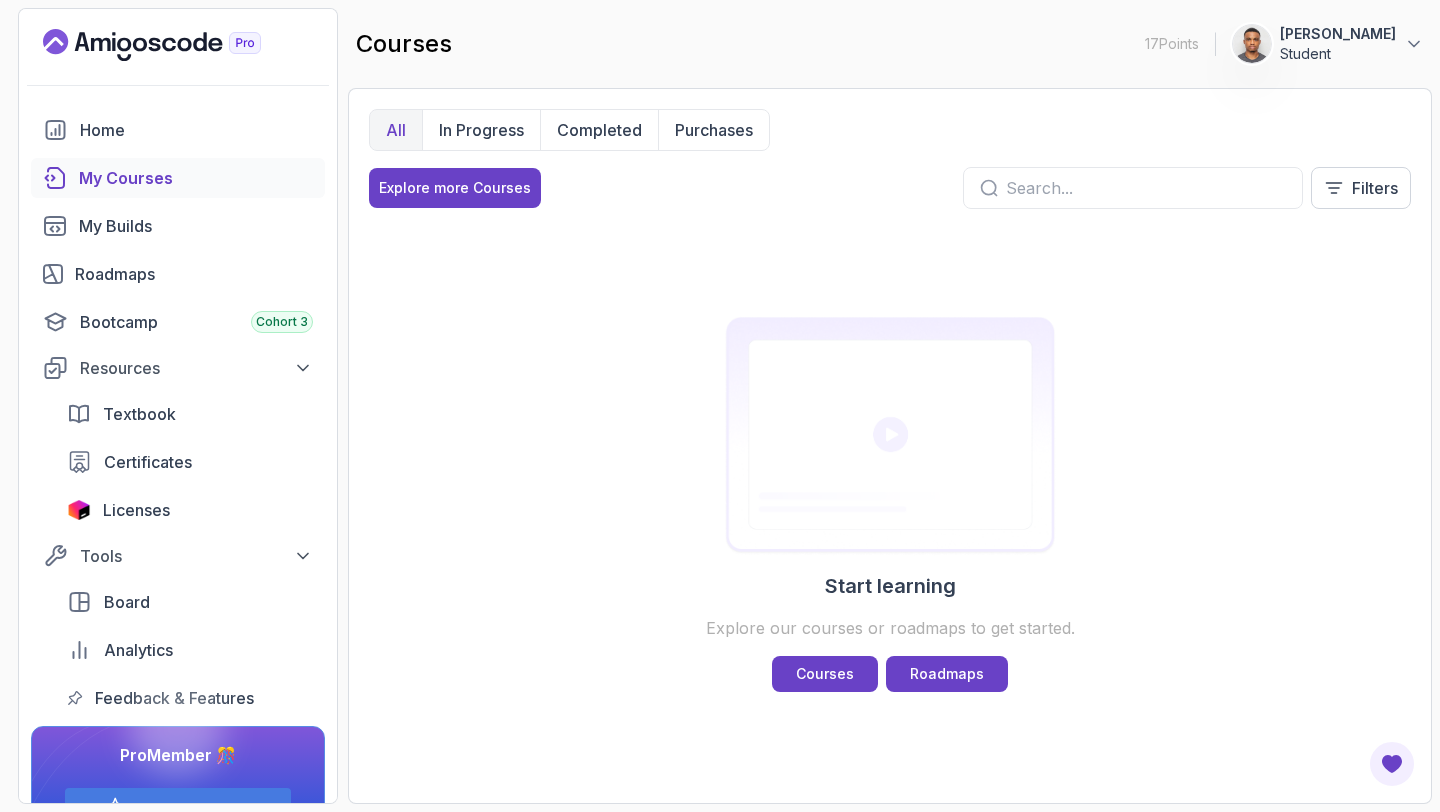 click on "My Courses" at bounding box center [196, 178] 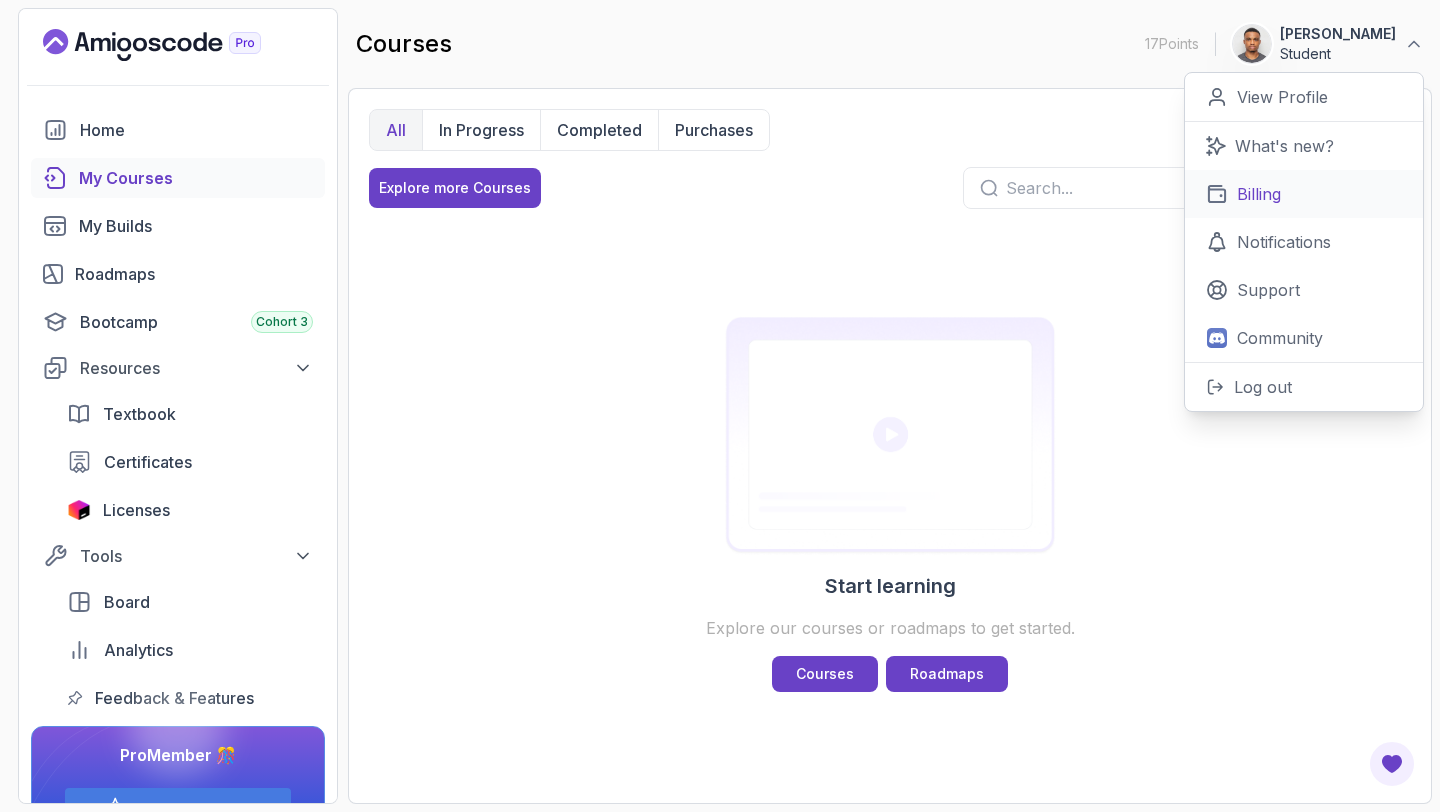 click on "Billing" at bounding box center [1259, 194] 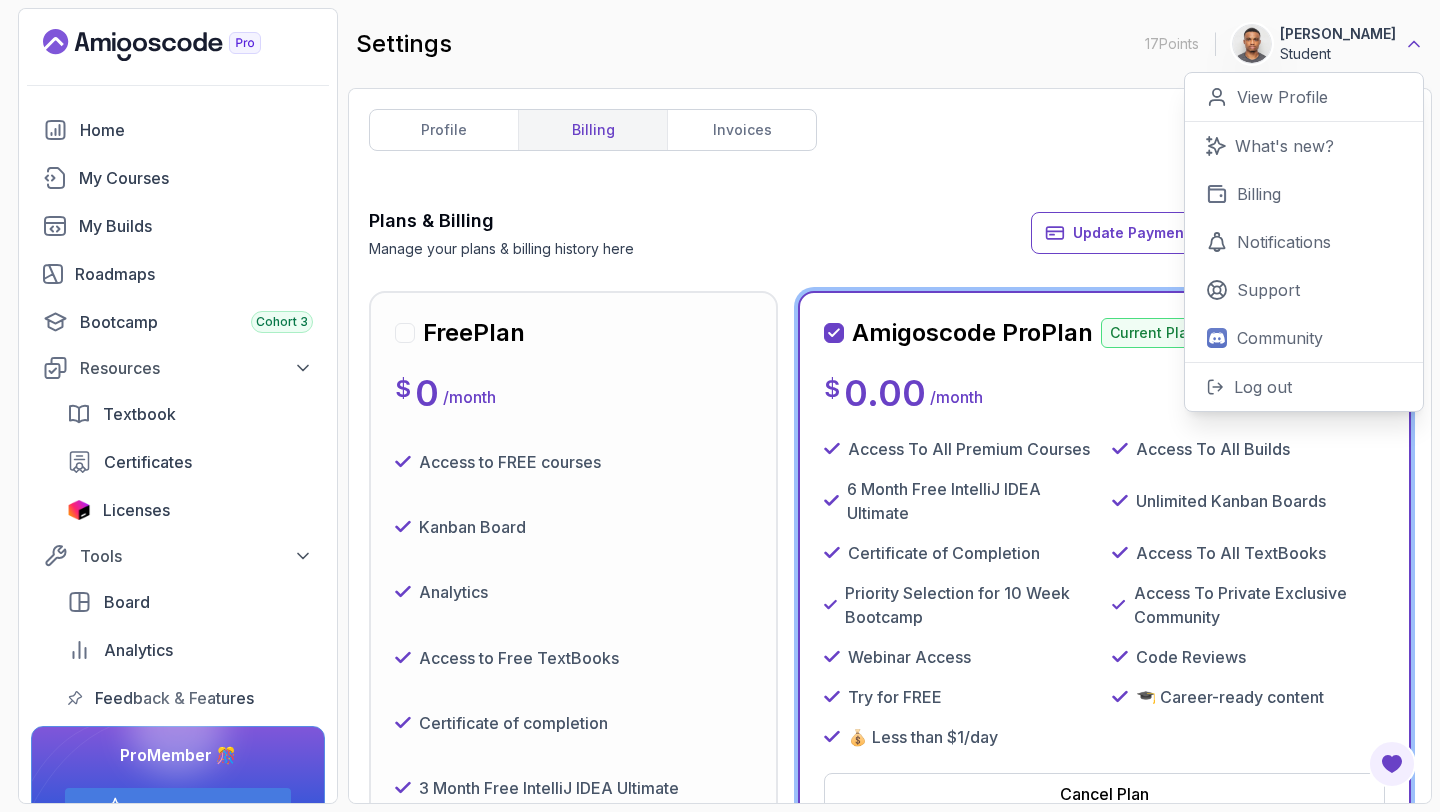 scroll, scrollTop: 213, scrollLeft: 0, axis: vertical 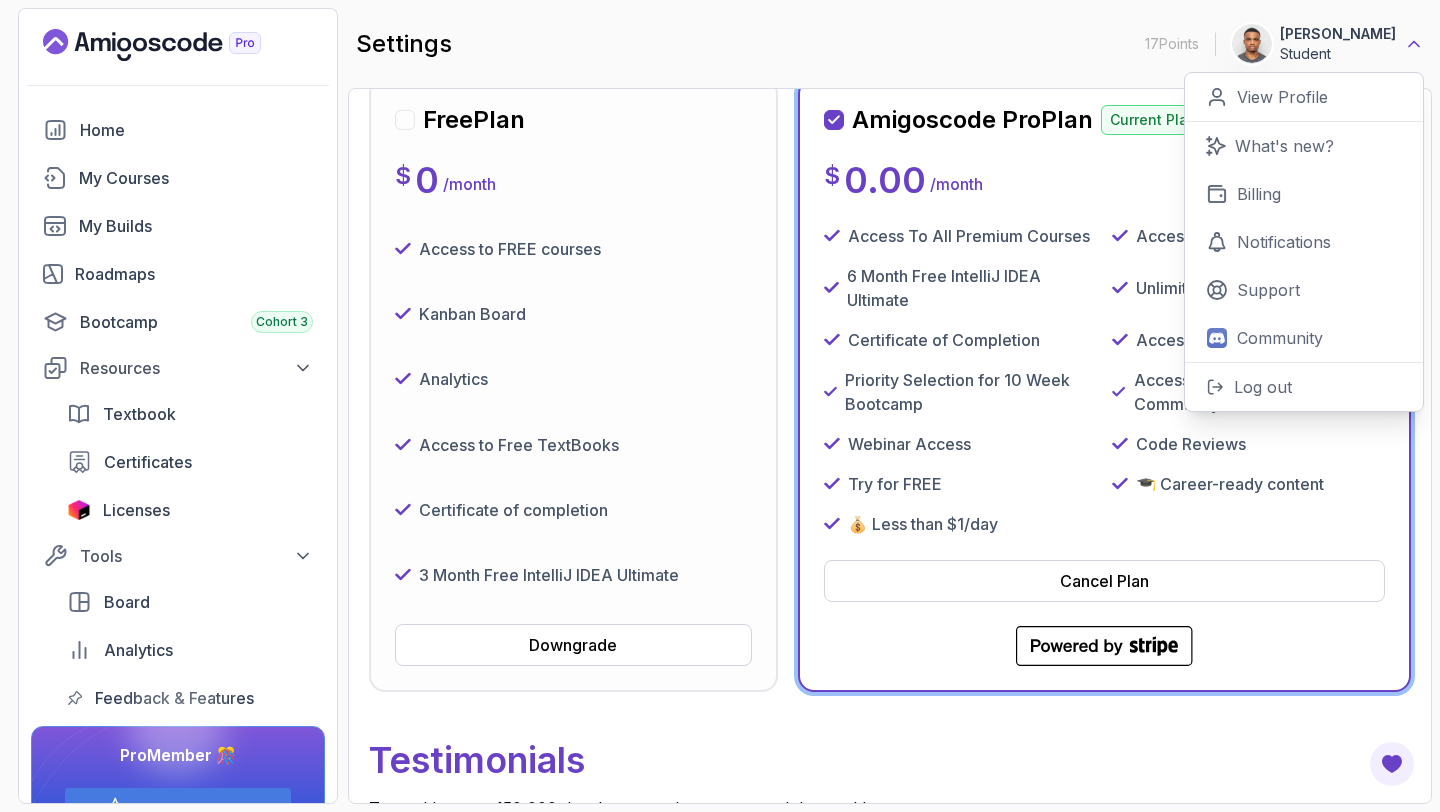 click 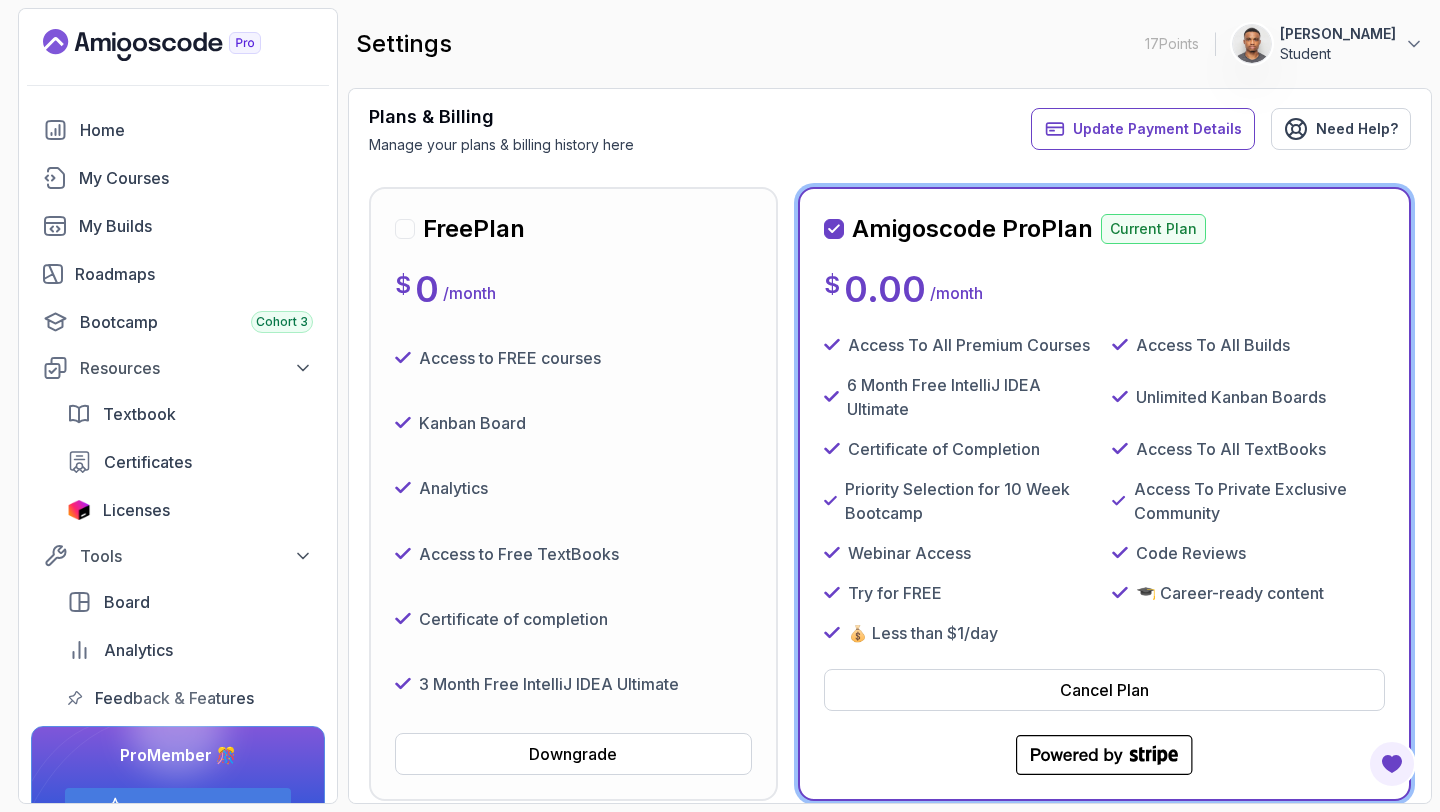 scroll, scrollTop: 0, scrollLeft: 0, axis: both 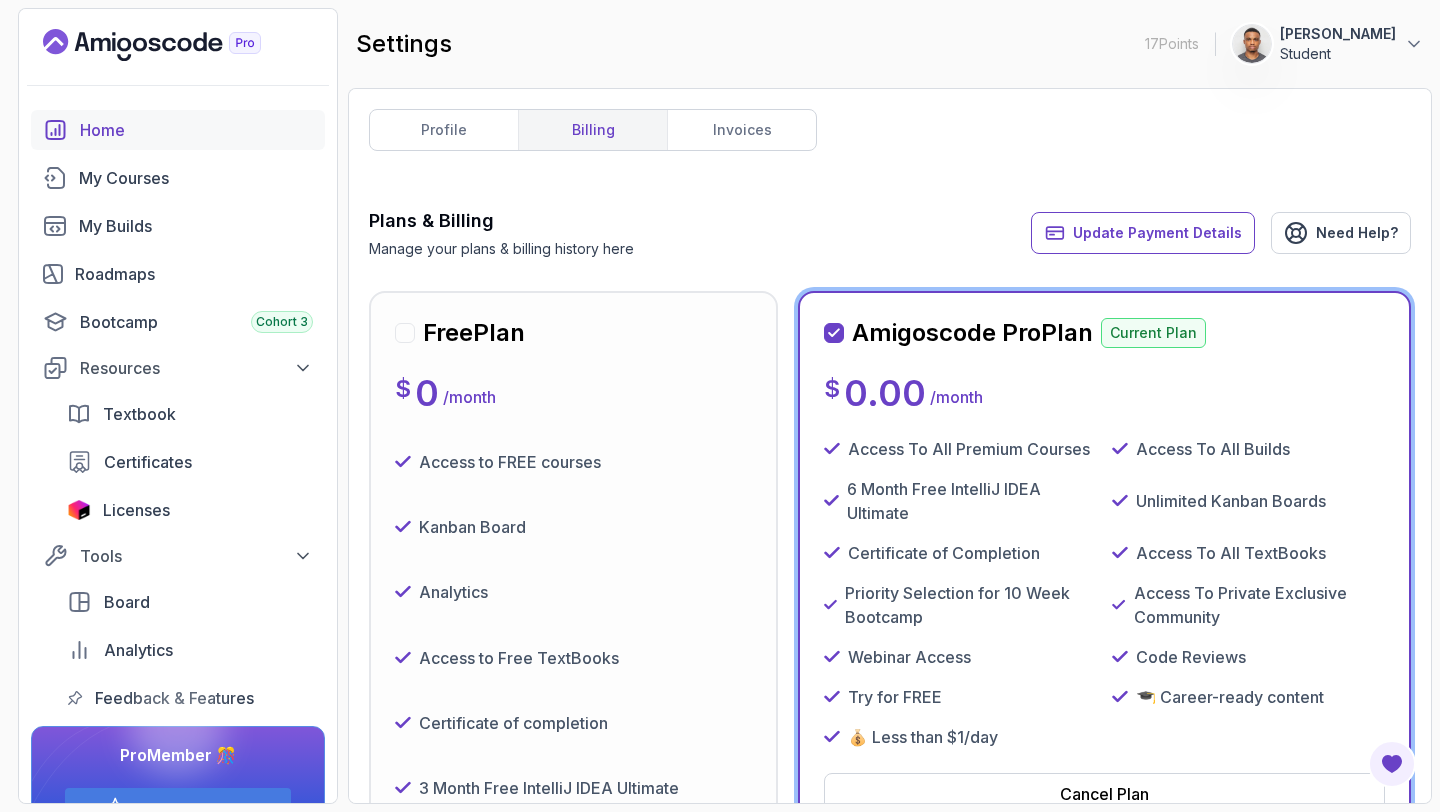 click on "Home" at bounding box center [178, 130] 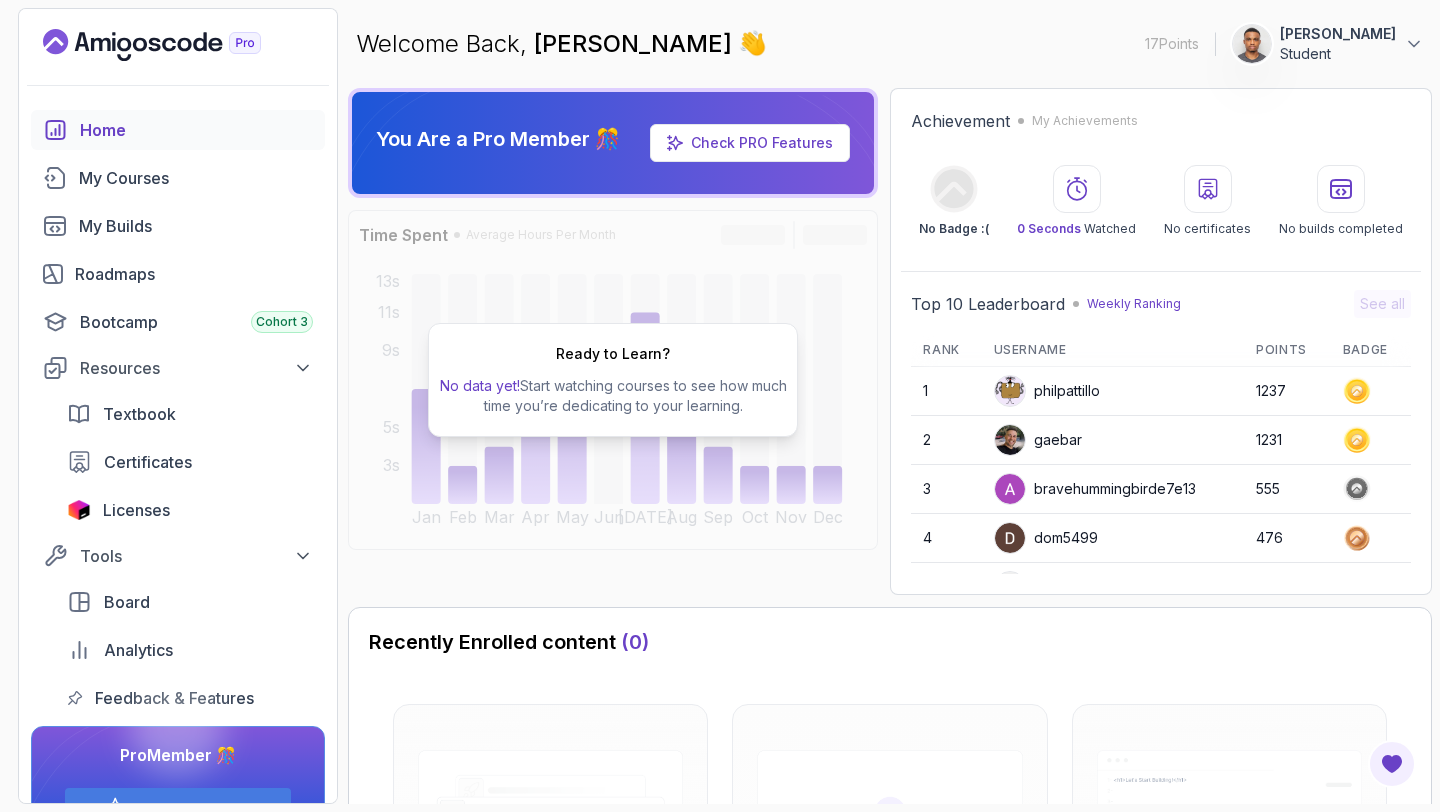 click on "Check PRO Features" at bounding box center (762, 142) 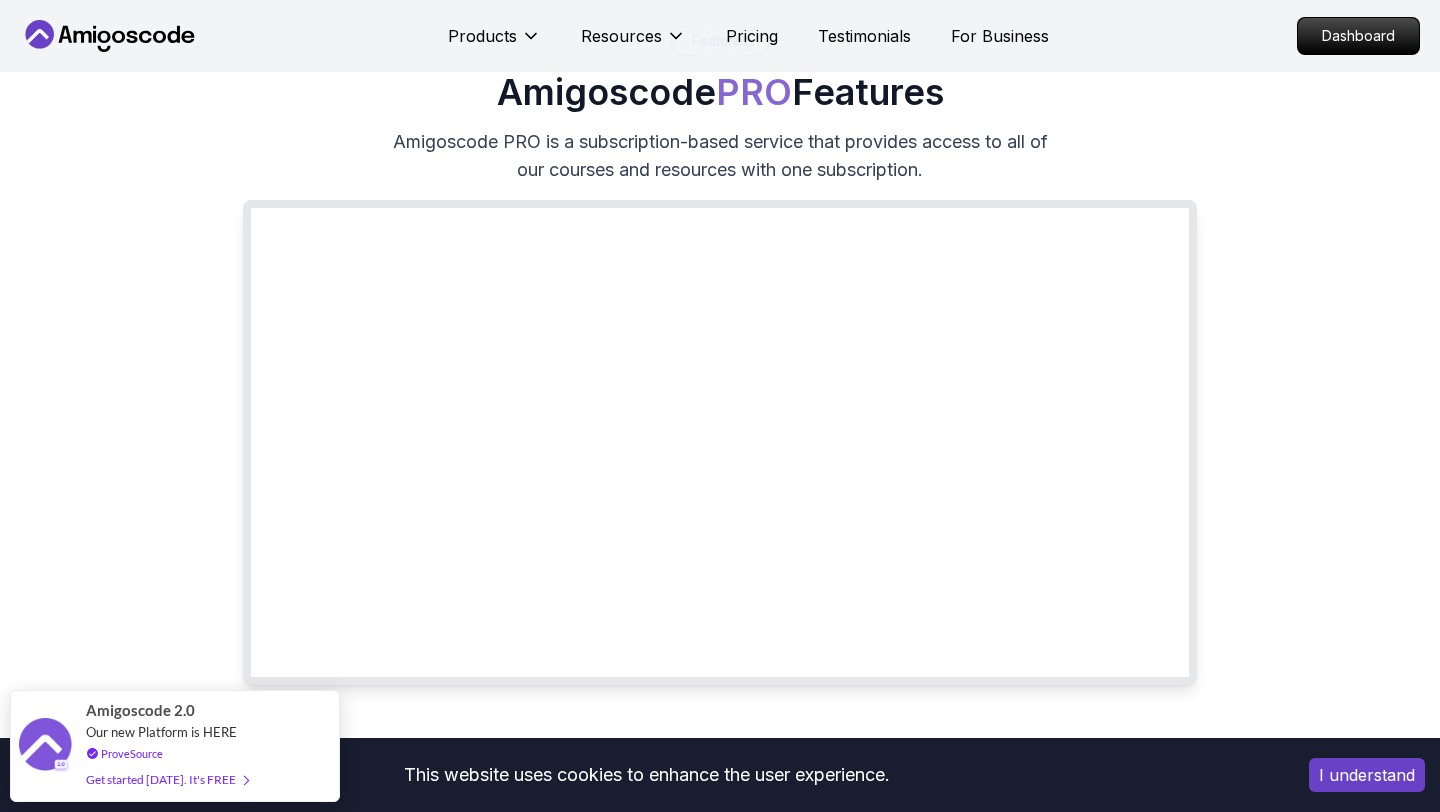 scroll, scrollTop: 137, scrollLeft: 0, axis: vertical 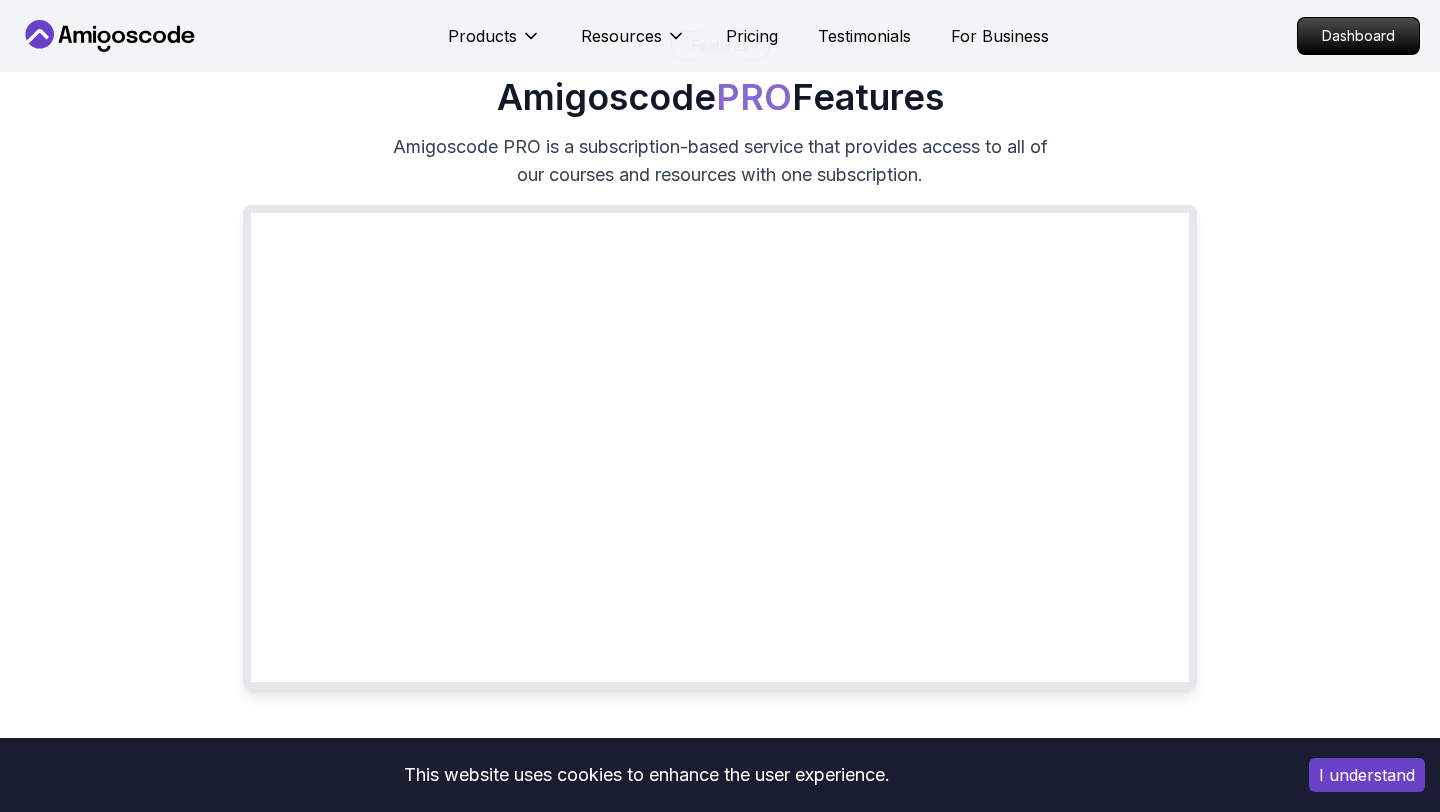 click at bounding box center (720, 447) 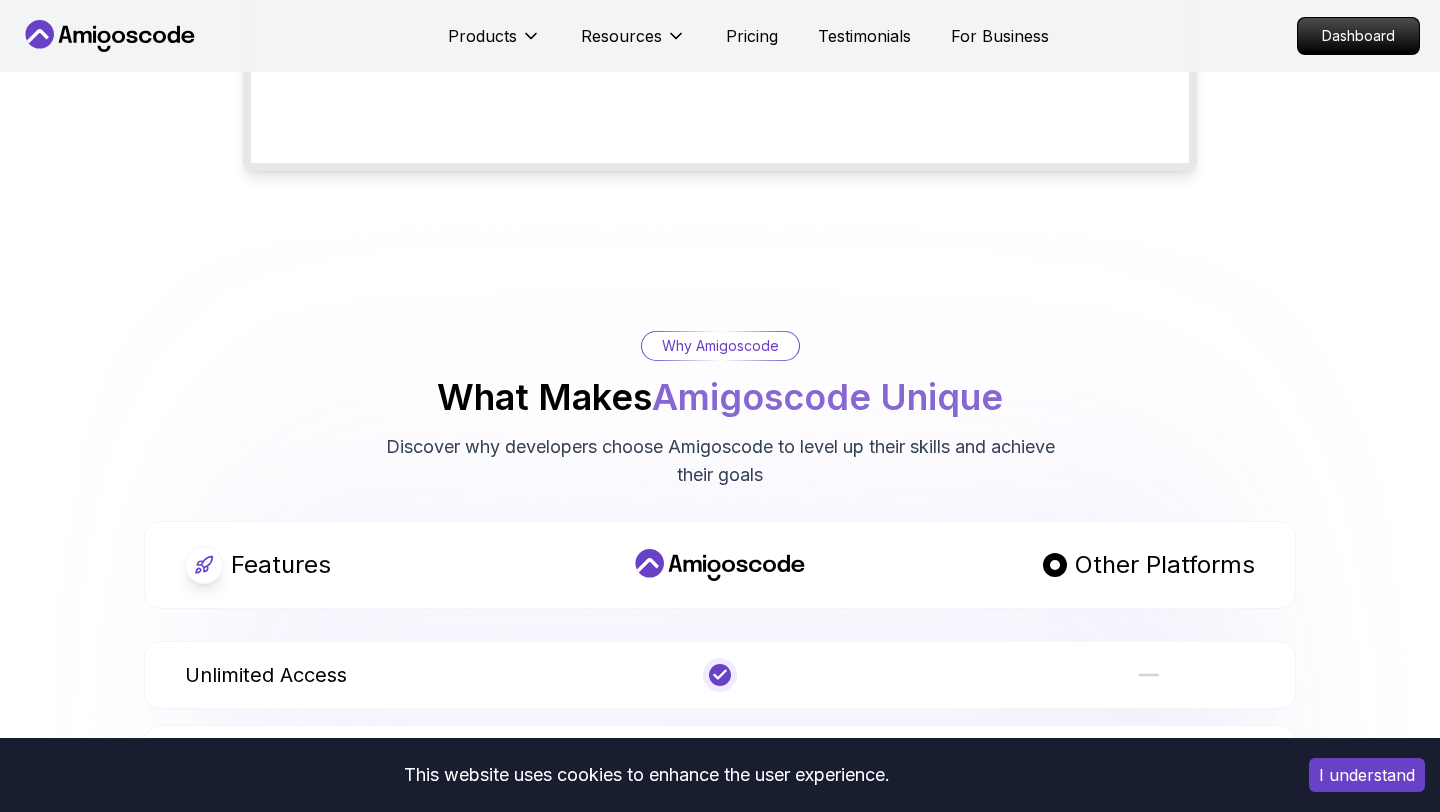 scroll, scrollTop: 613, scrollLeft: 0, axis: vertical 